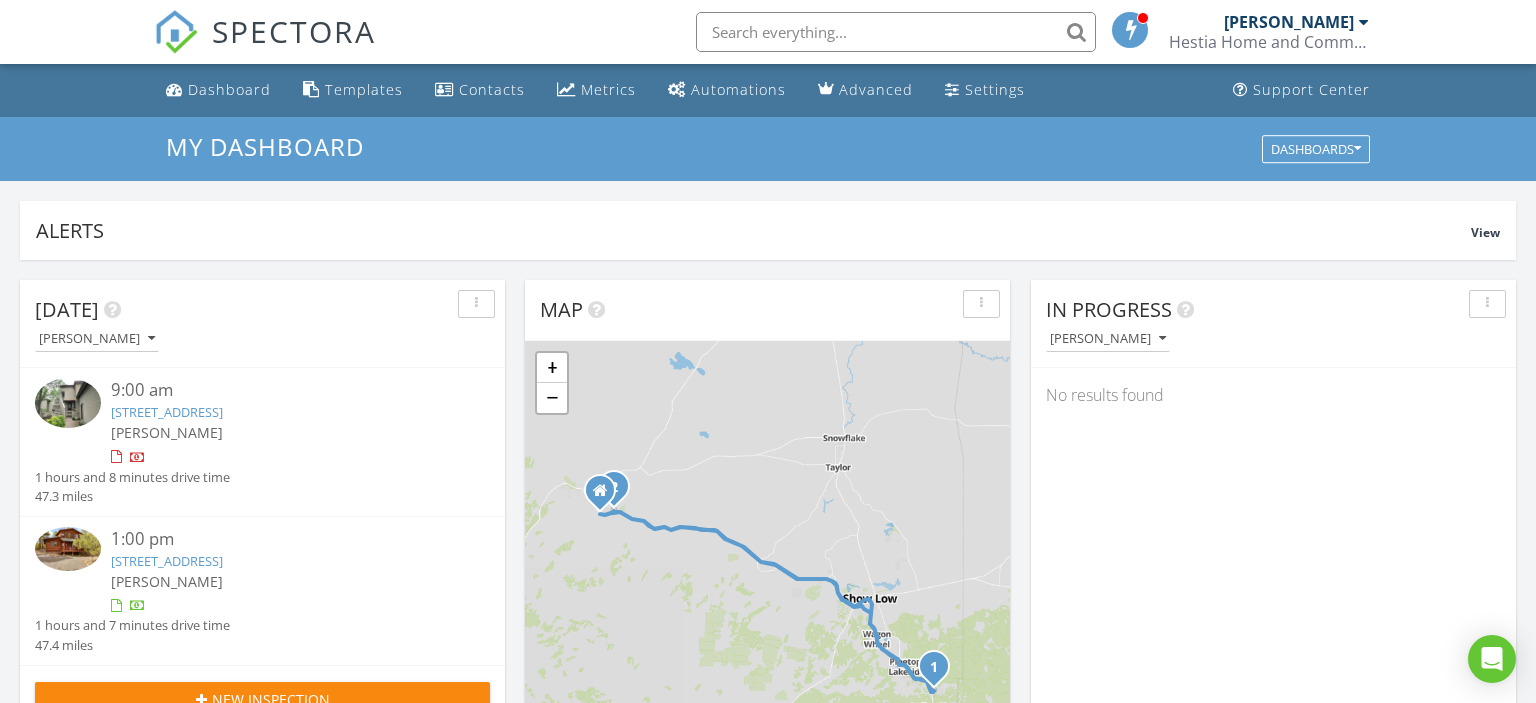 scroll, scrollTop: 0, scrollLeft: 0, axis: both 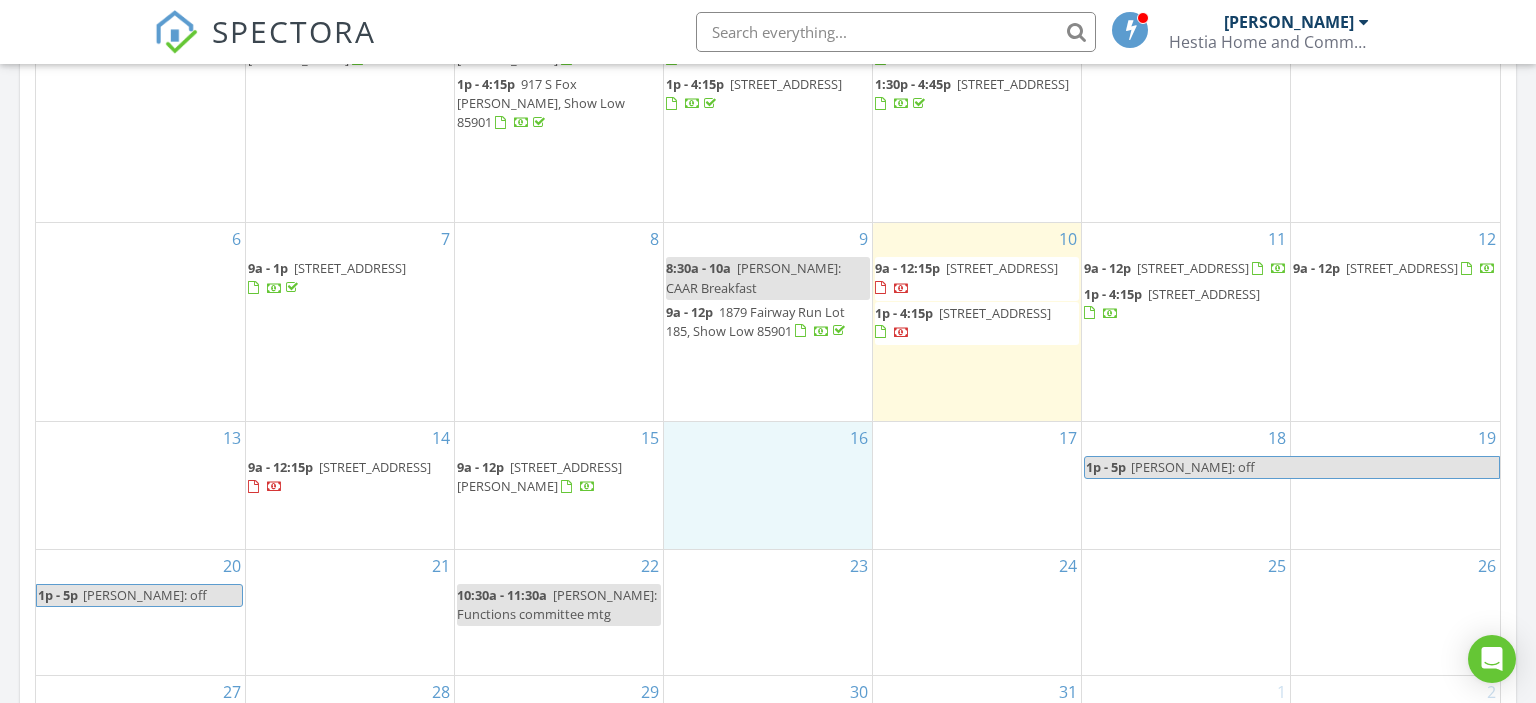 click on "16" at bounding box center (768, 485) 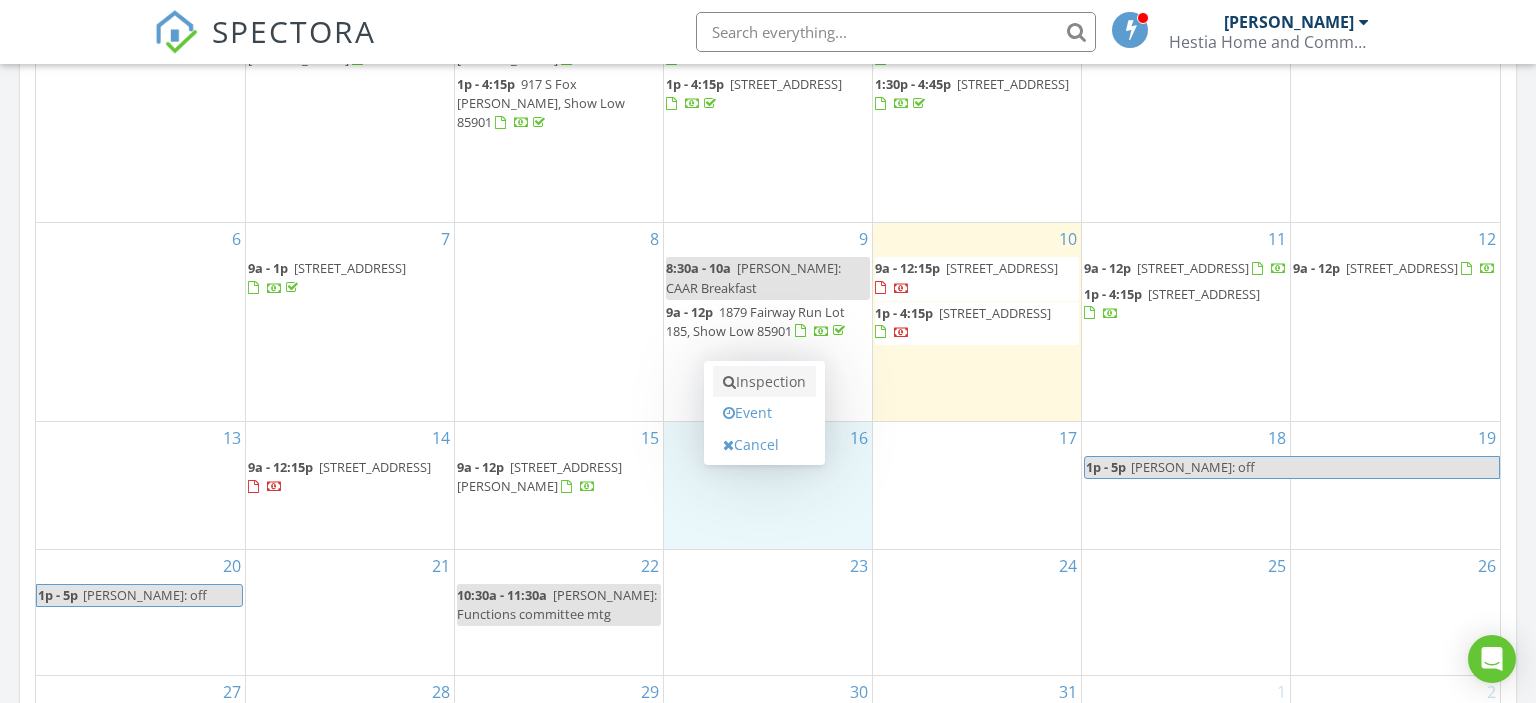 click on "Inspection" at bounding box center [764, 382] 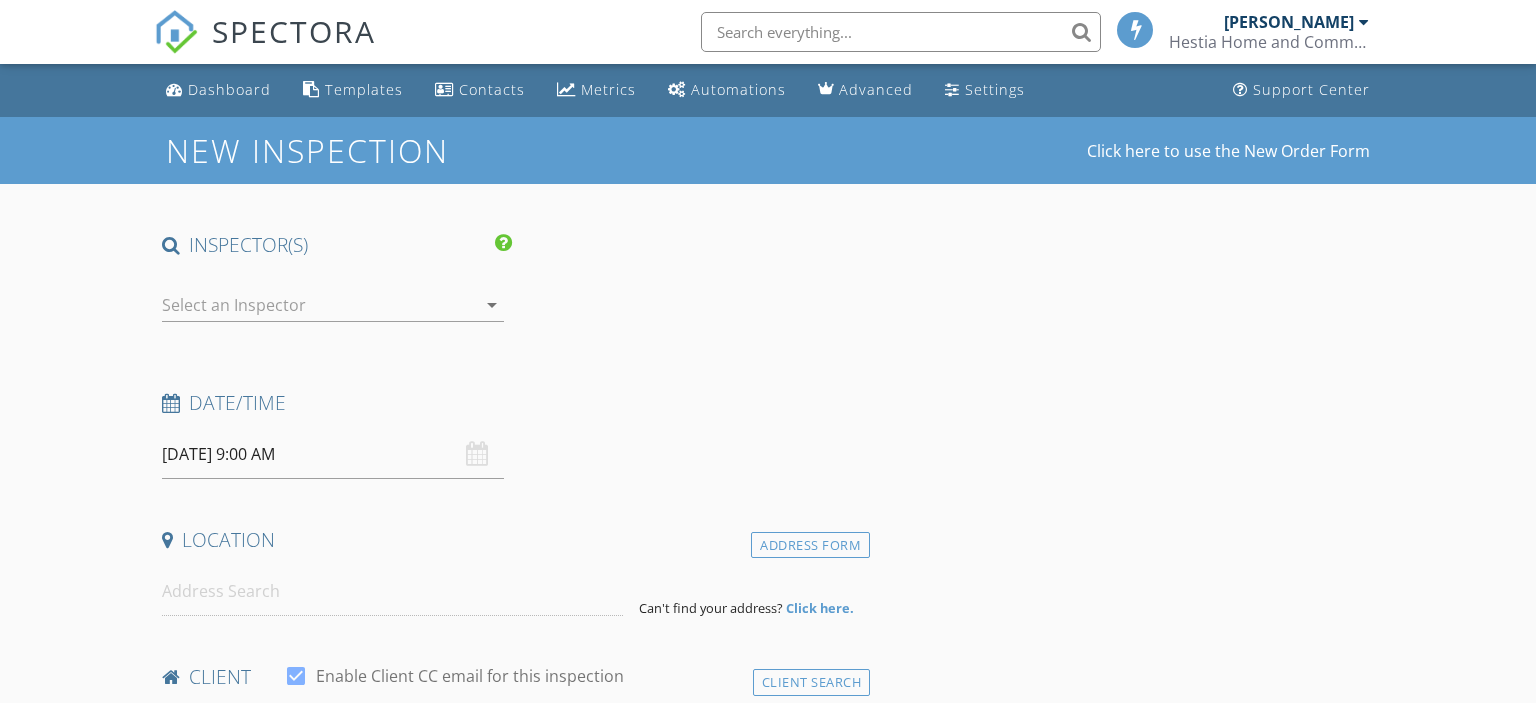 scroll, scrollTop: 0, scrollLeft: 0, axis: both 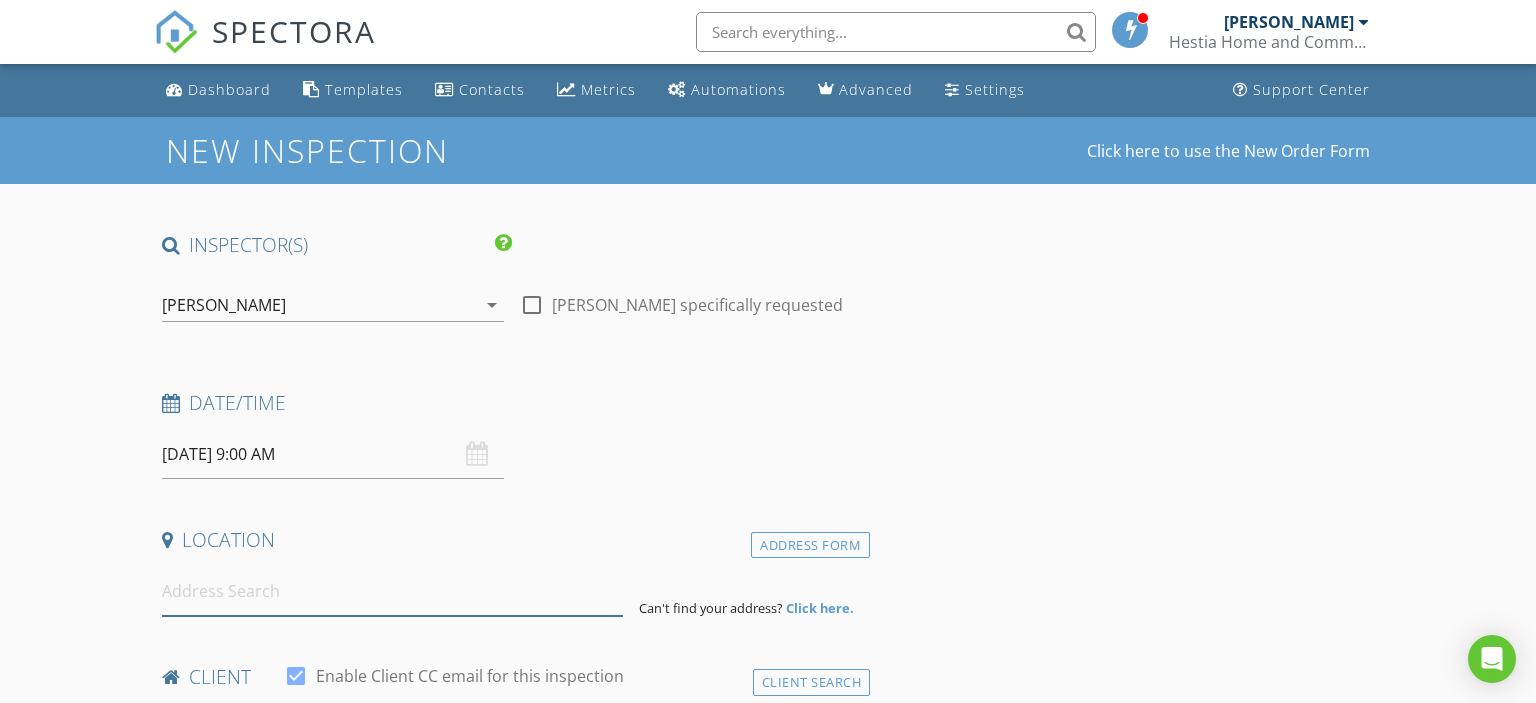 click at bounding box center (393, 591) 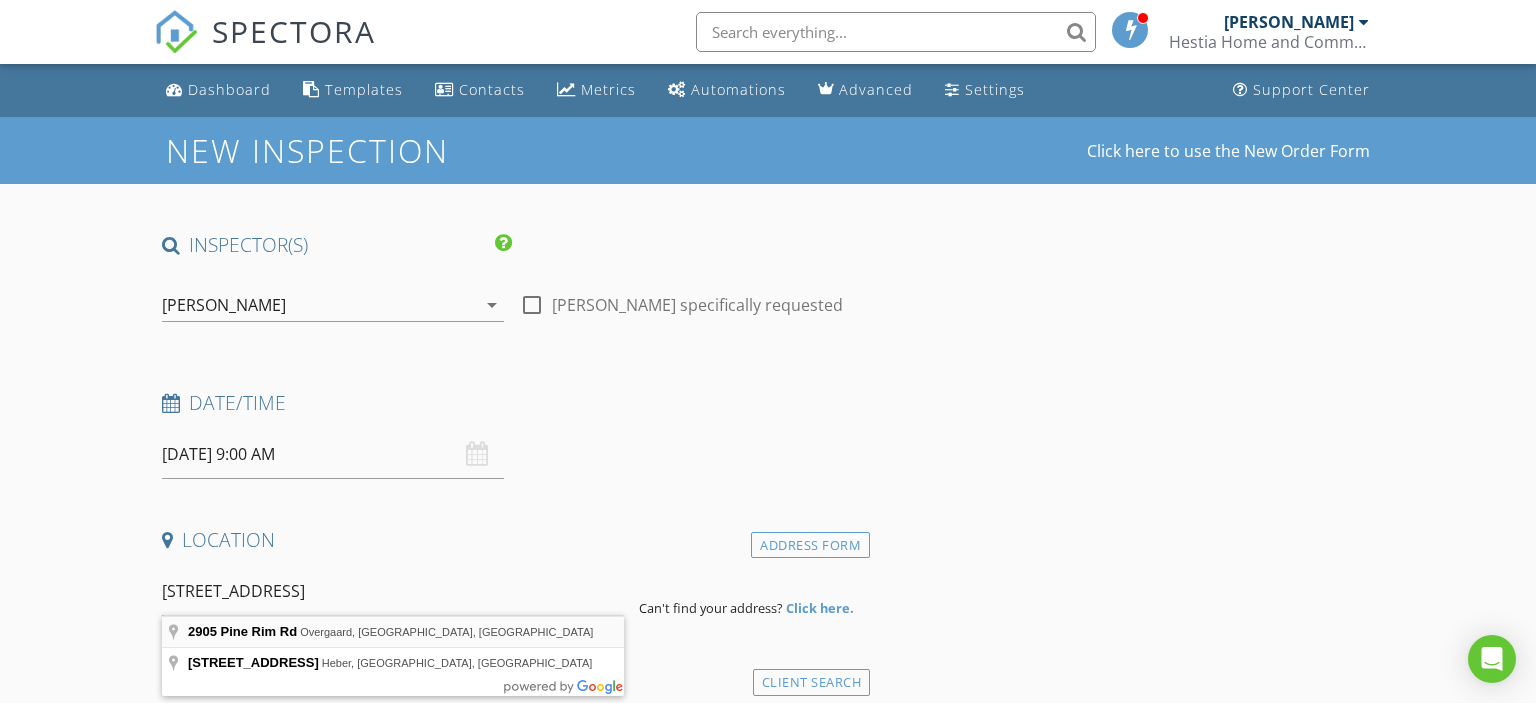 type on "2905 Pine Rim Rd, Overgaard, AZ, USA" 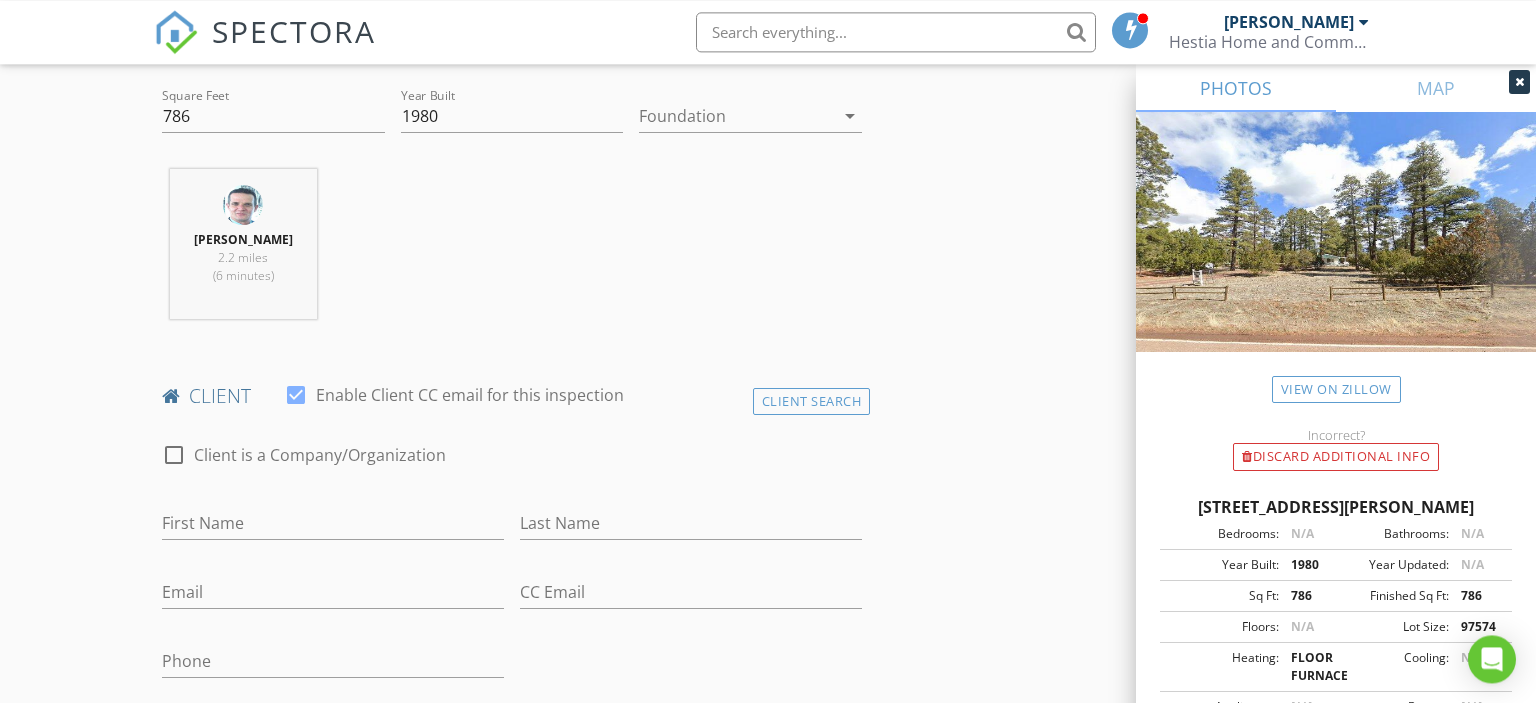 scroll, scrollTop: 739, scrollLeft: 0, axis: vertical 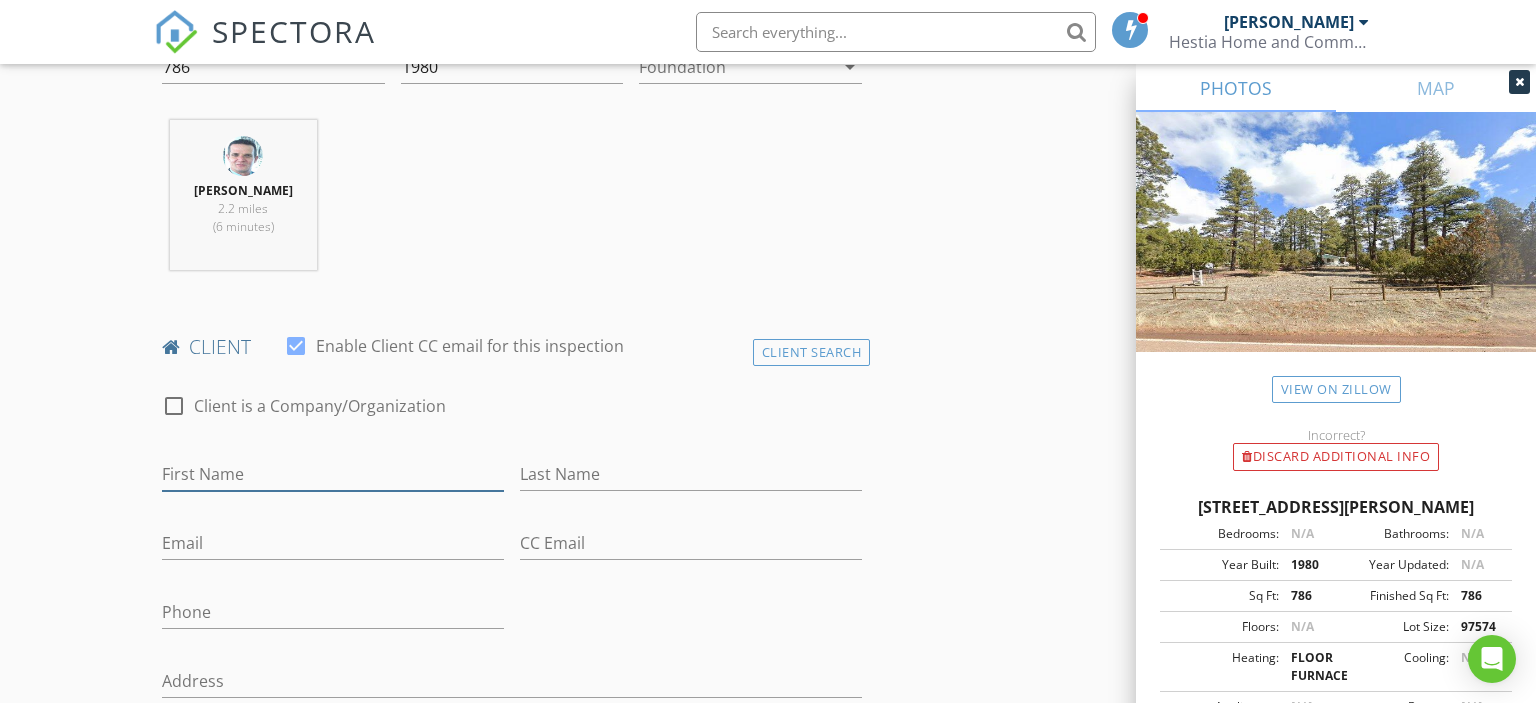 click on "First Name" at bounding box center [333, 474] 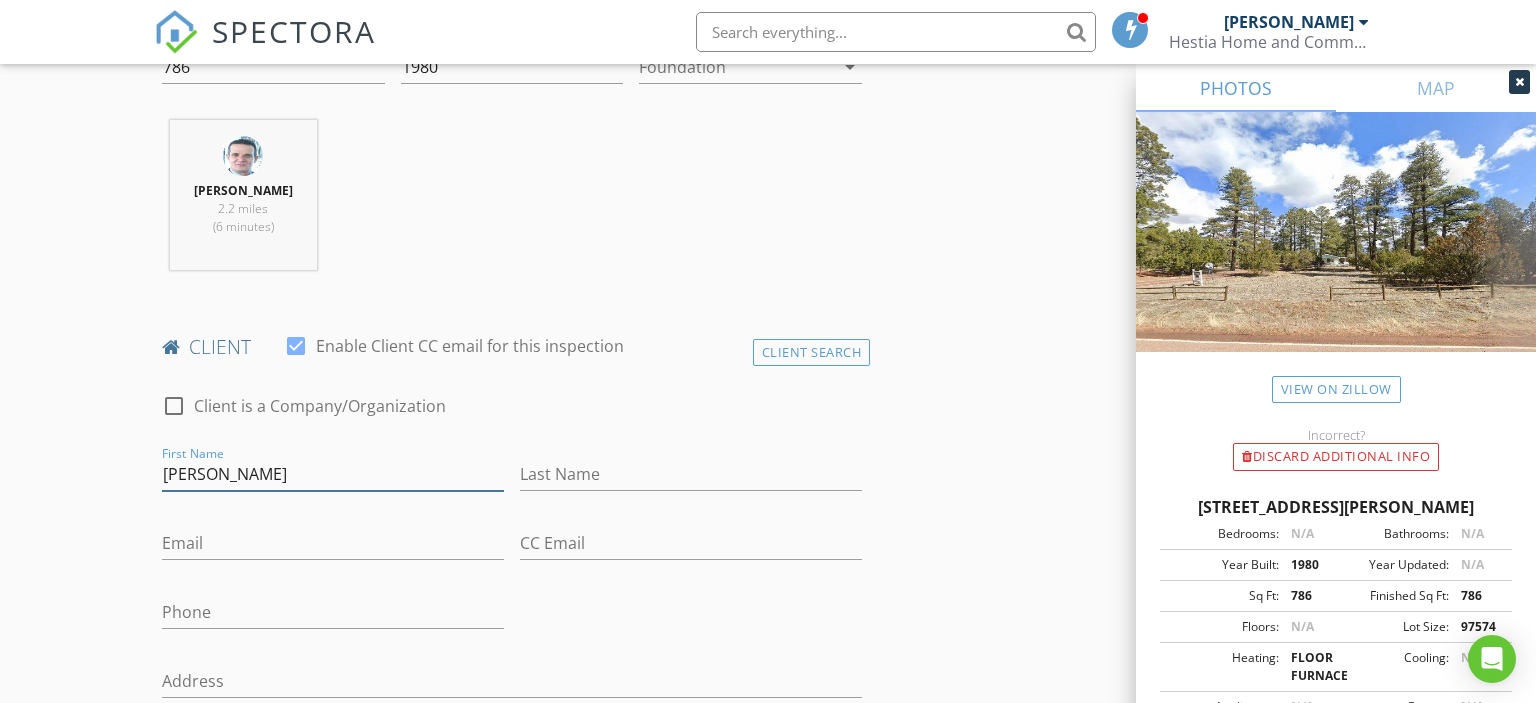 type on "kirk" 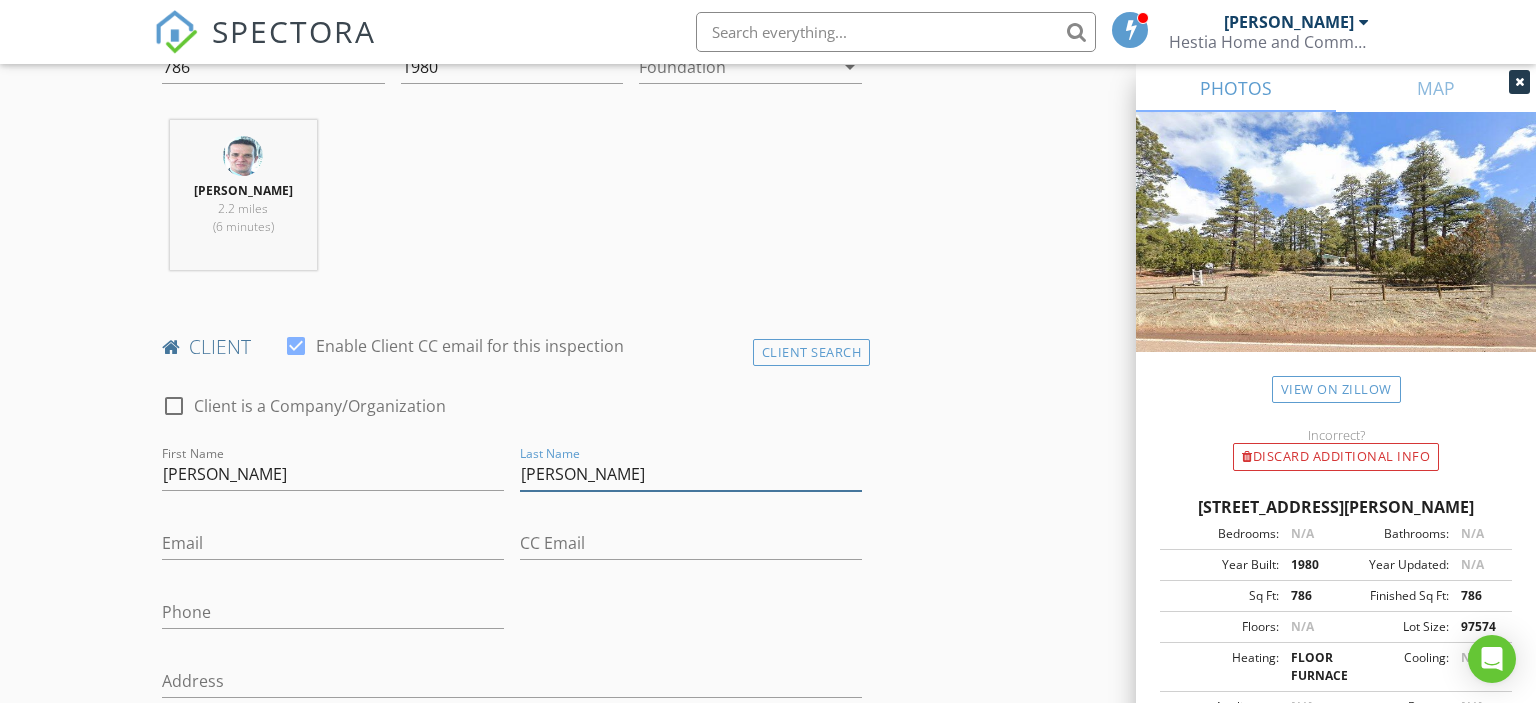 type on "wessel" 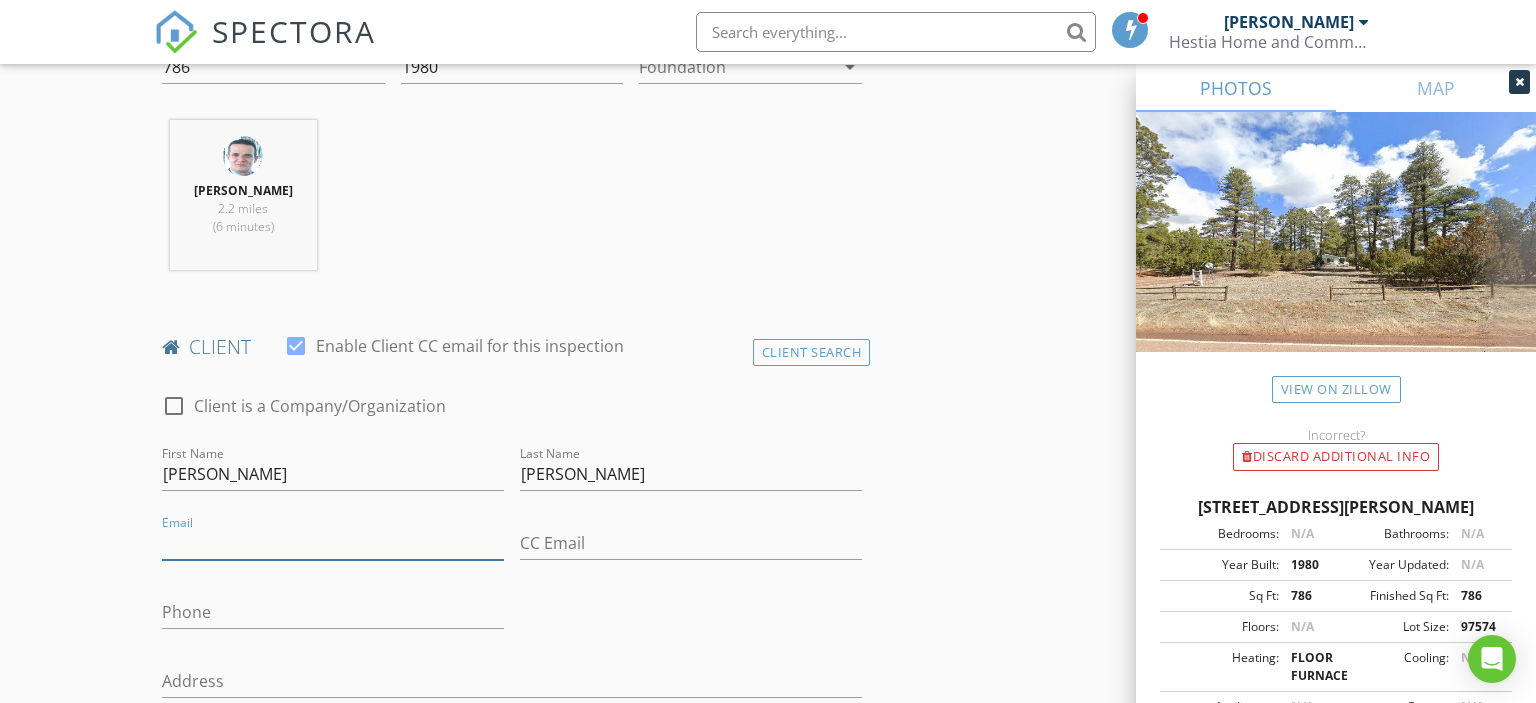click on "Email" at bounding box center [333, 543] 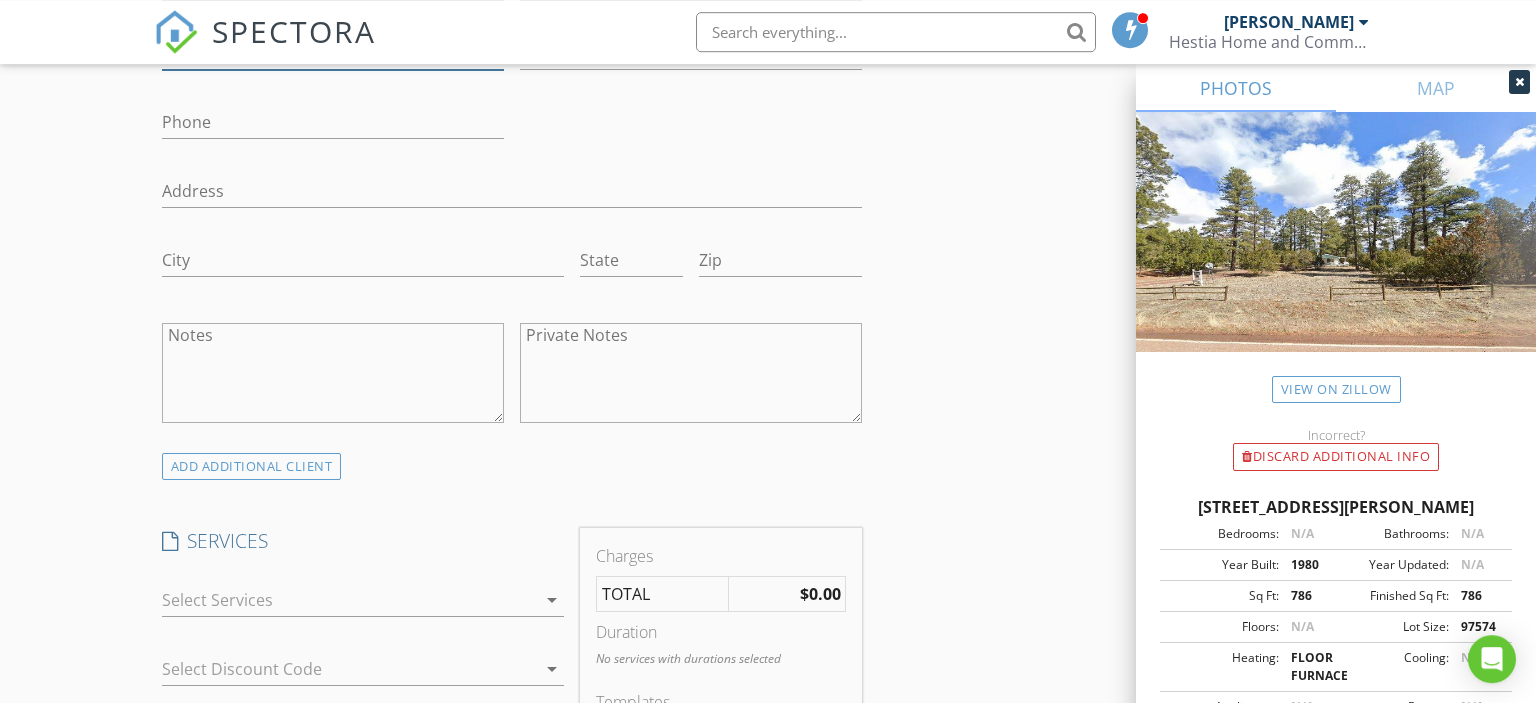 scroll, scrollTop: 1372, scrollLeft: 0, axis: vertical 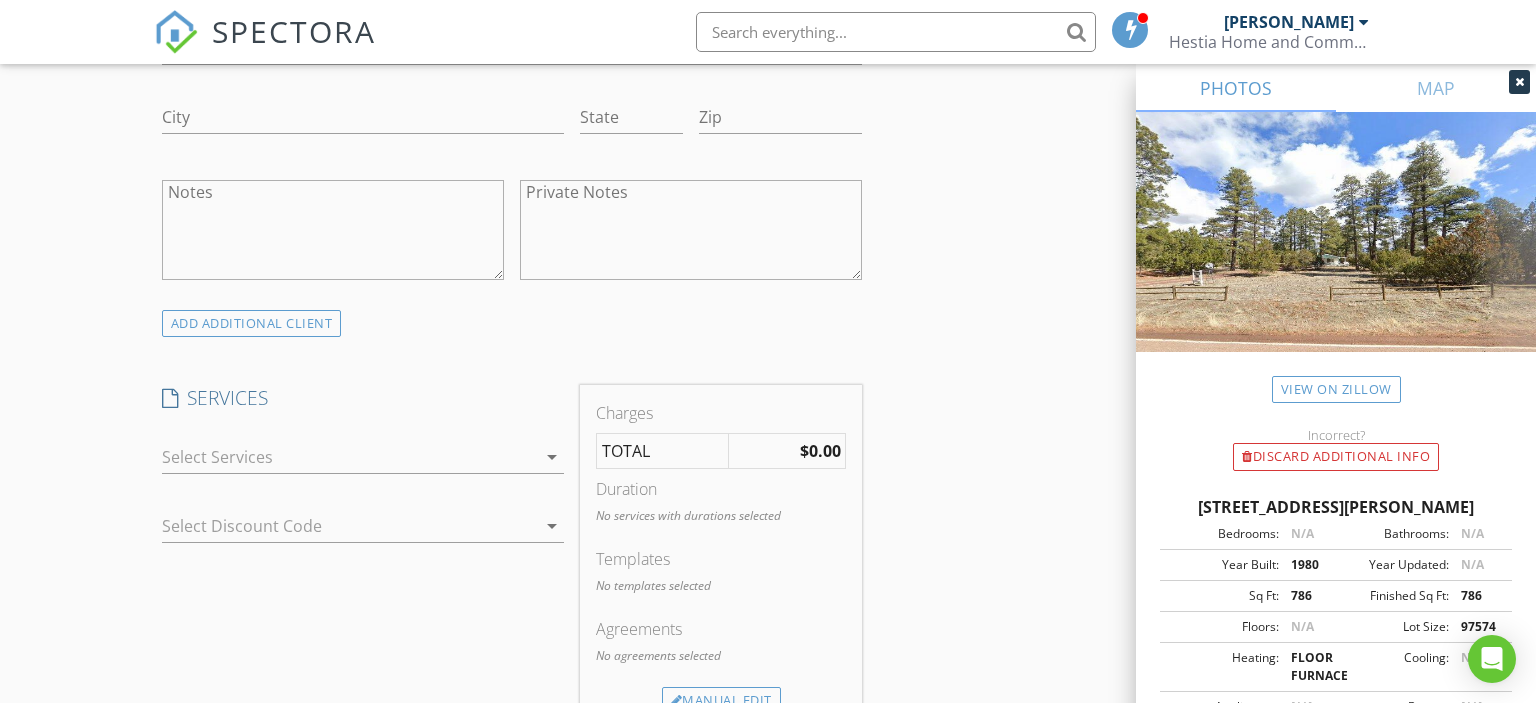 type on "kwessel@live.com" 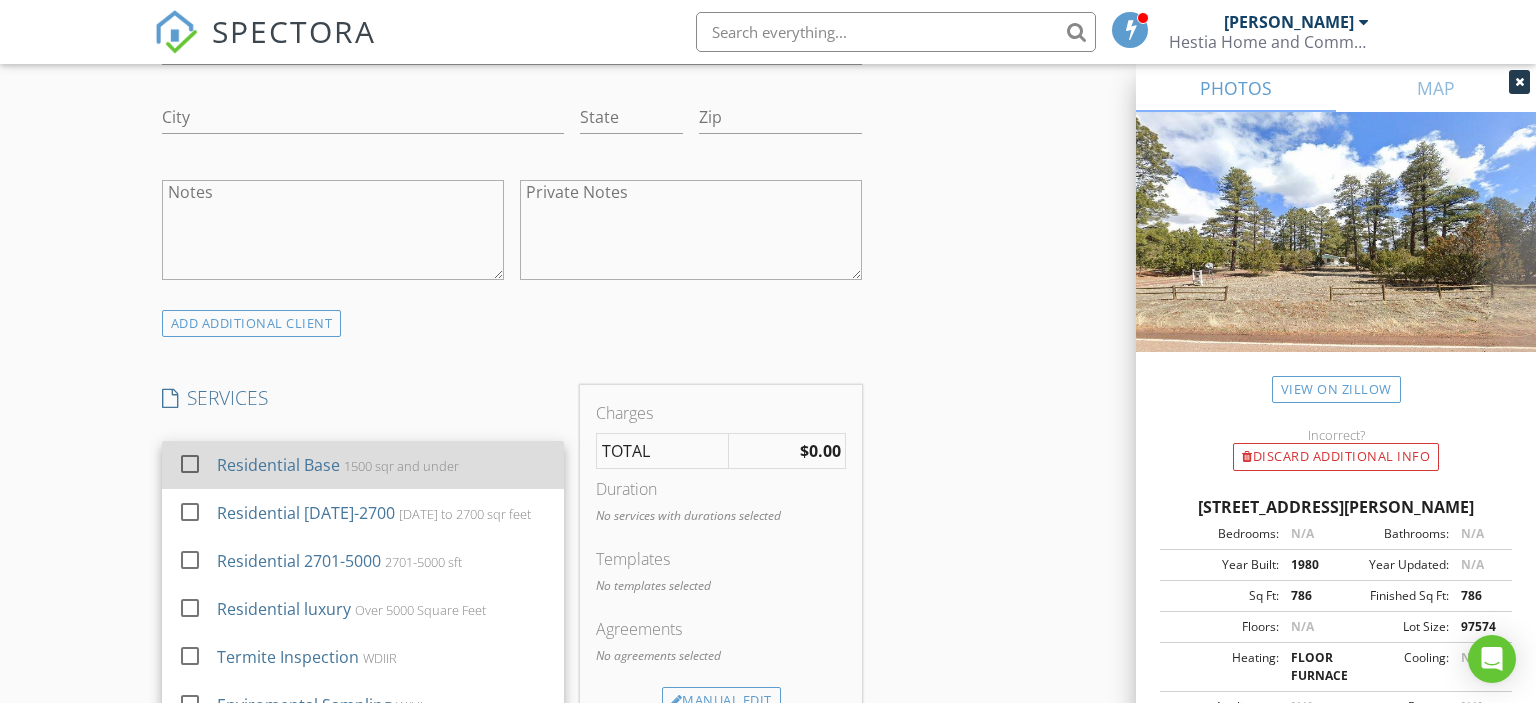 click on "1500 sqr and under" at bounding box center (400, 466) 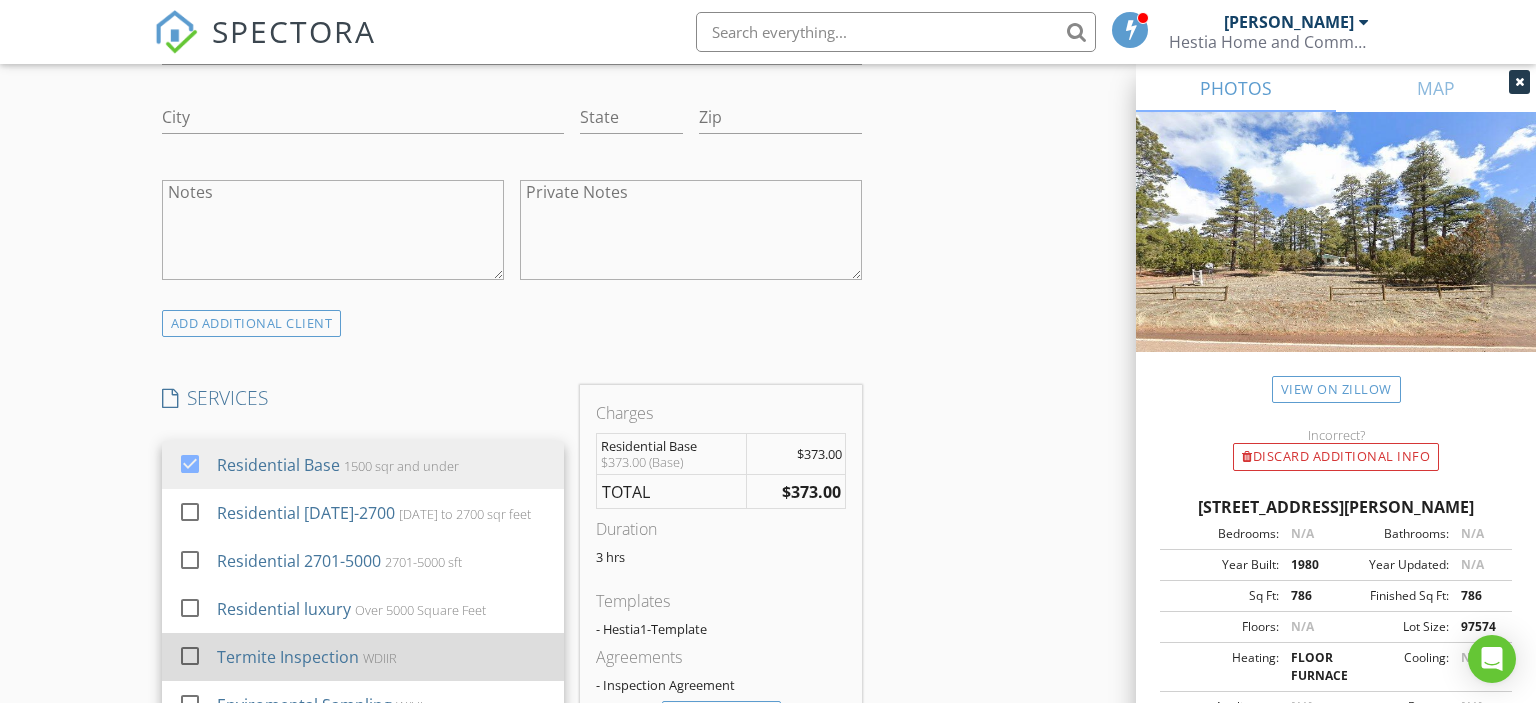 click at bounding box center [190, 656] 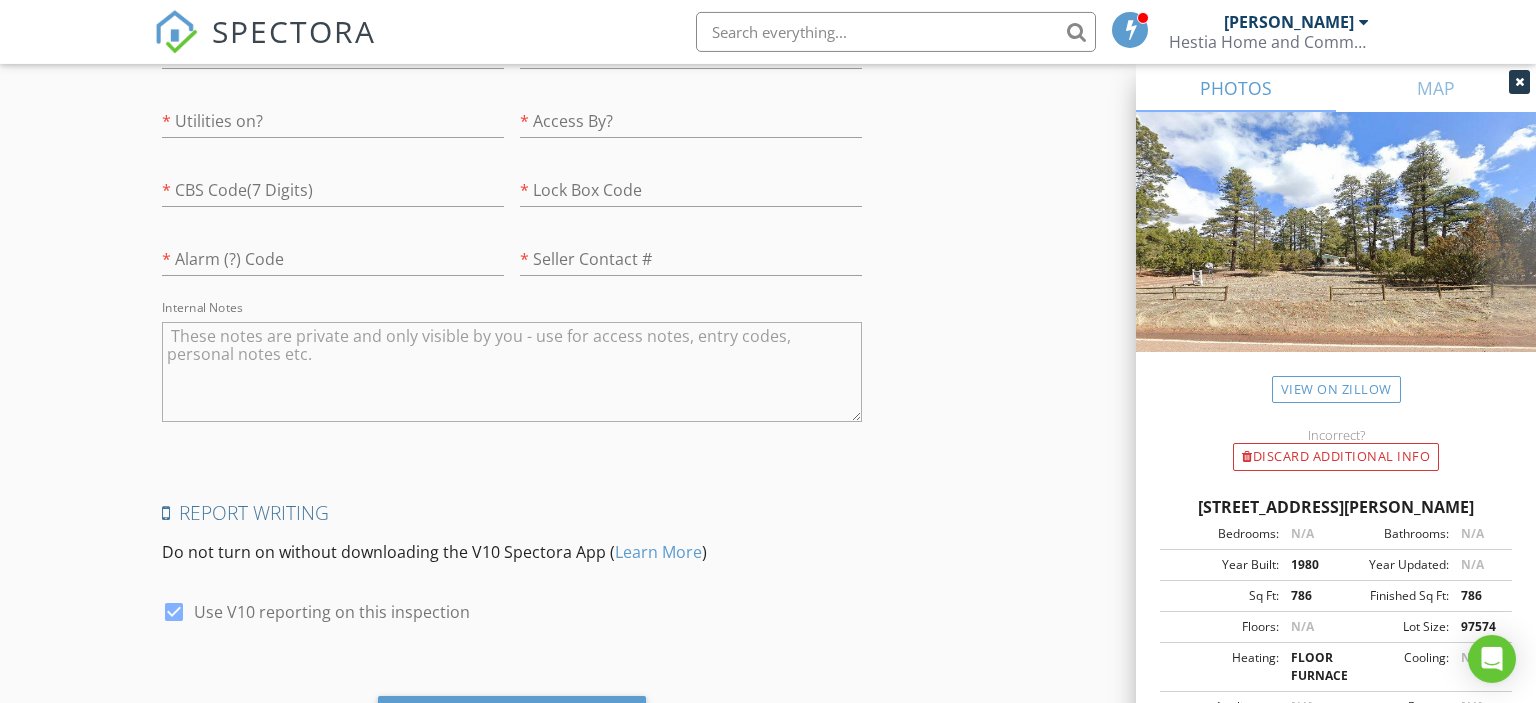 scroll, scrollTop: 3369, scrollLeft: 0, axis: vertical 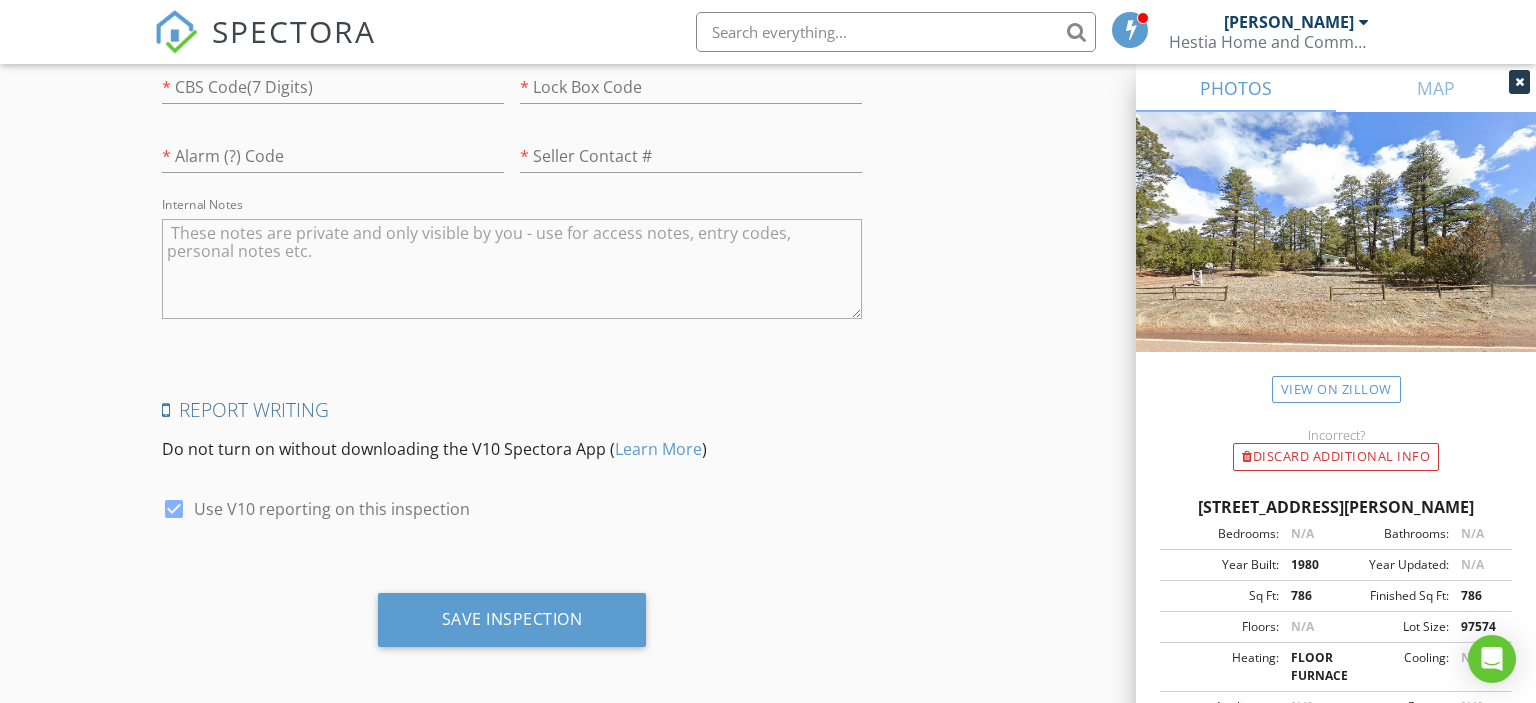 click at bounding box center (512, 269) 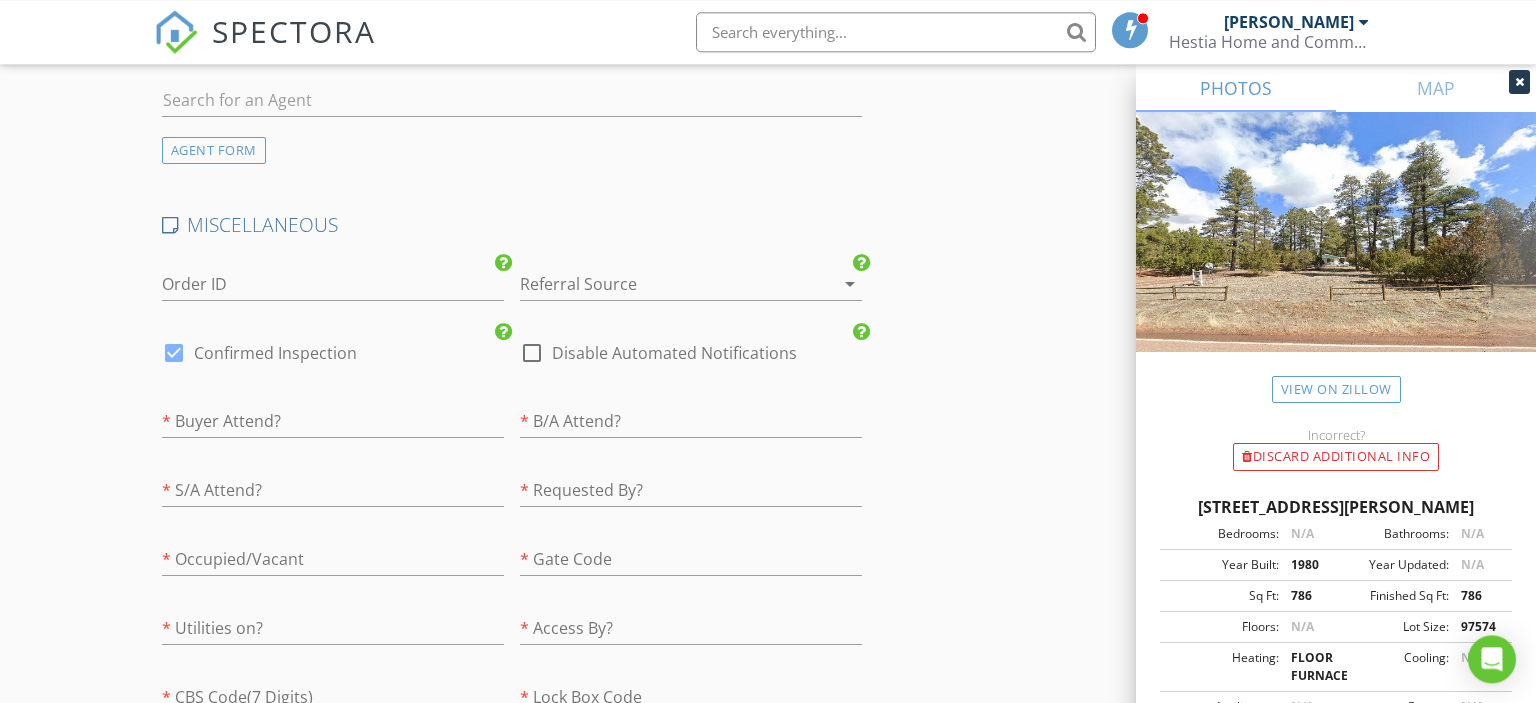 scroll, scrollTop: 2841, scrollLeft: 0, axis: vertical 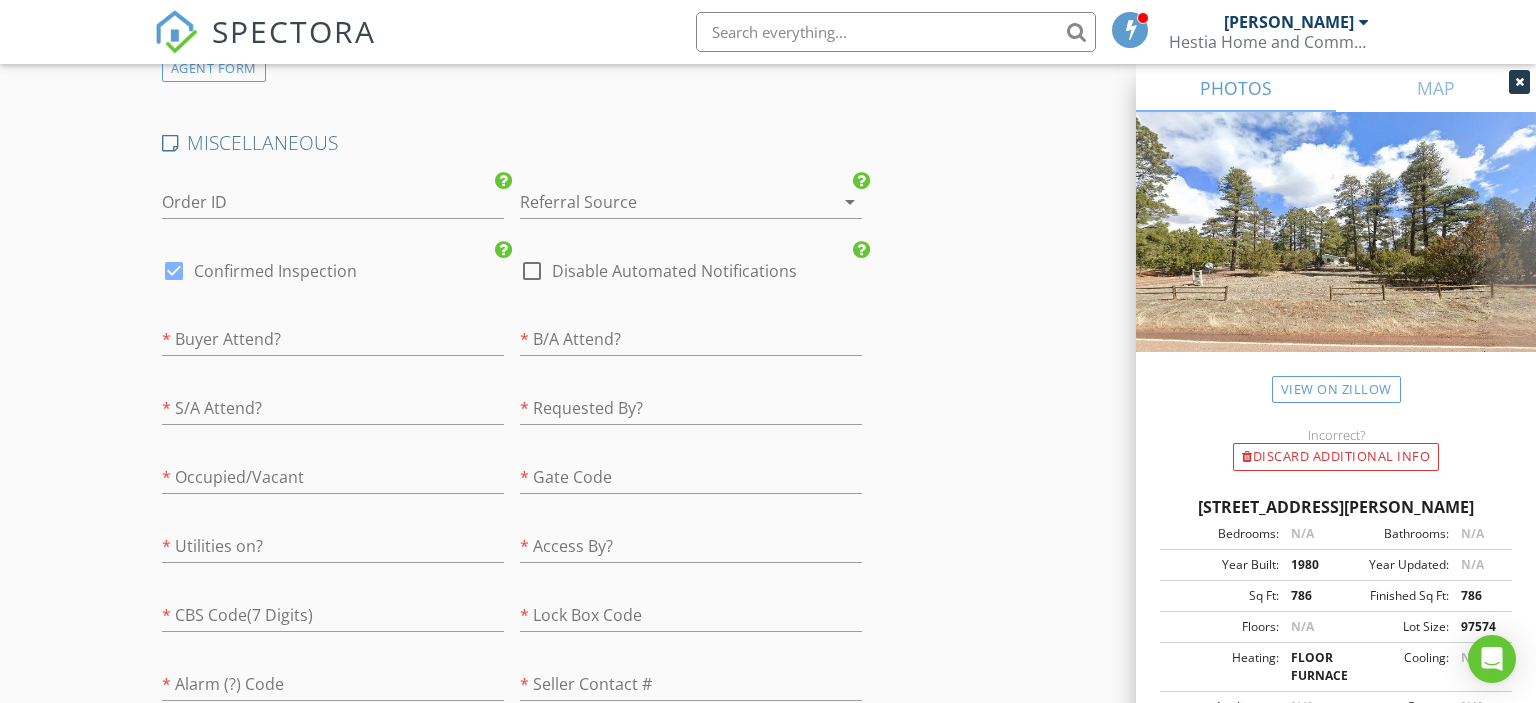 type on "-" 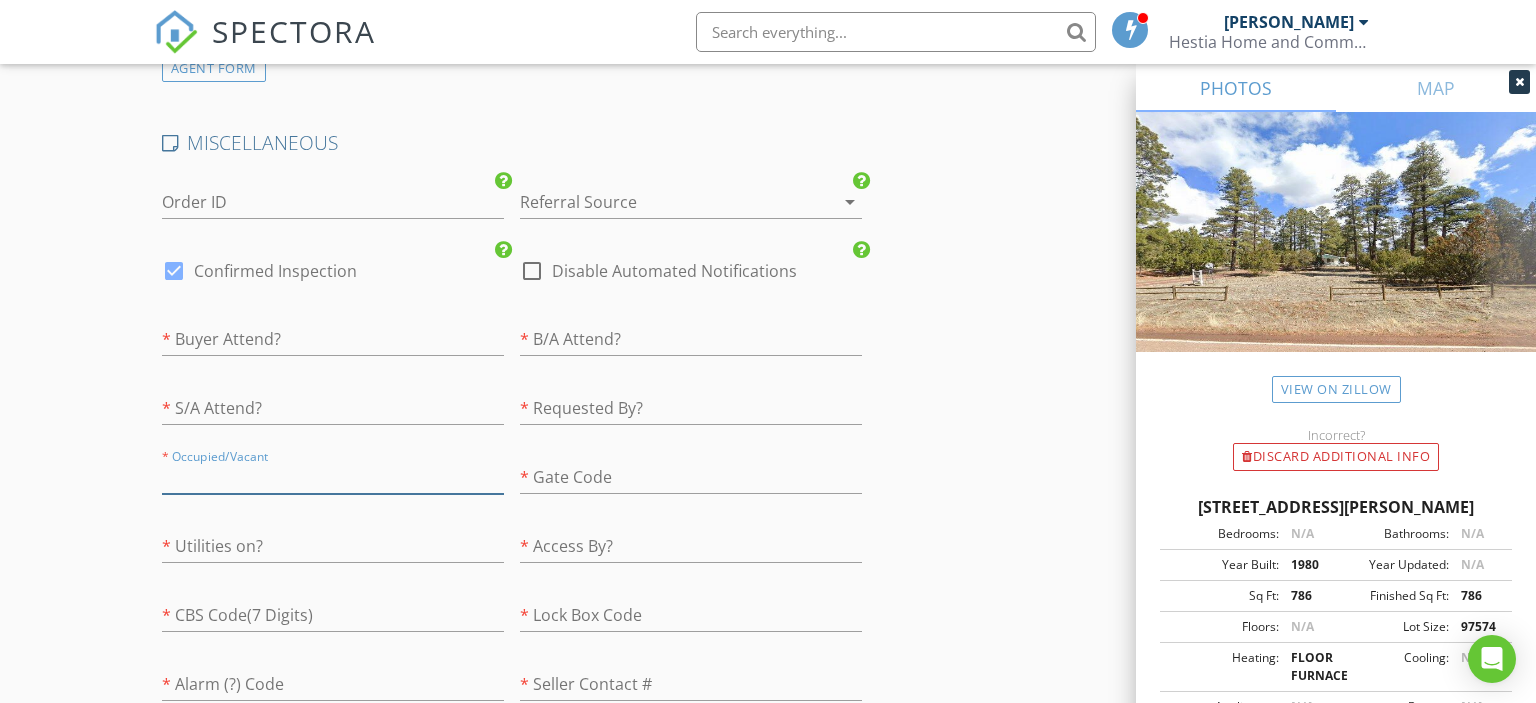 click at bounding box center (333, 477) 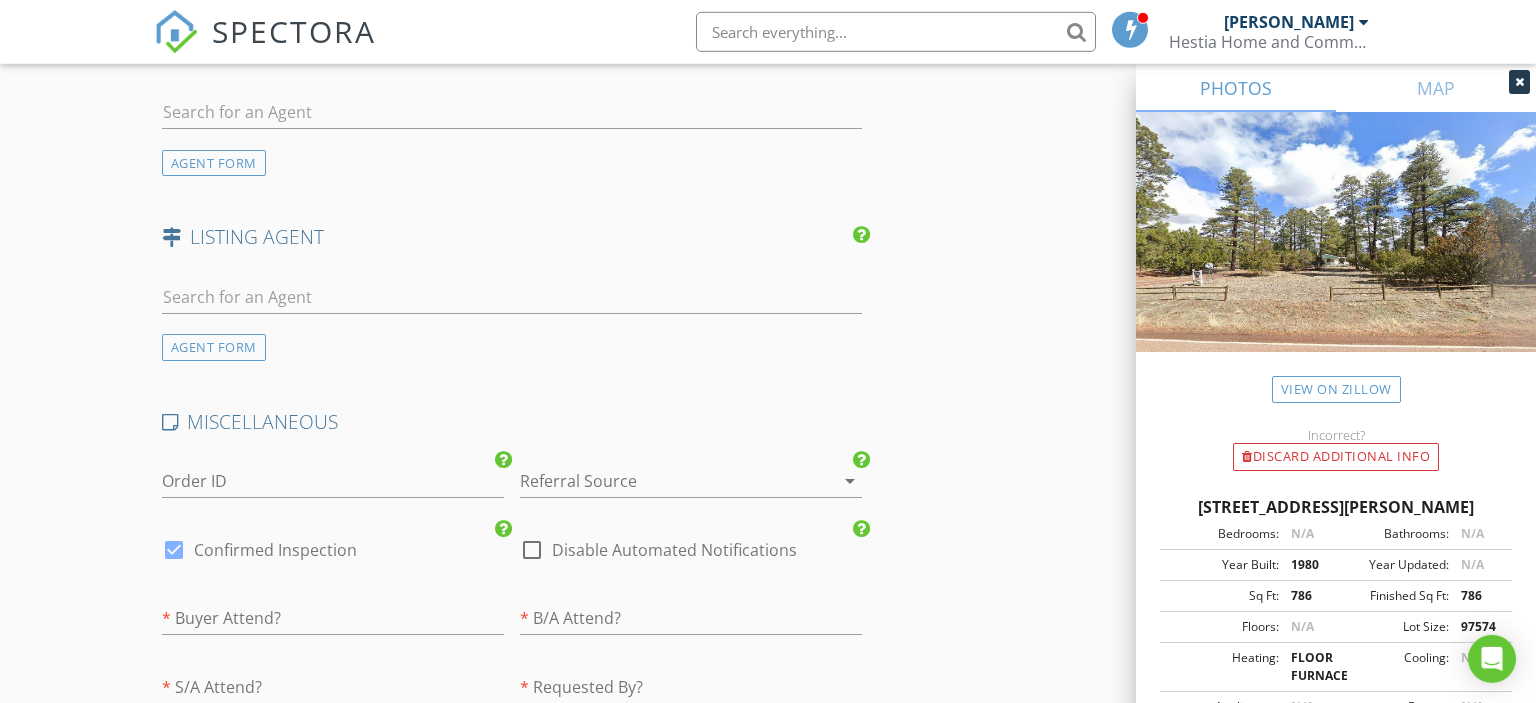 scroll, scrollTop: 2630, scrollLeft: 0, axis: vertical 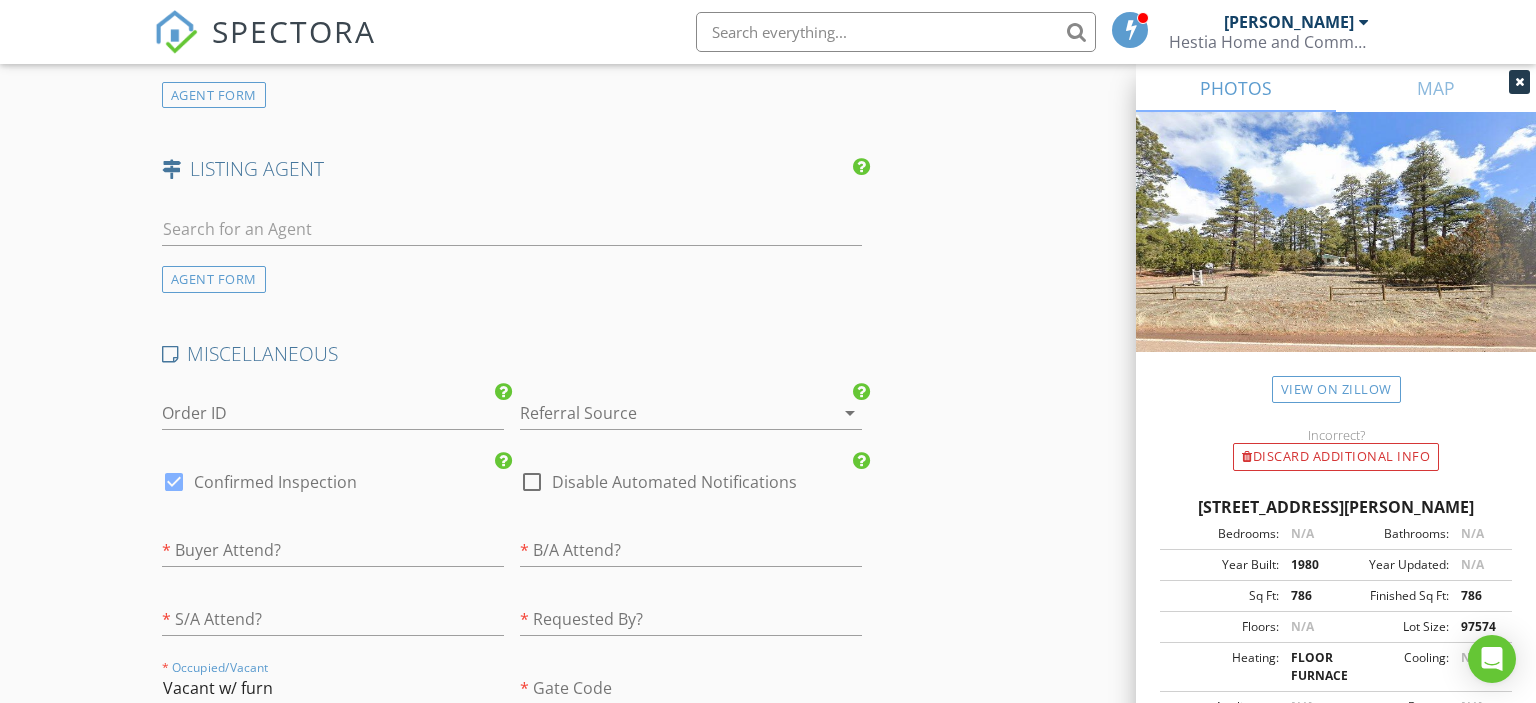 type on "Vacant w/ furn" 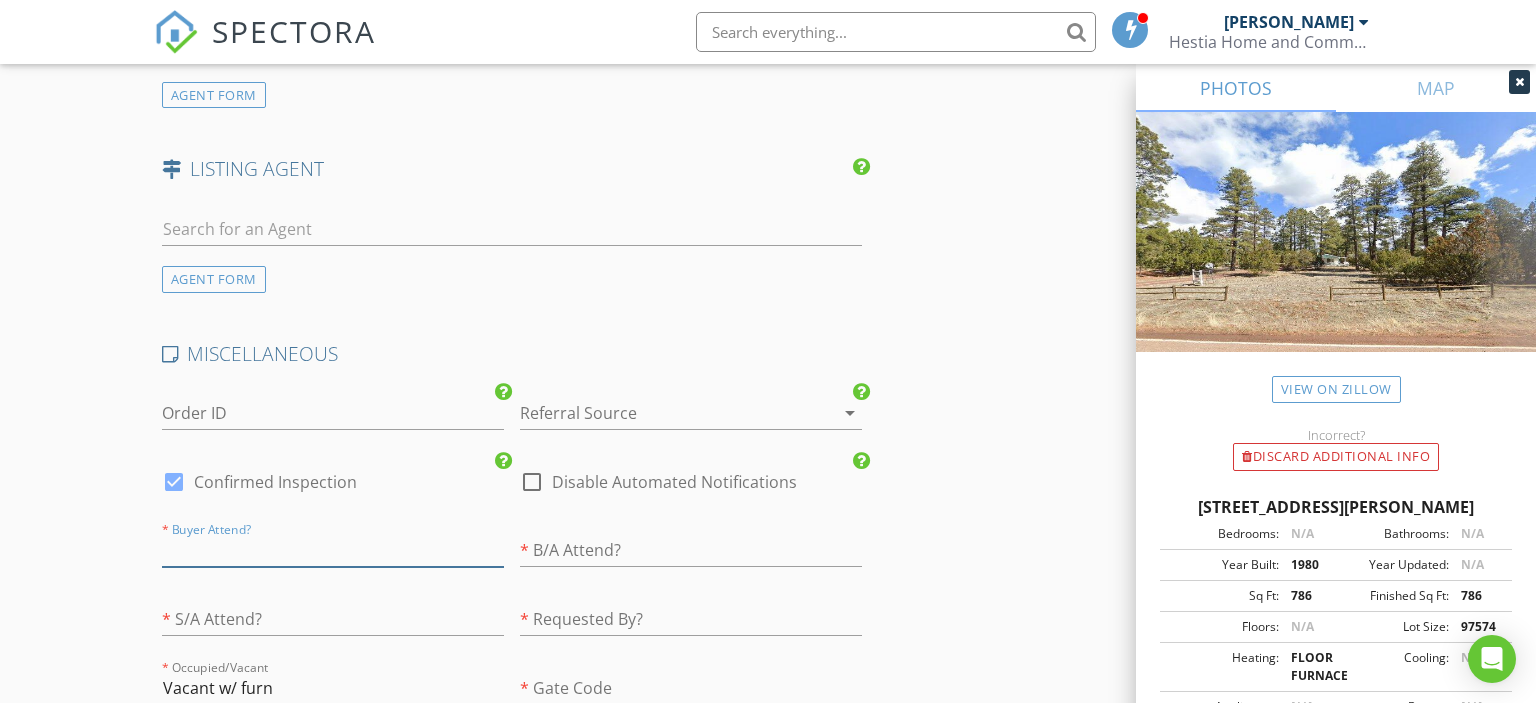 click at bounding box center [333, 550] 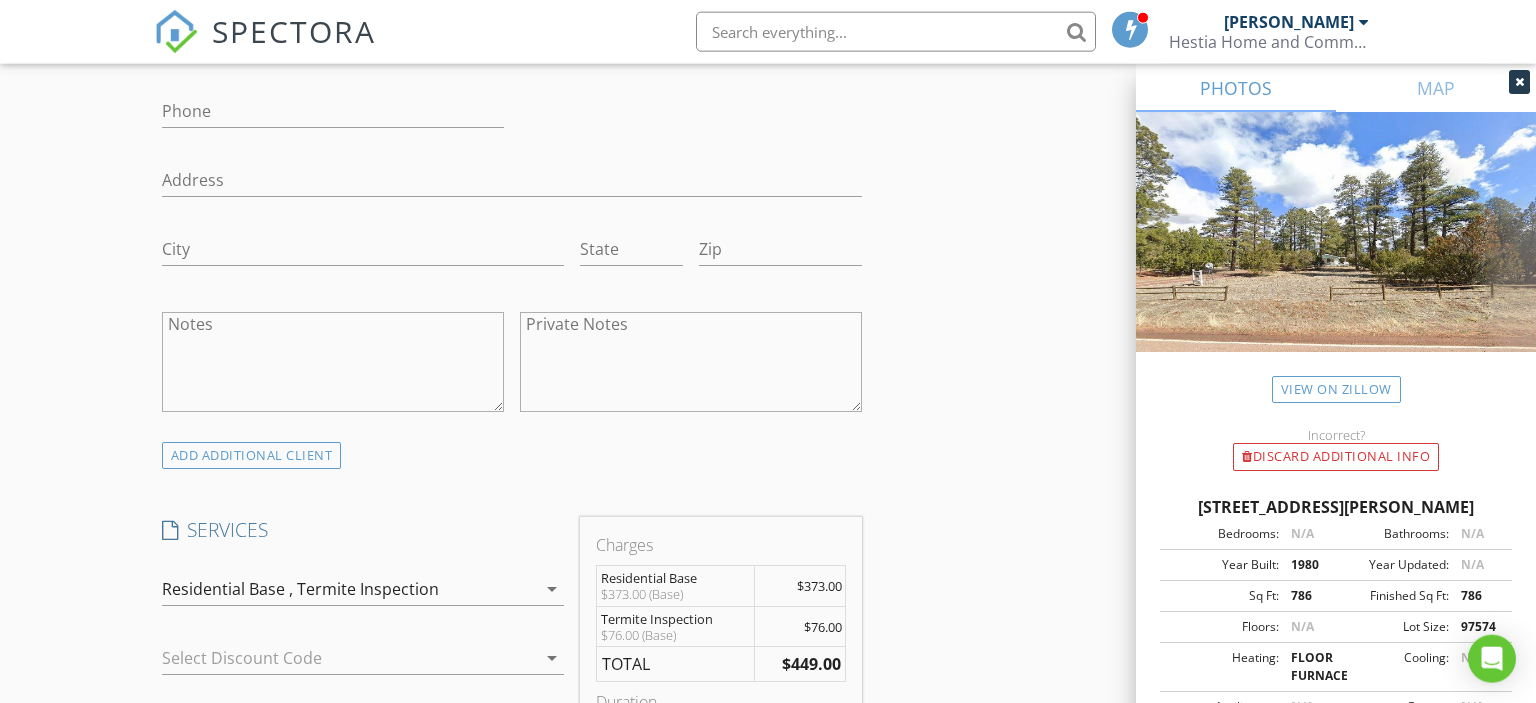 scroll, scrollTop: 1152, scrollLeft: 0, axis: vertical 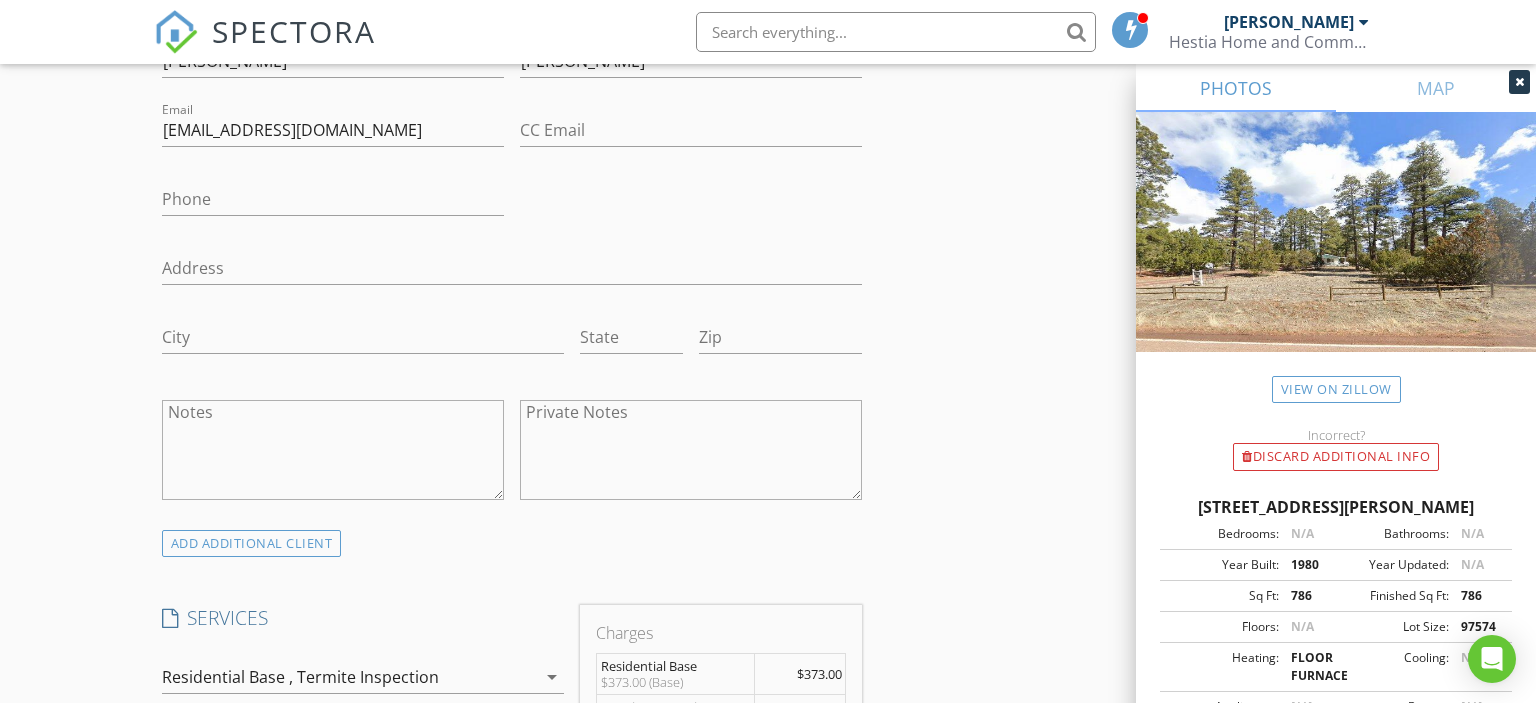 type on "No" 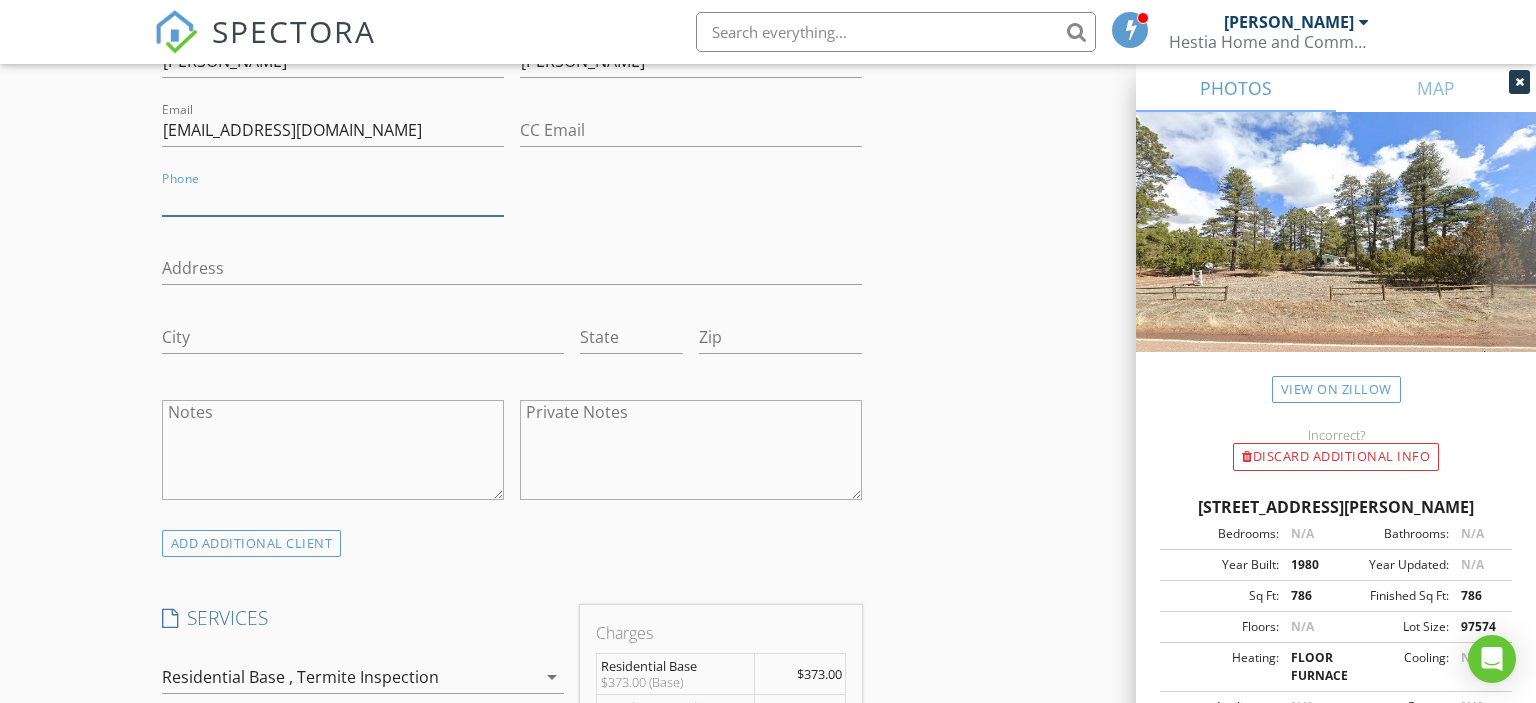 click on "Phone" at bounding box center (333, 199) 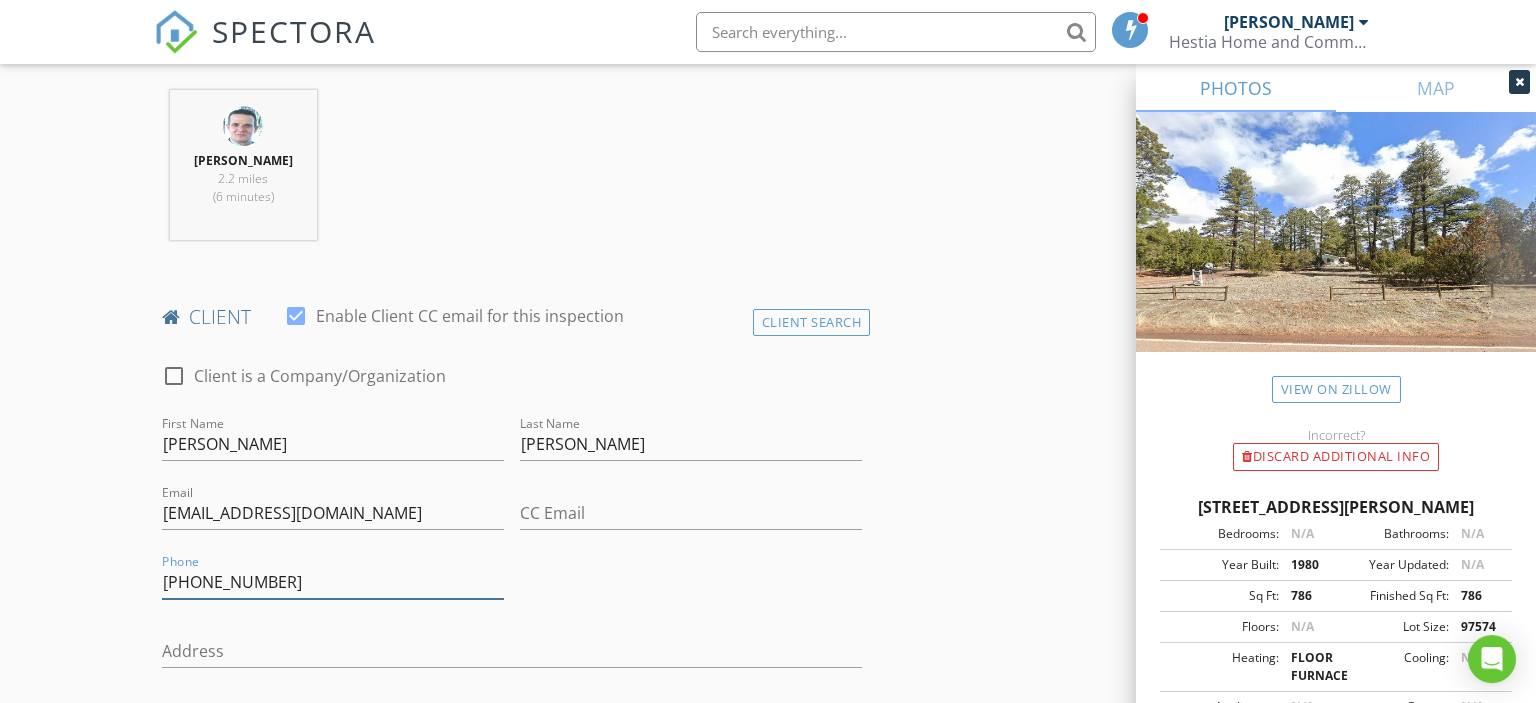 scroll, scrollTop: 729, scrollLeft: 0, axis: vertical 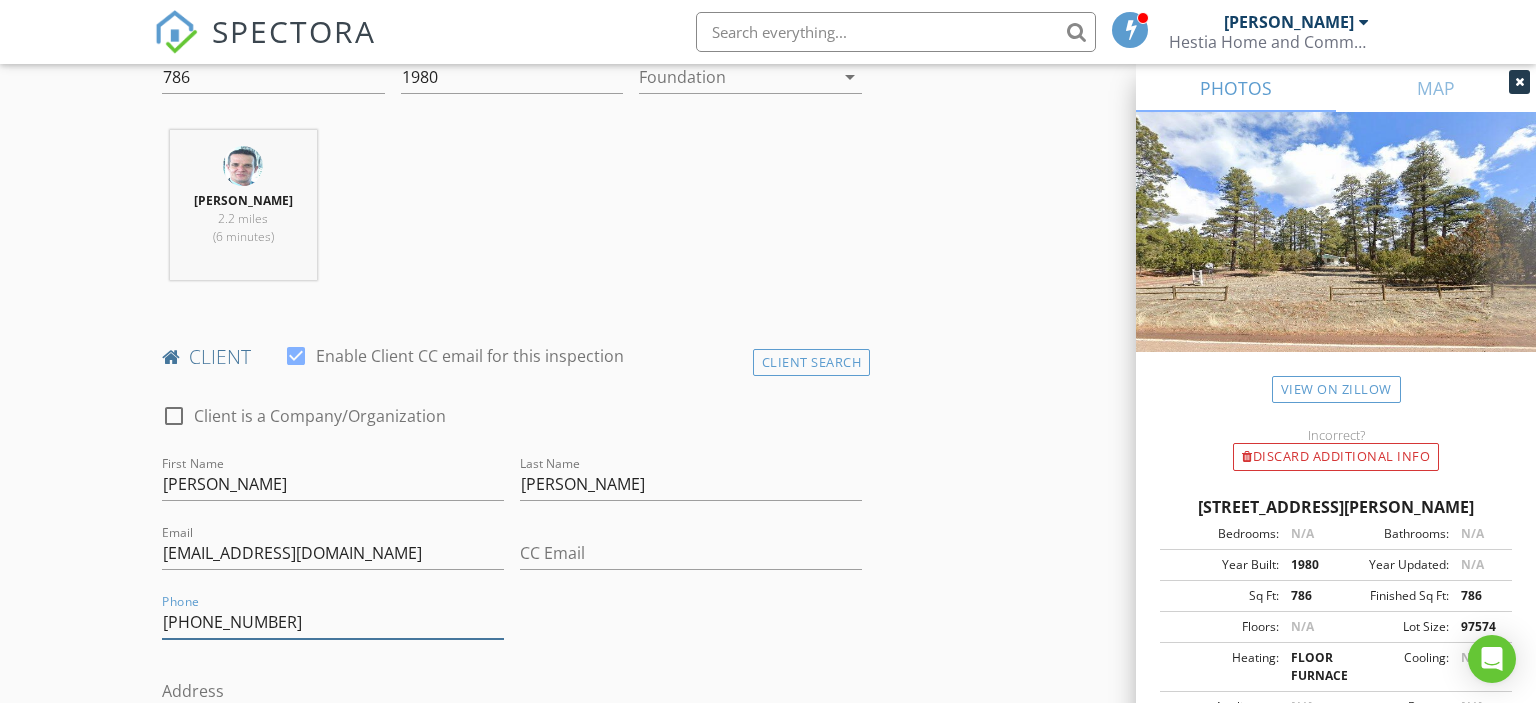 type on "[PHONE_NUMBER]" 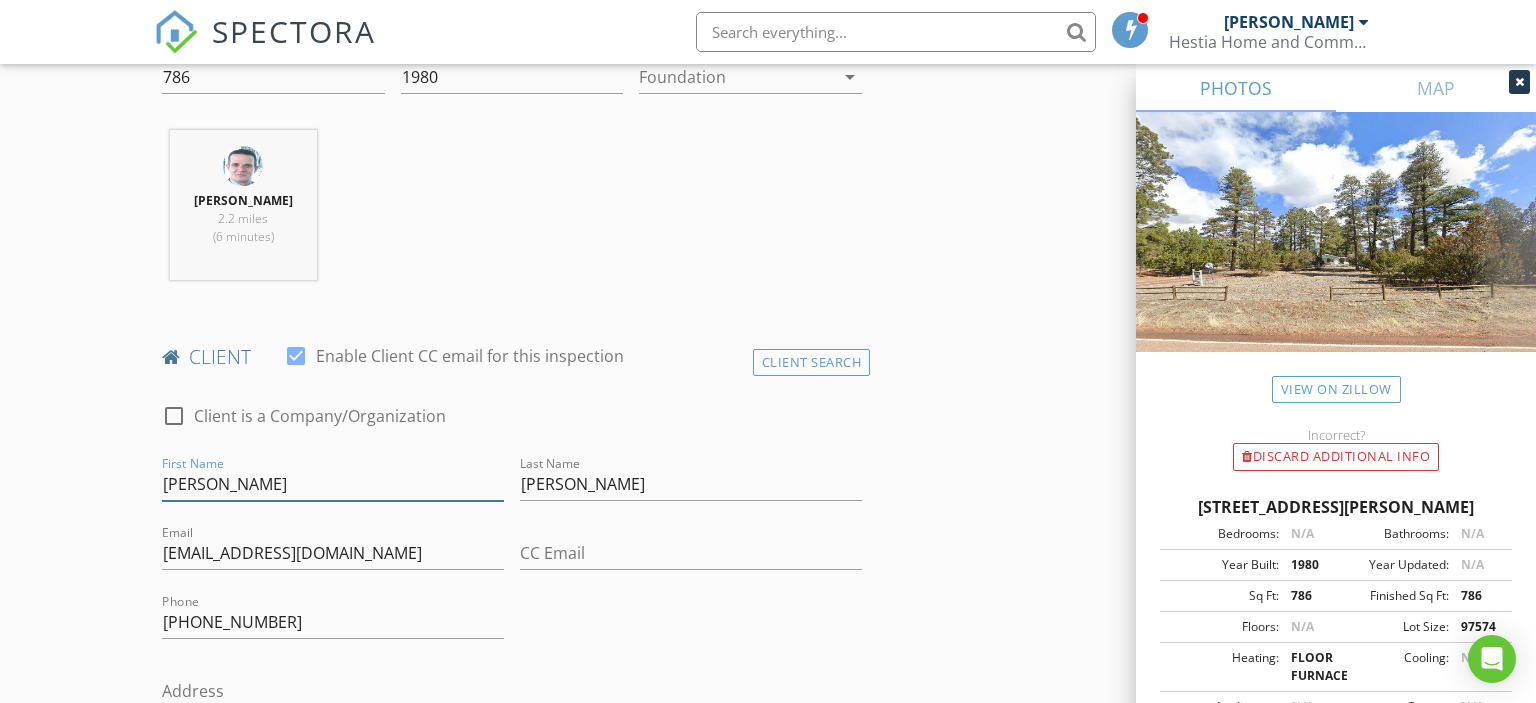 click on "kirk" at bounding box center (333, 484) 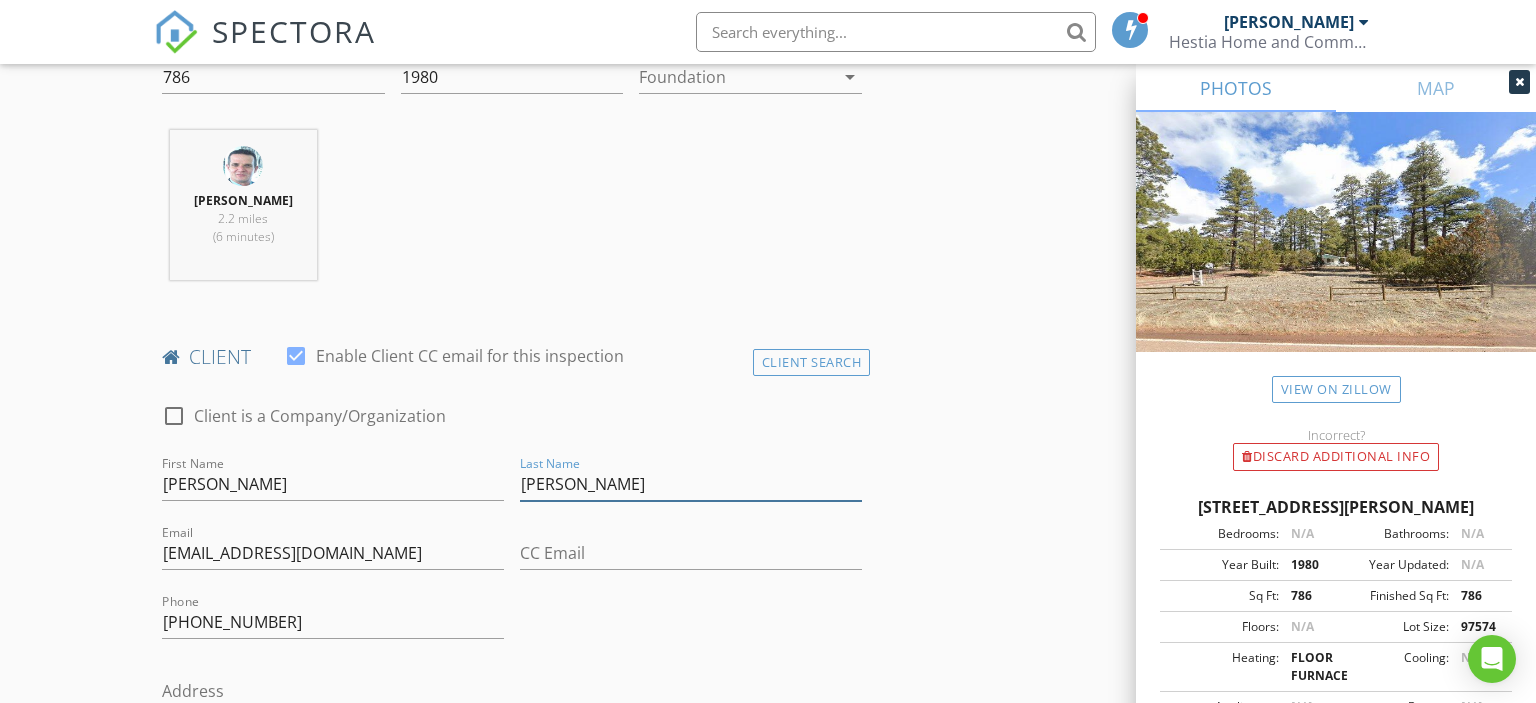 click on "wessel" at bounding box center (691, 484) 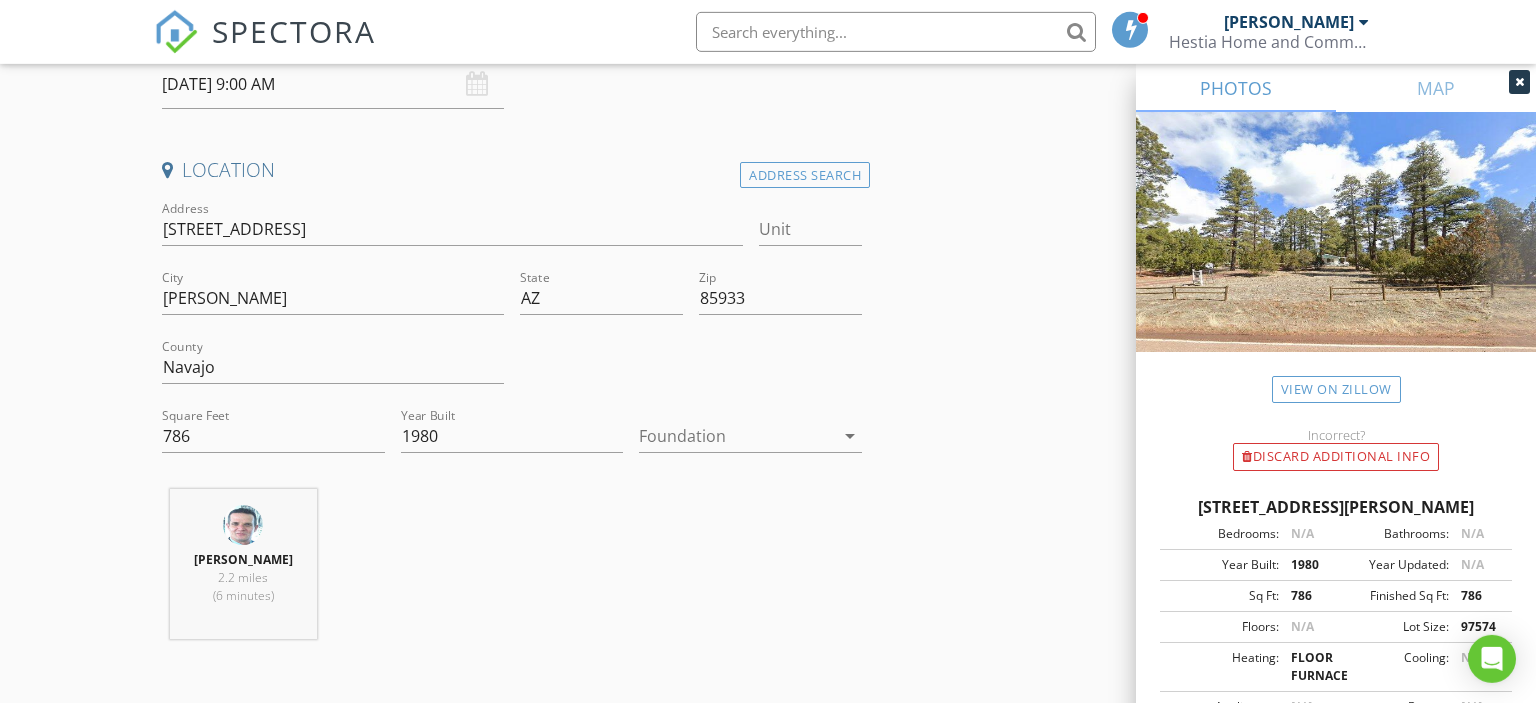scroll, scrollTop: 307, scrollLeft: 0, axis: vertical 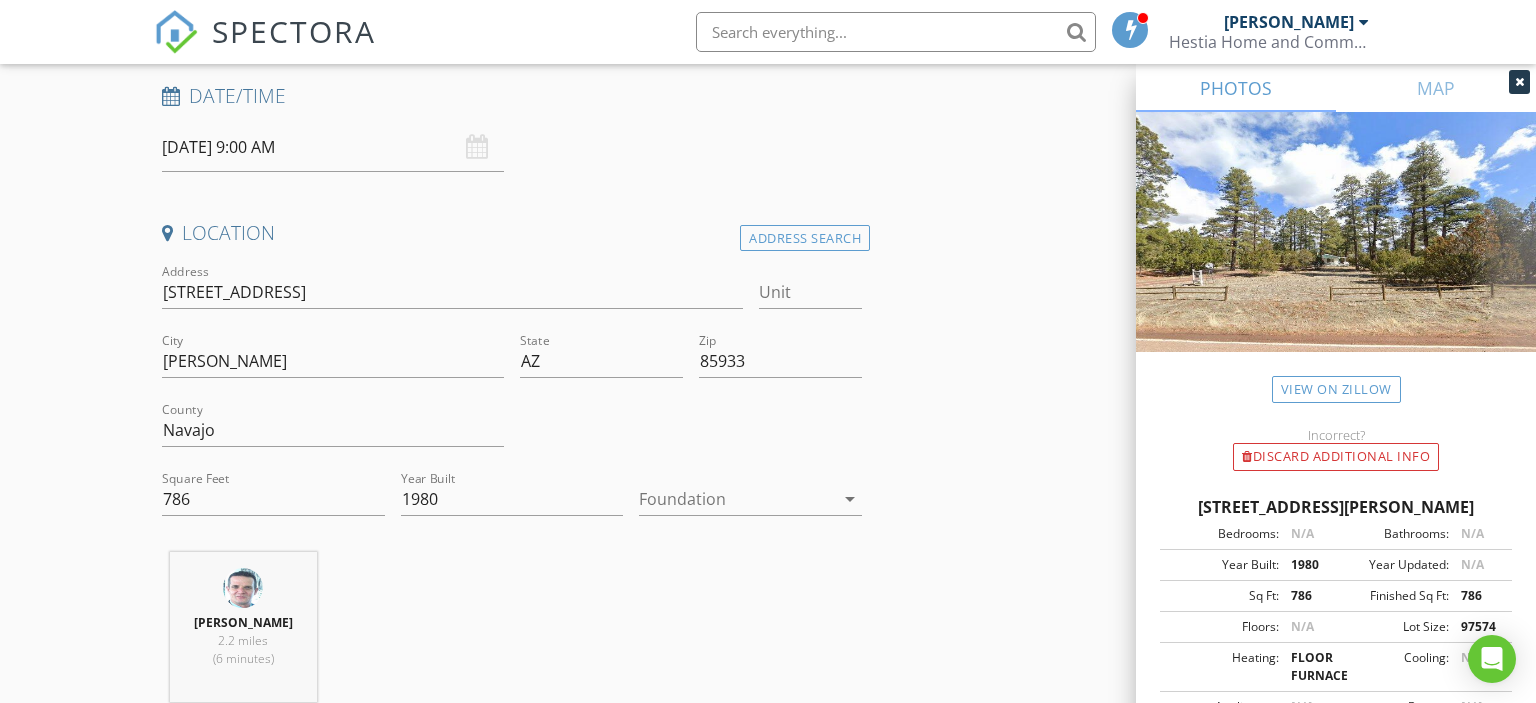 type on "[PERSON_NAME]" 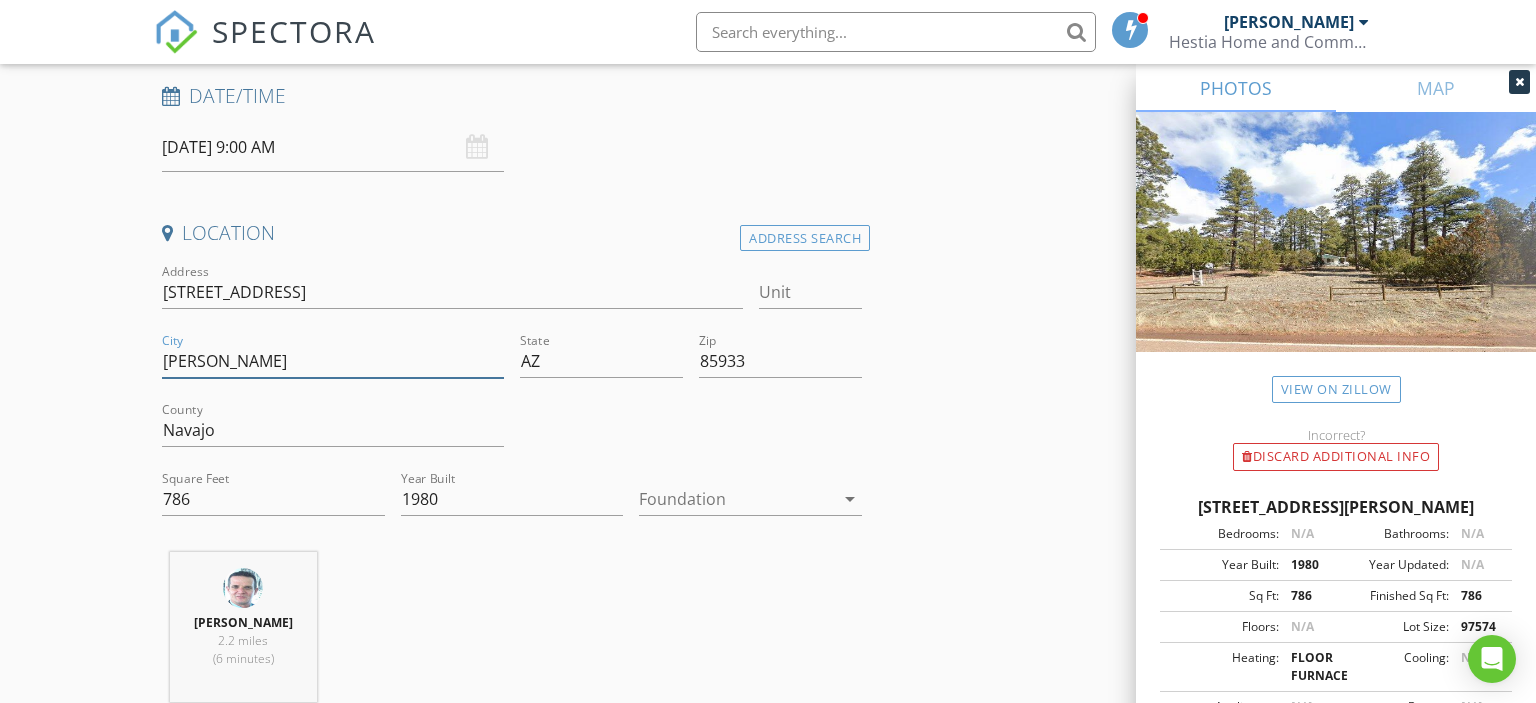 drag, startPoint x: 212, startPoint y: 358, endPoint x: 153, endPoint y: 366, distance: 59.5399 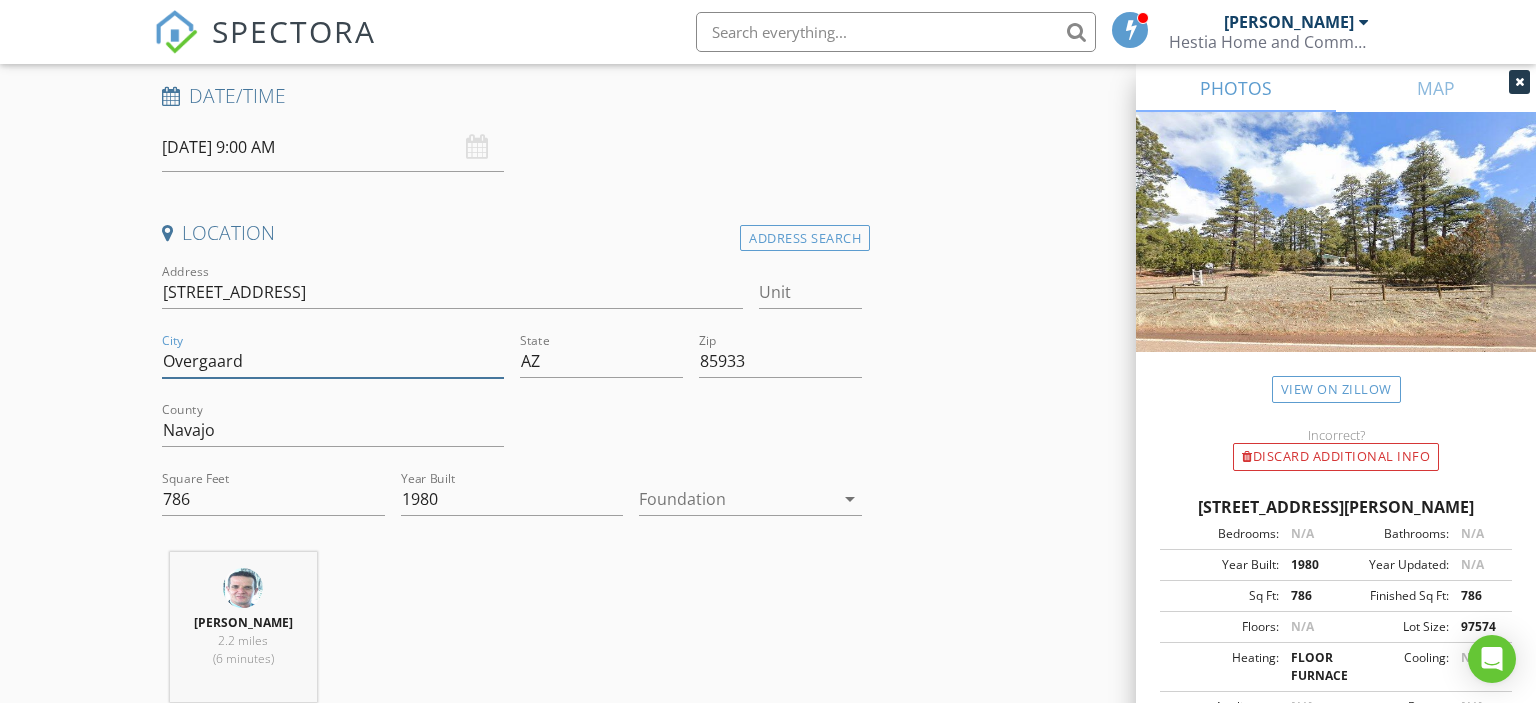 type on "Overgaard" 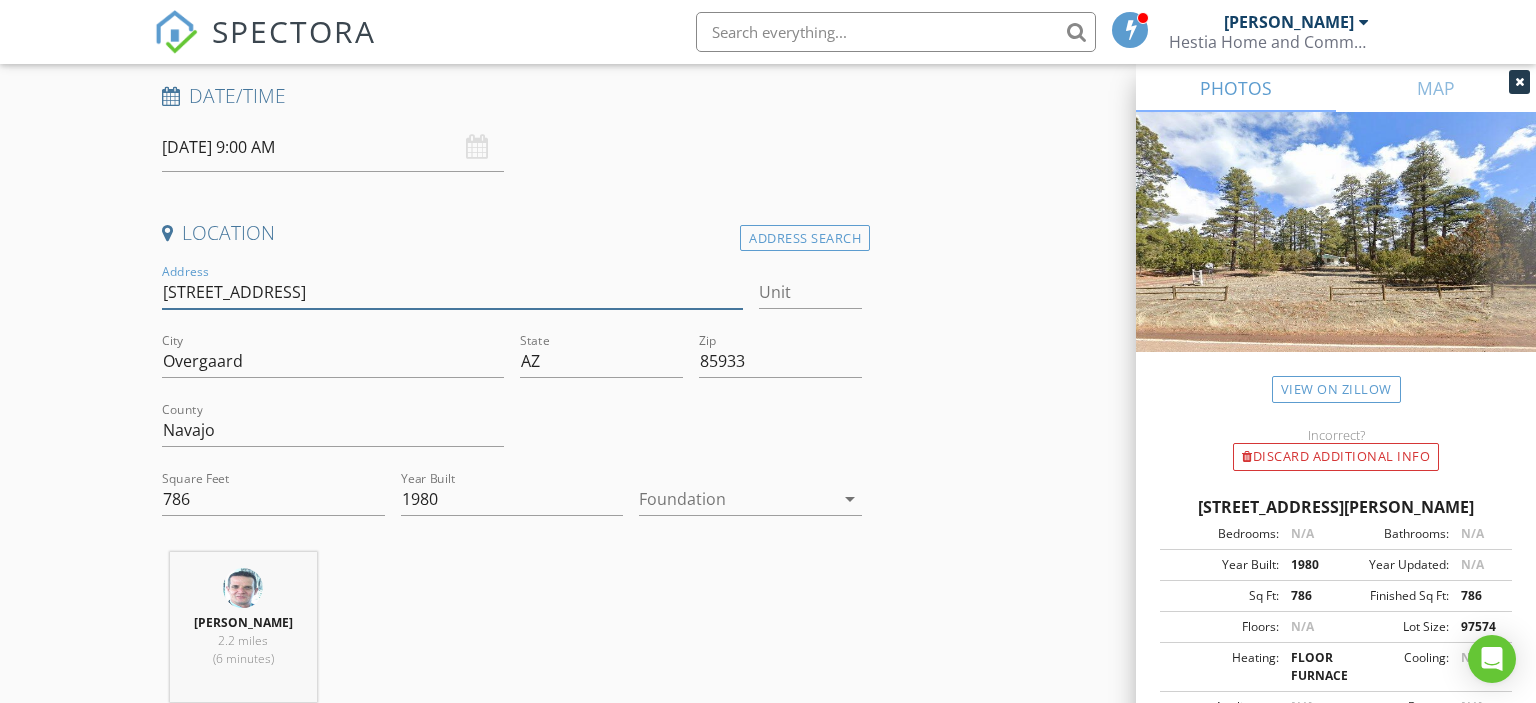 drag, startPoint x: 302, startPoint y: 292, endPoint x: 152, endPoint y: 283, distance: 150.26976 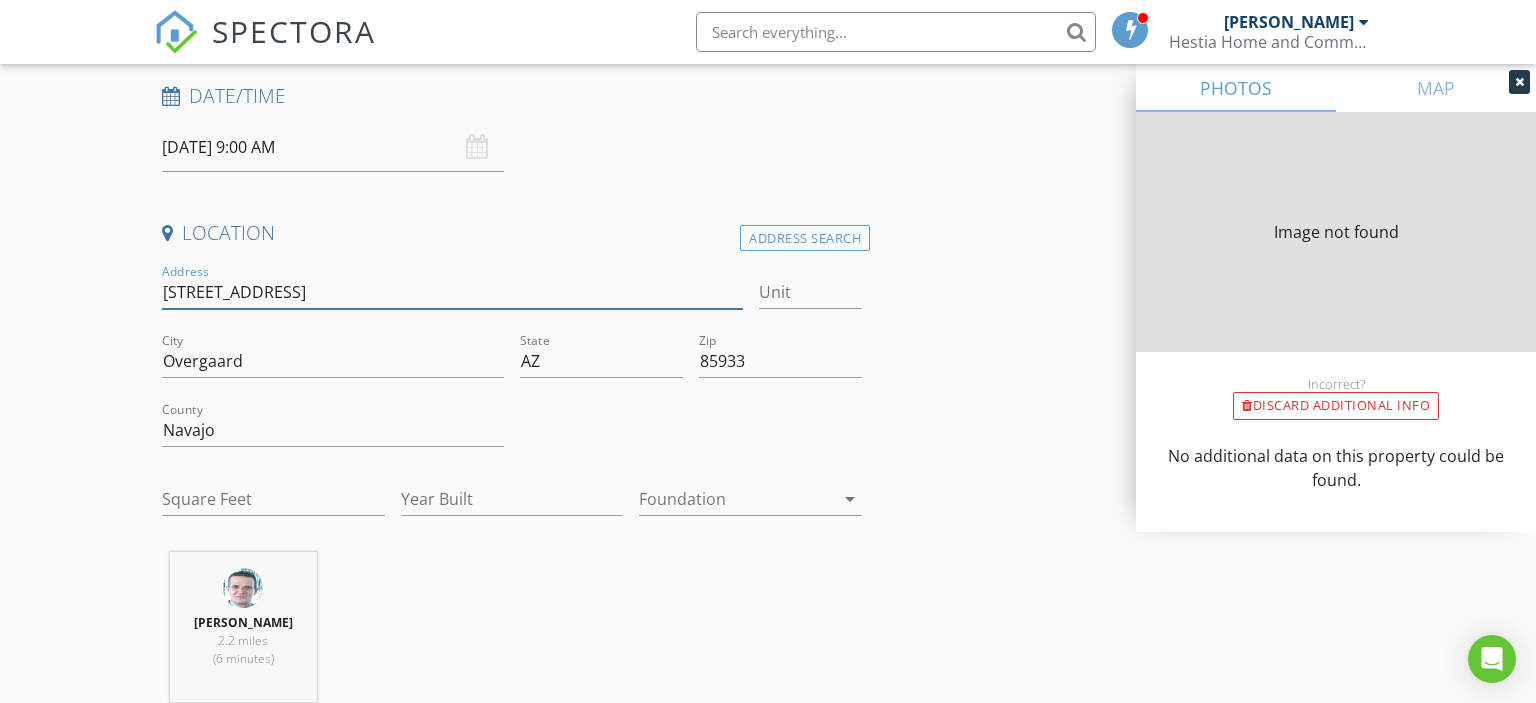 type on "786" 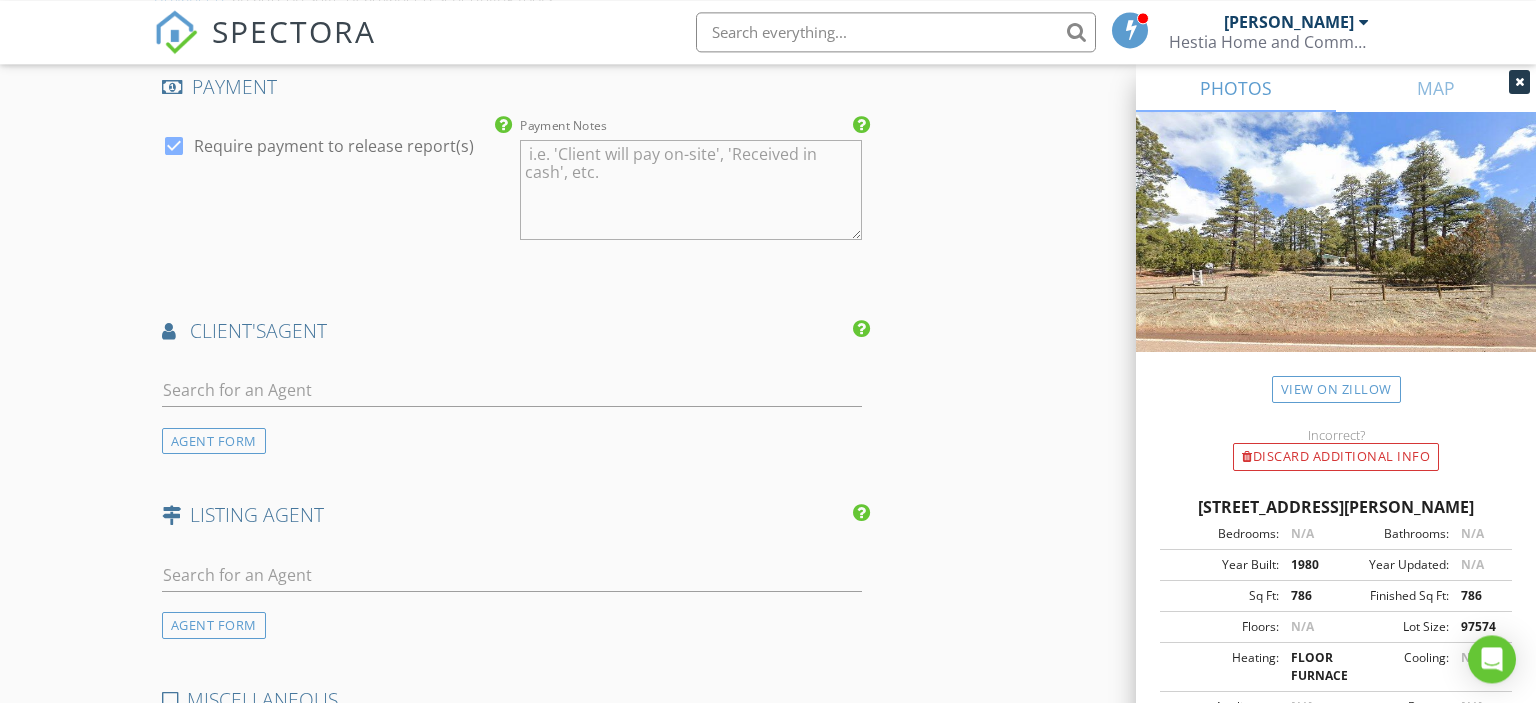 scroll, scrollTop: 2524, scrollLeft: 0, axis: vertical 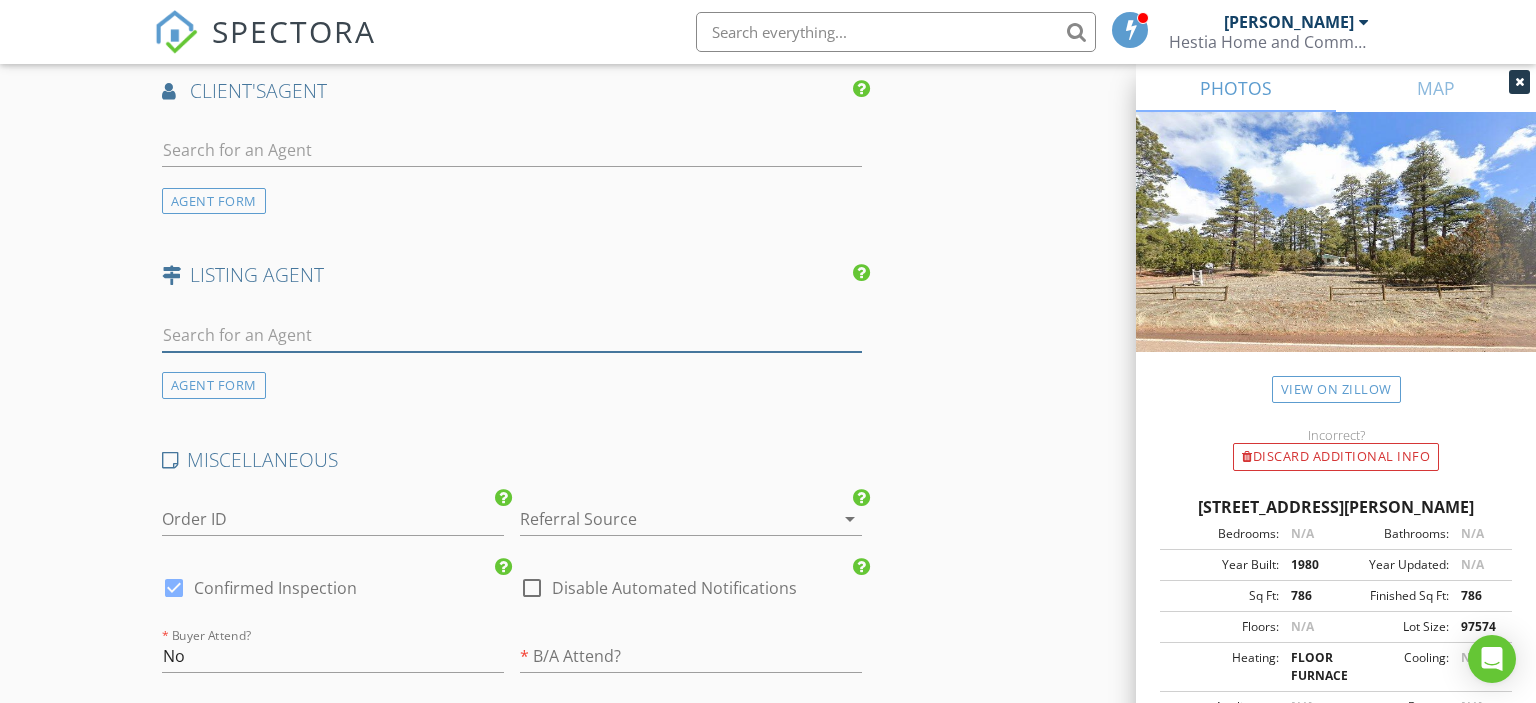 click at bounding box center [512, 335] 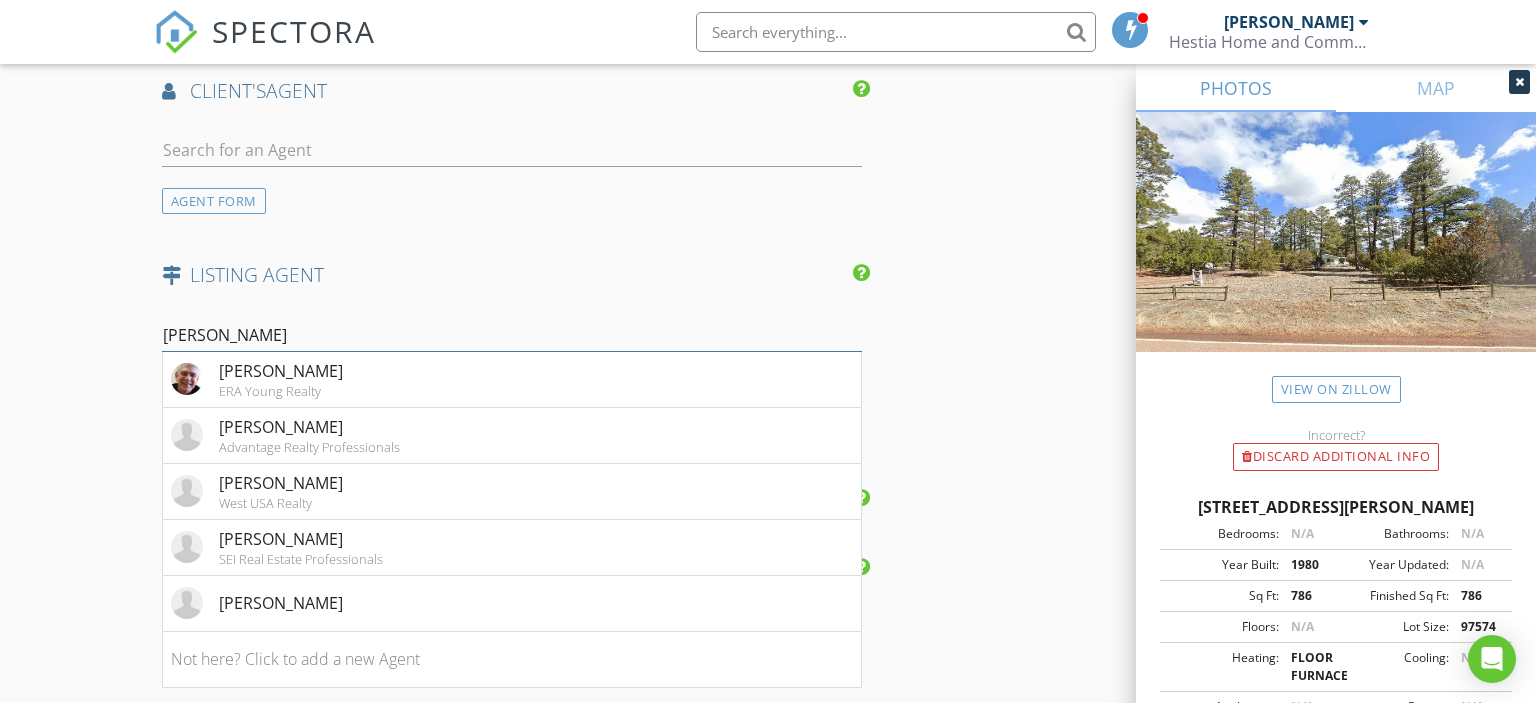 type on "michael" 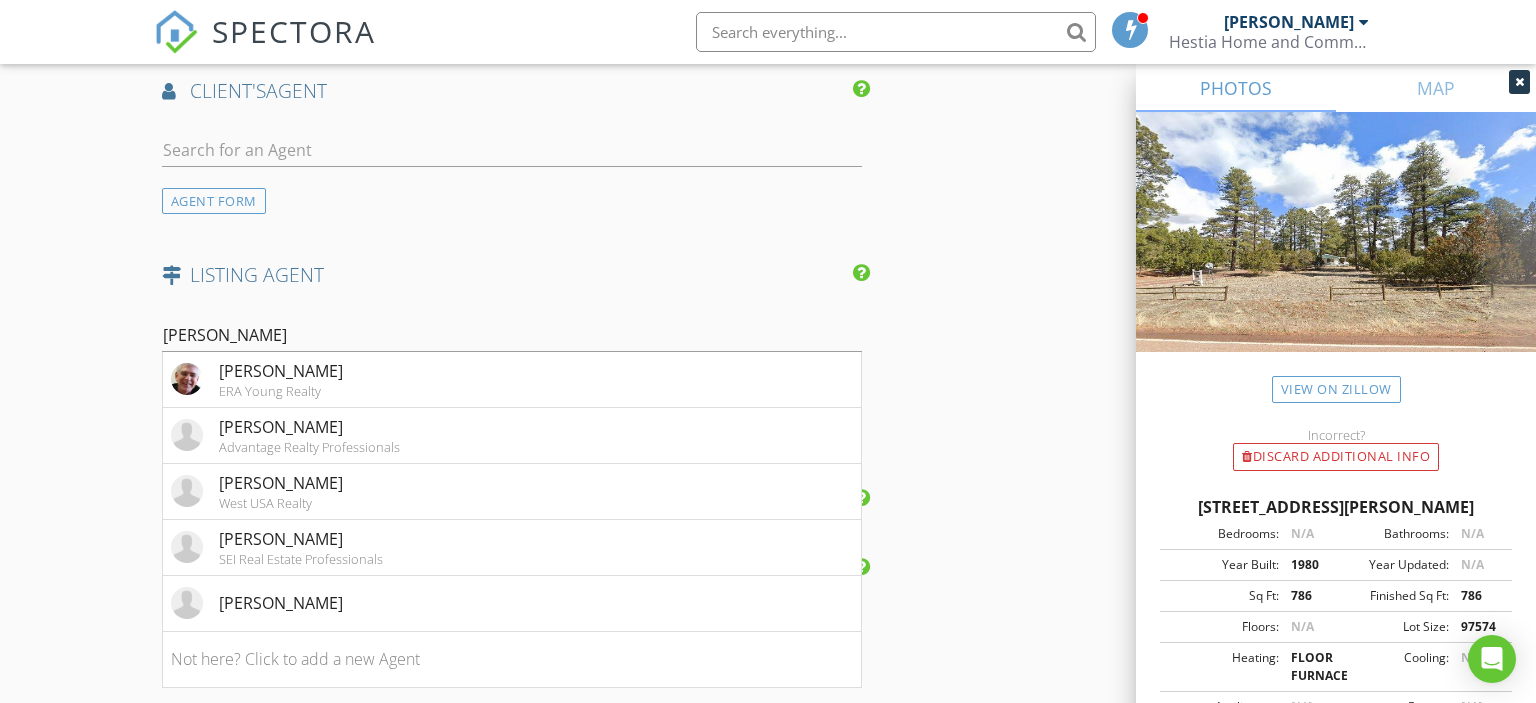 drag, startPoint x: 307, startPoint y: 661, endPoint x: 307, endPoint y: 646, distance: 15 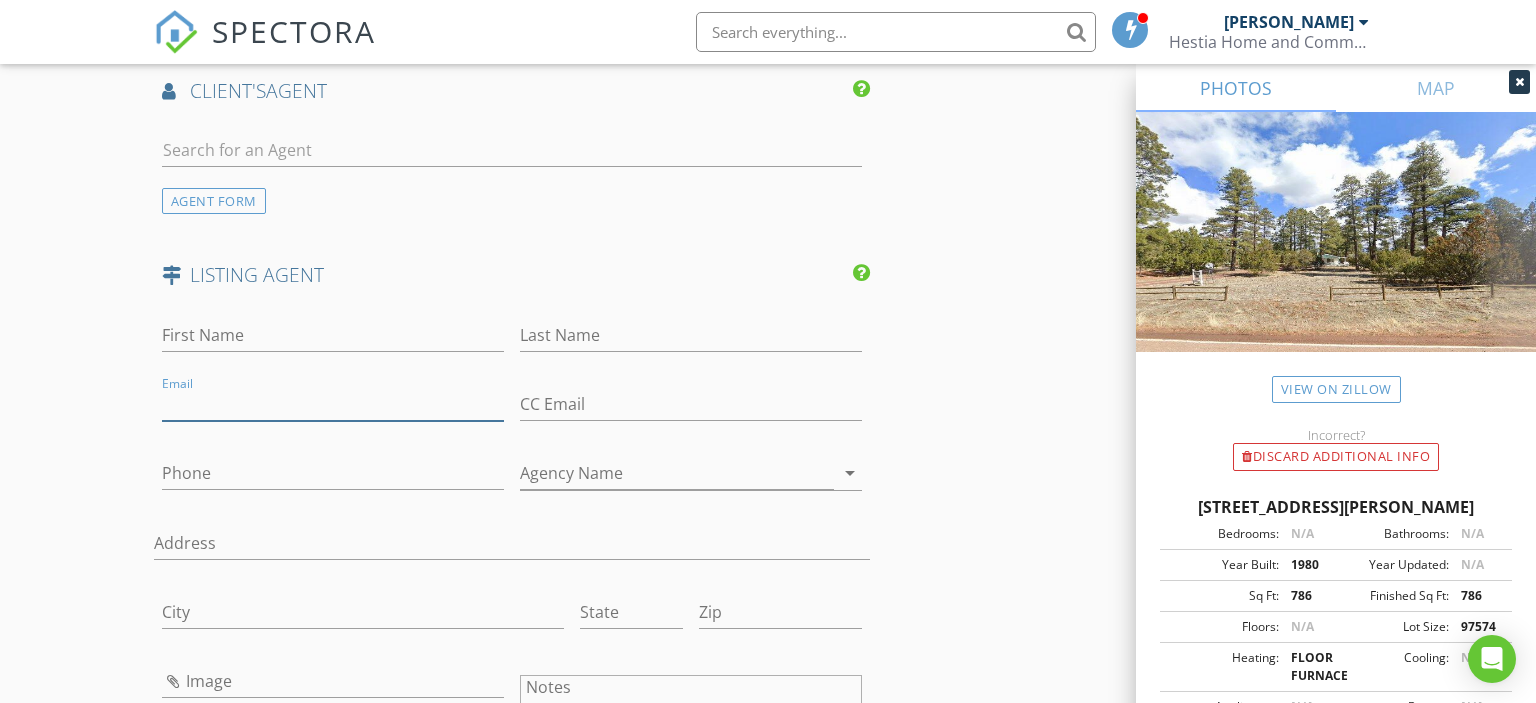 click on "Email" at bounding box center [333, 404] 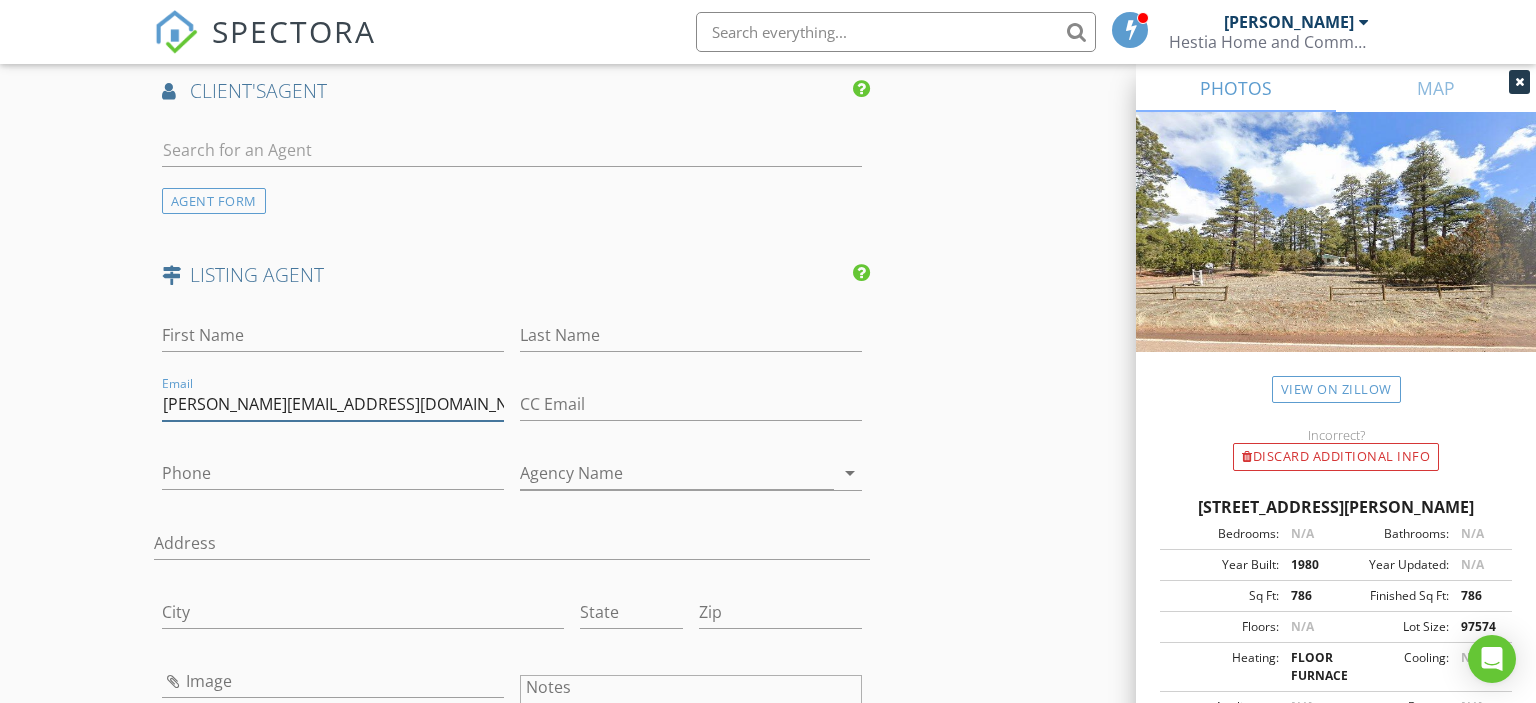 type on "[PERSON_NAME][EMAIL_ADDRESS][DOMAIN_NAME]" 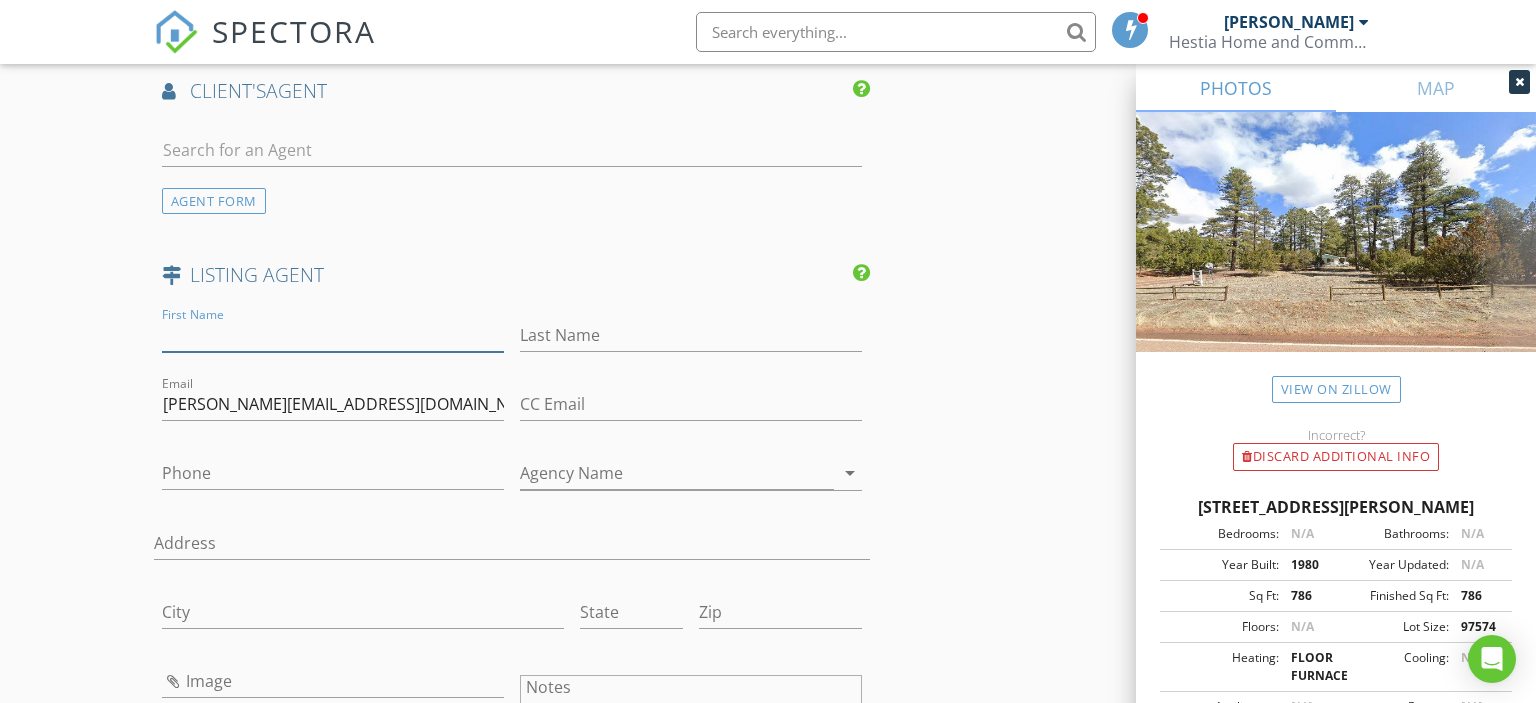 click on "First Name" at bounding box center (333, 335) 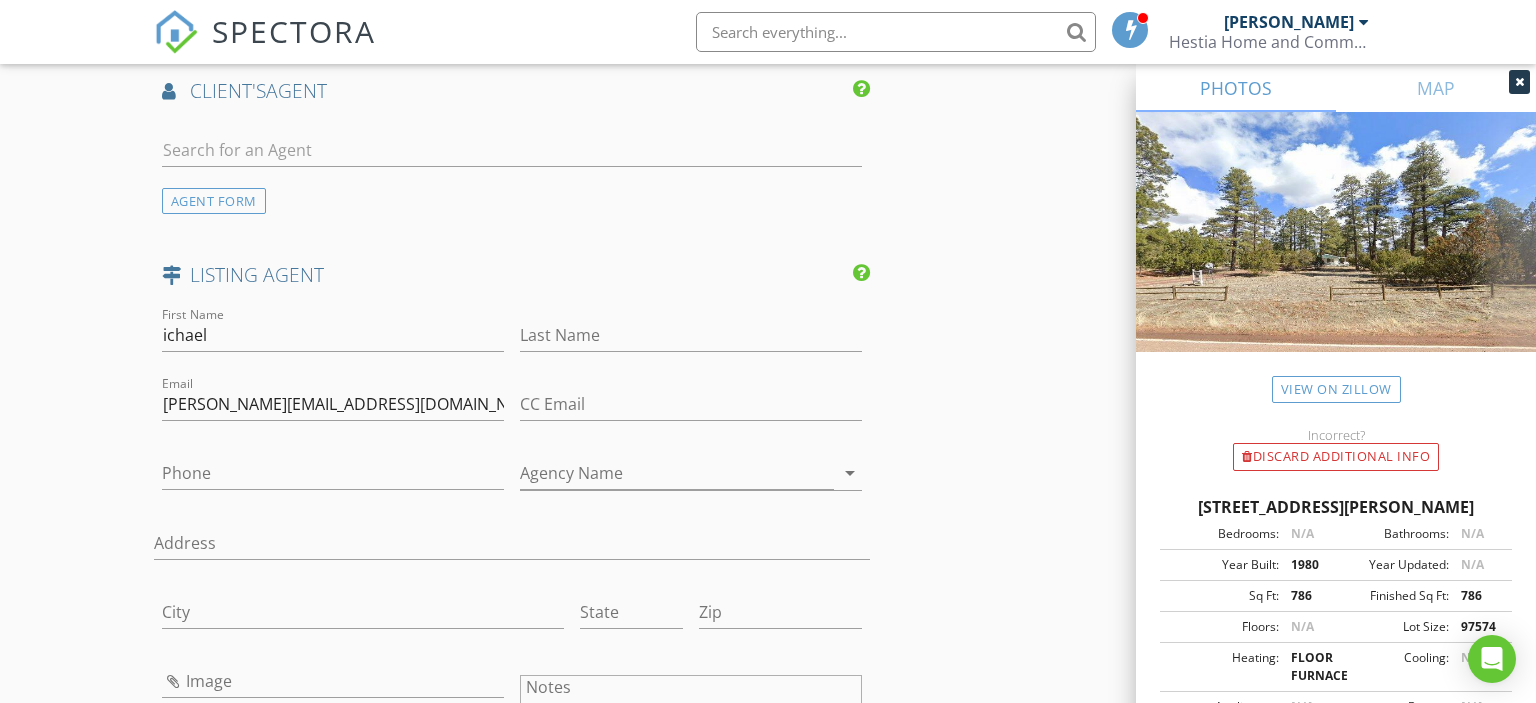 click on "First Name ichael" at bounding box center [333, 337] 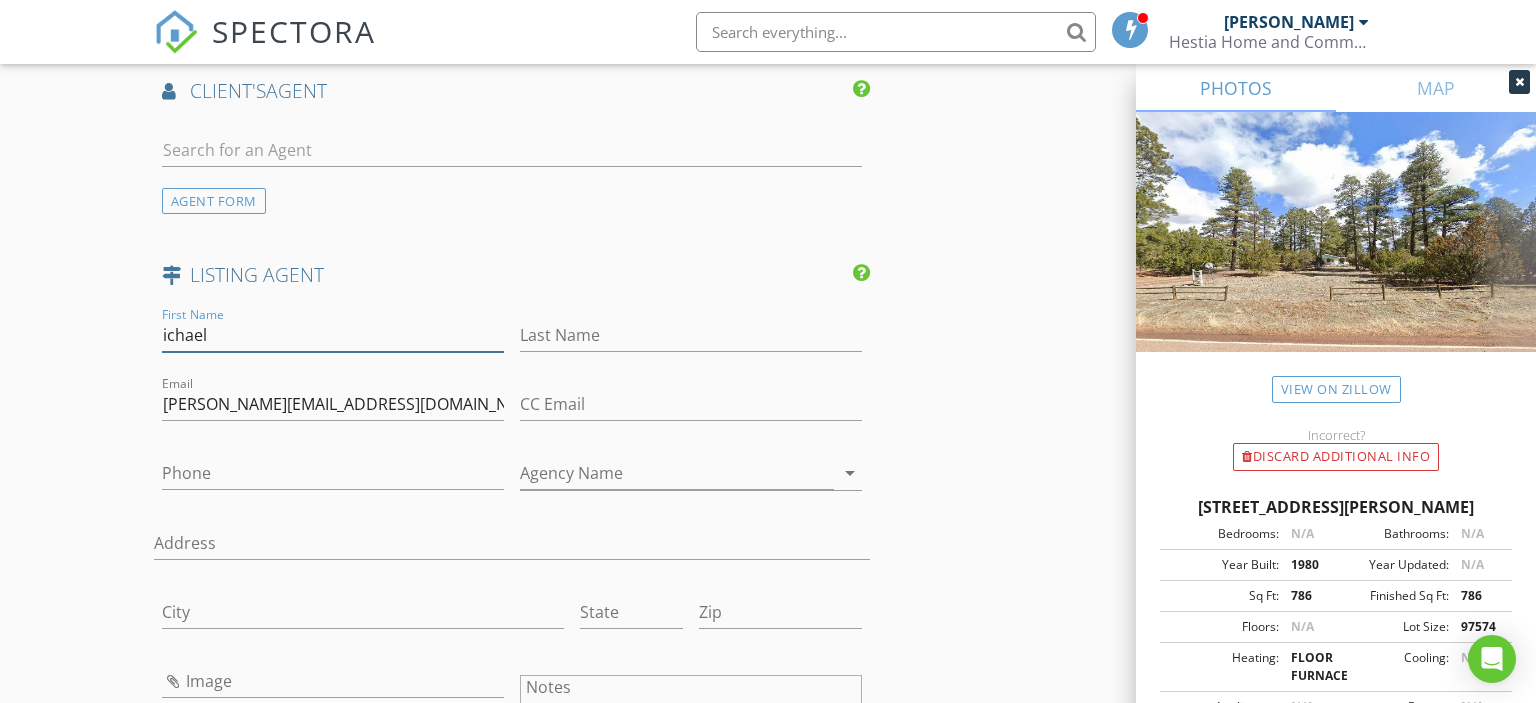 click on "ichael" at bounding box center [333, 335] 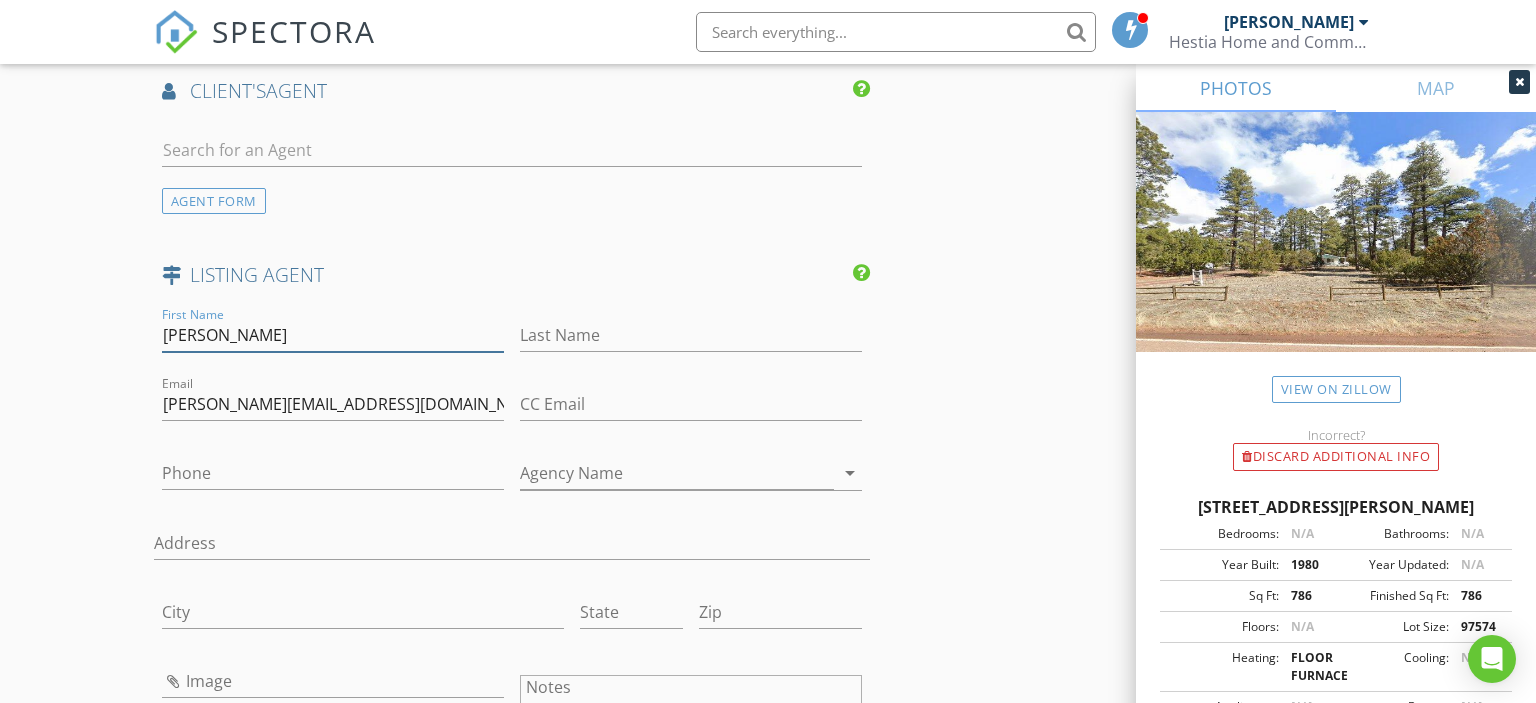 type on "Michael" 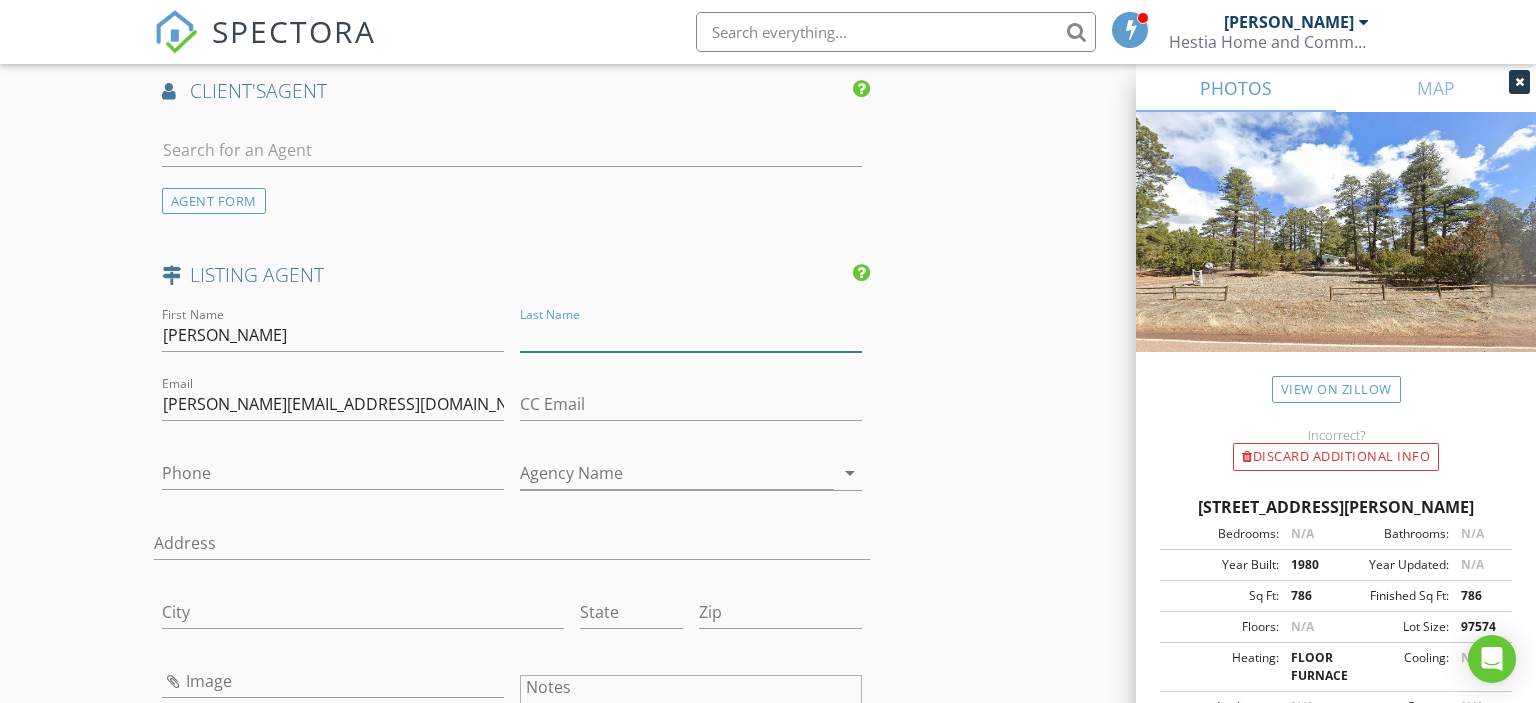 click on "Last Name" at bounding box center [691, 335] 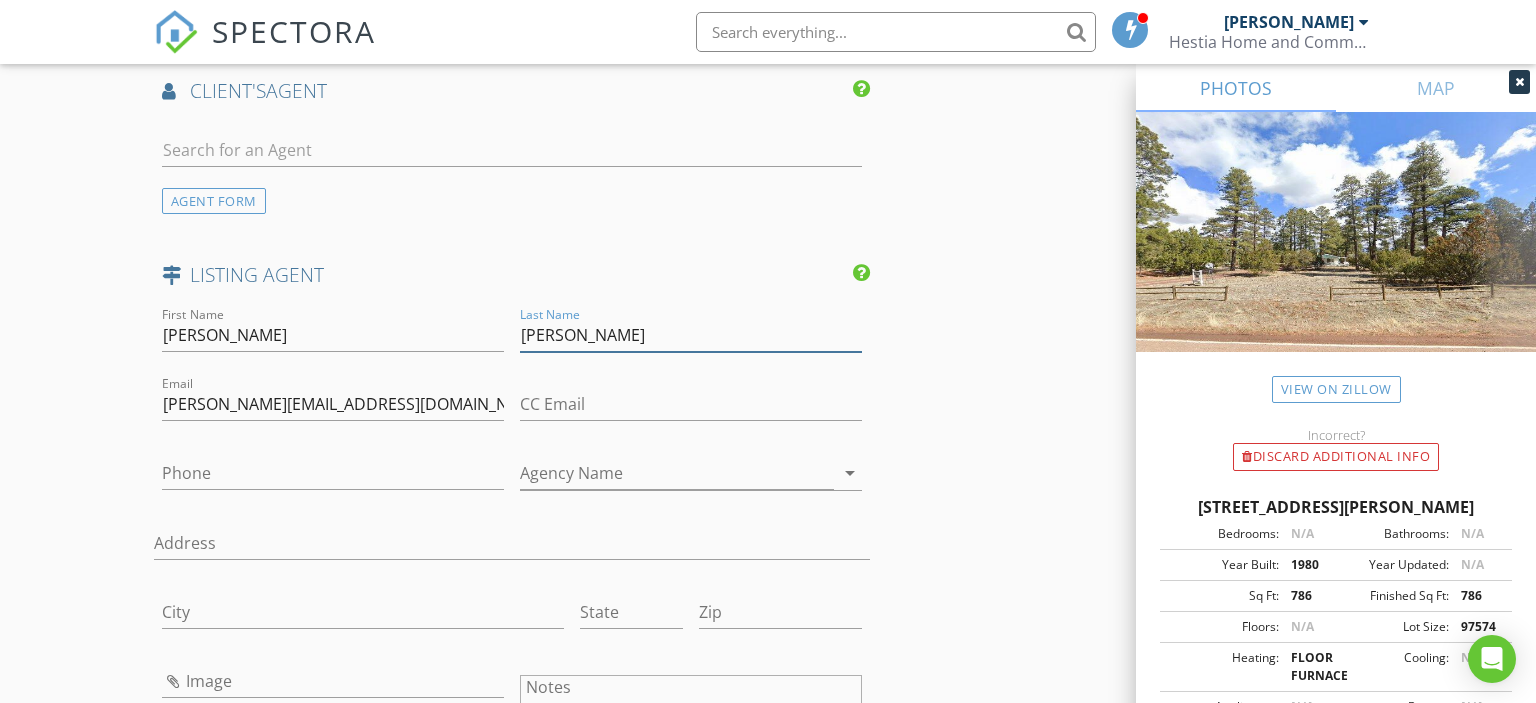 type on "Weinstein" 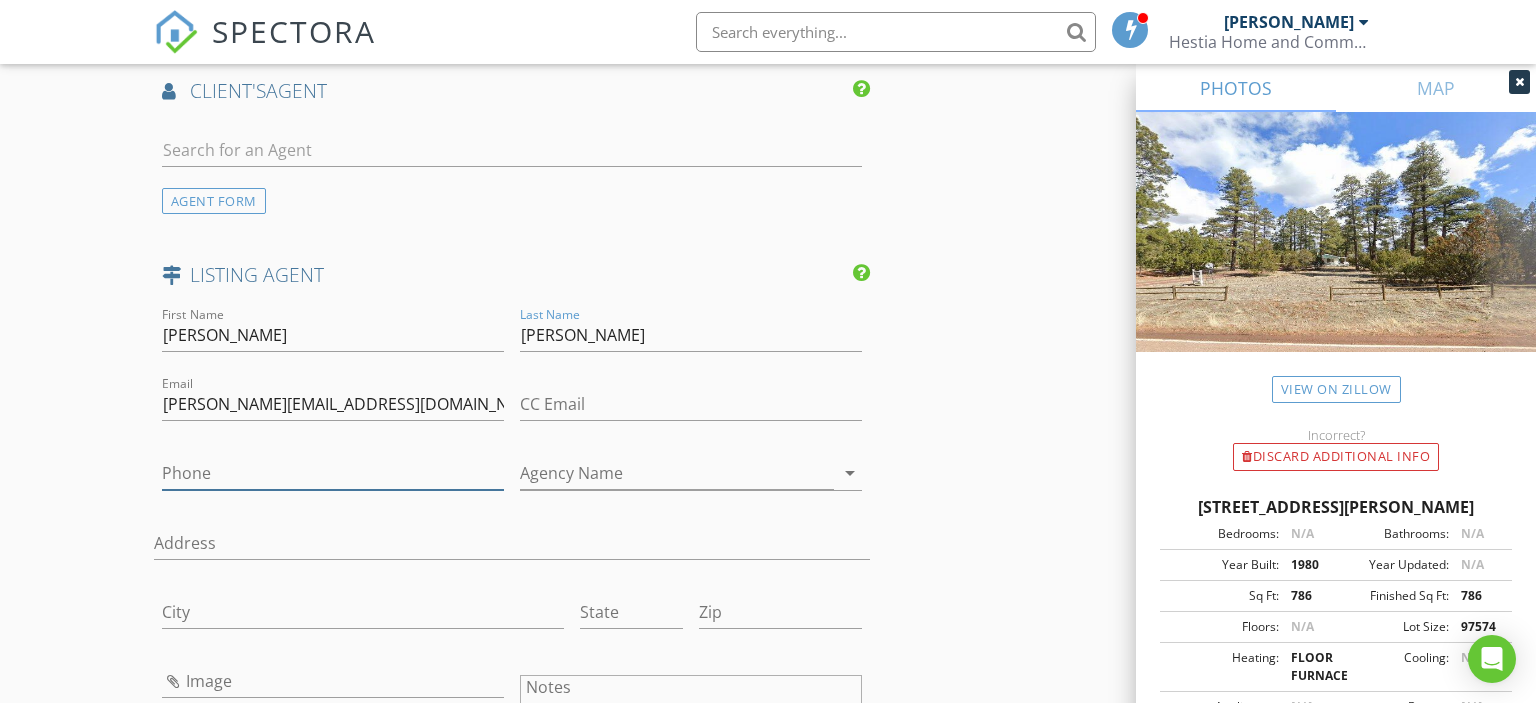 click on "Phone" at bounding box center (333, 473) 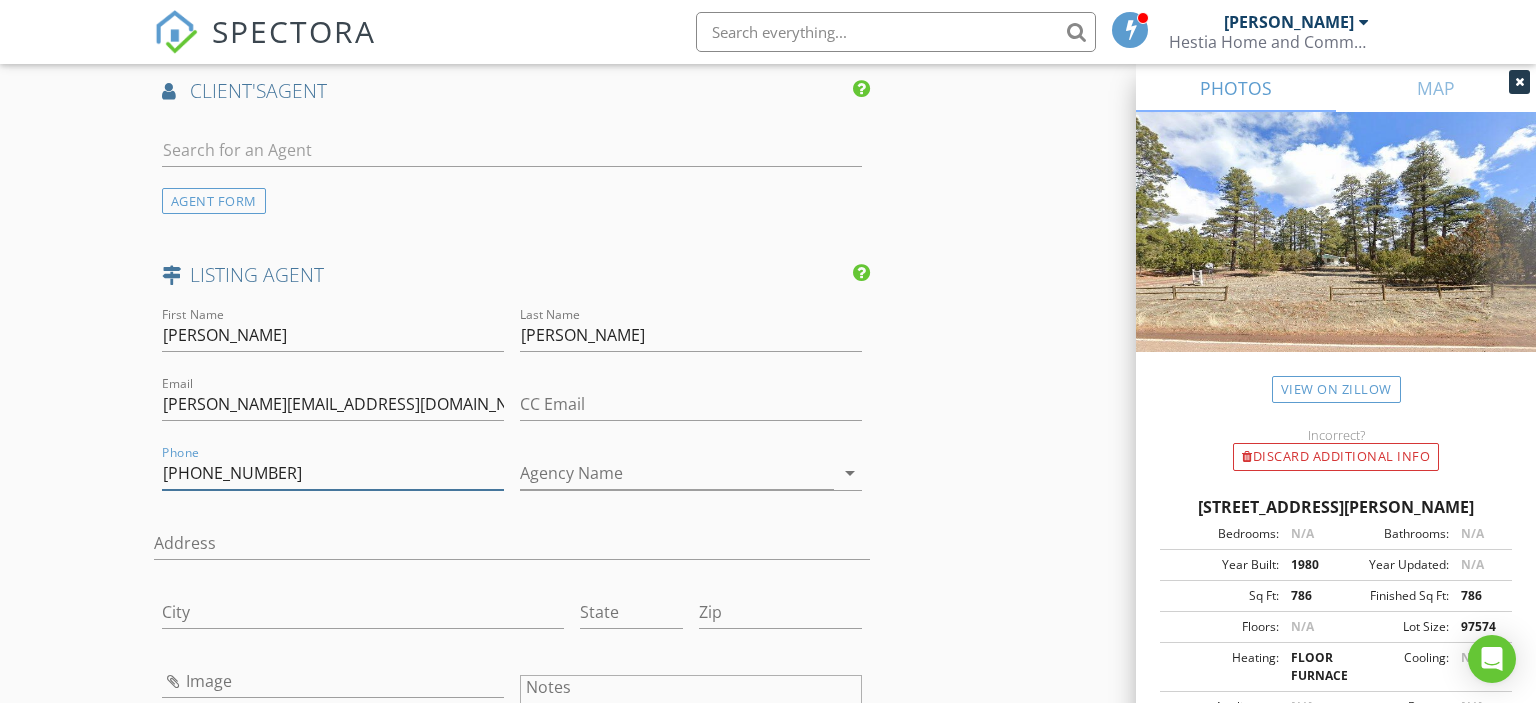 type on "[PHONE_NUMBER]" 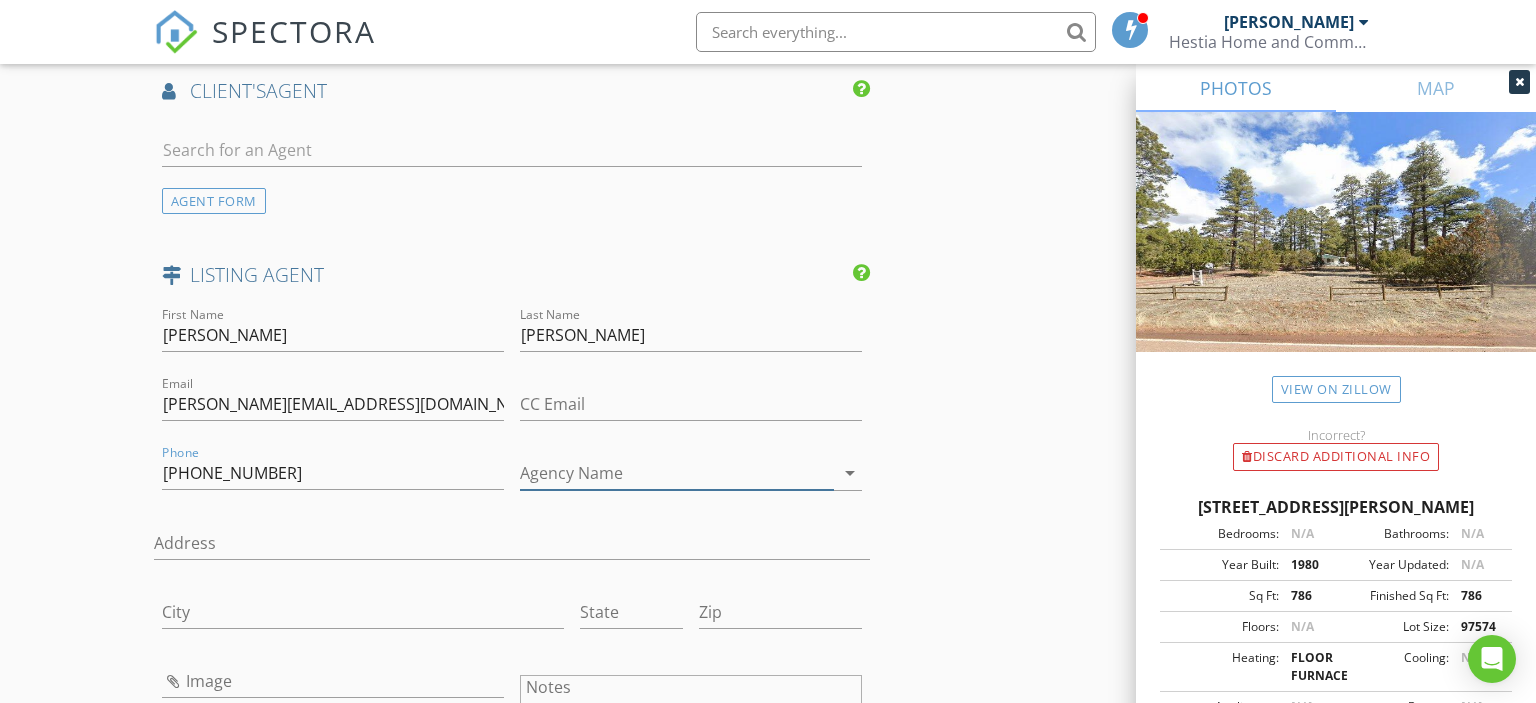click on "Agency Name" at bounding box center [677, 473] 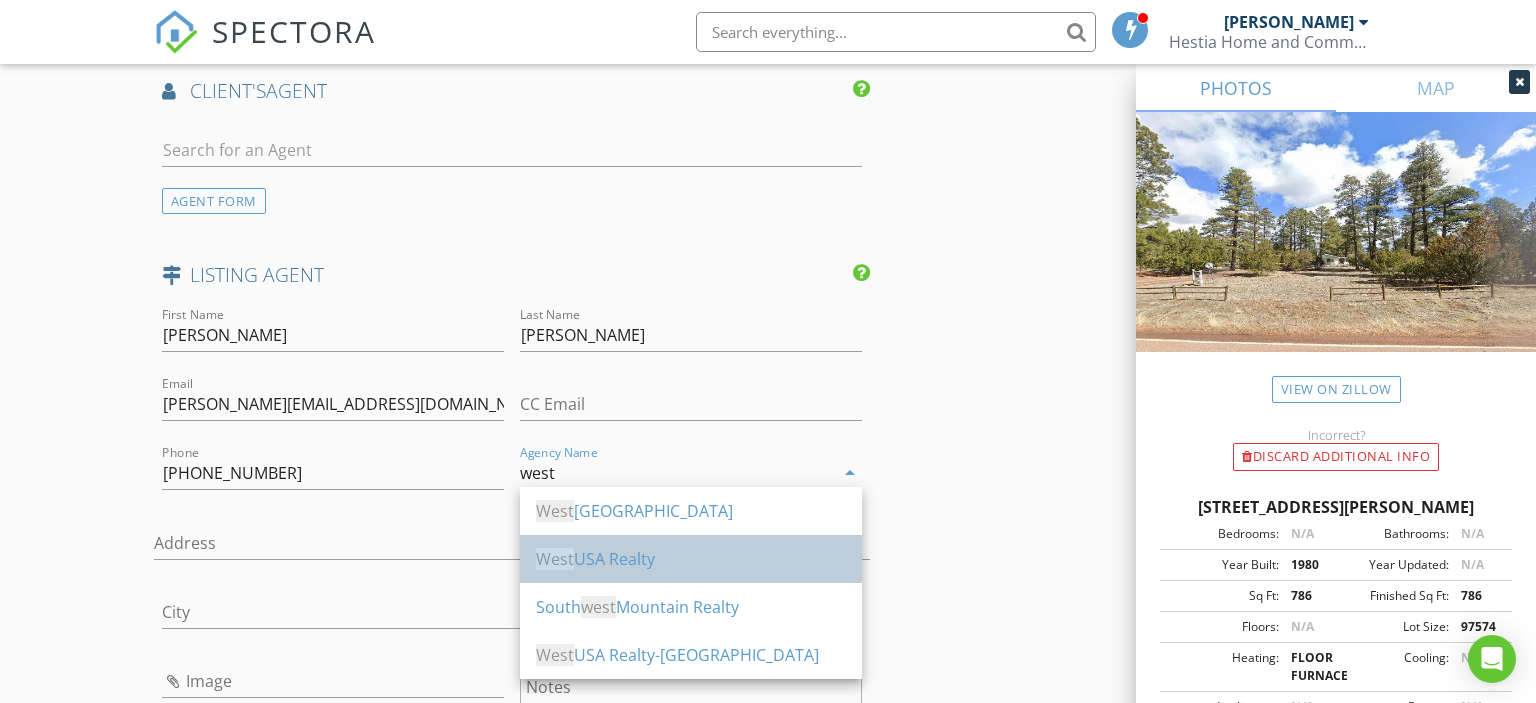 click on "West  USA Realty" at bounding box center [691, 559] 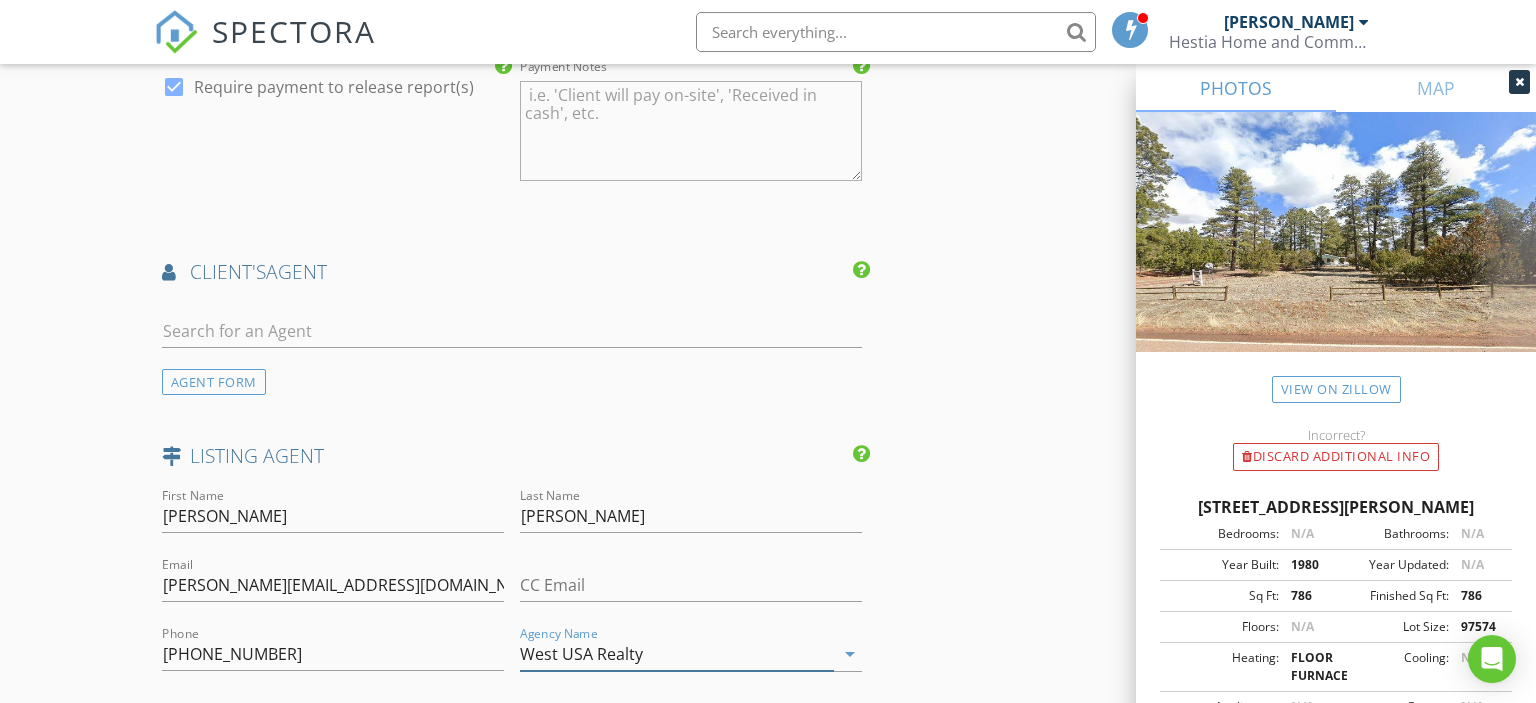 scroll, scrollTop: 2102, scrollLeft: 0, axis: vertical 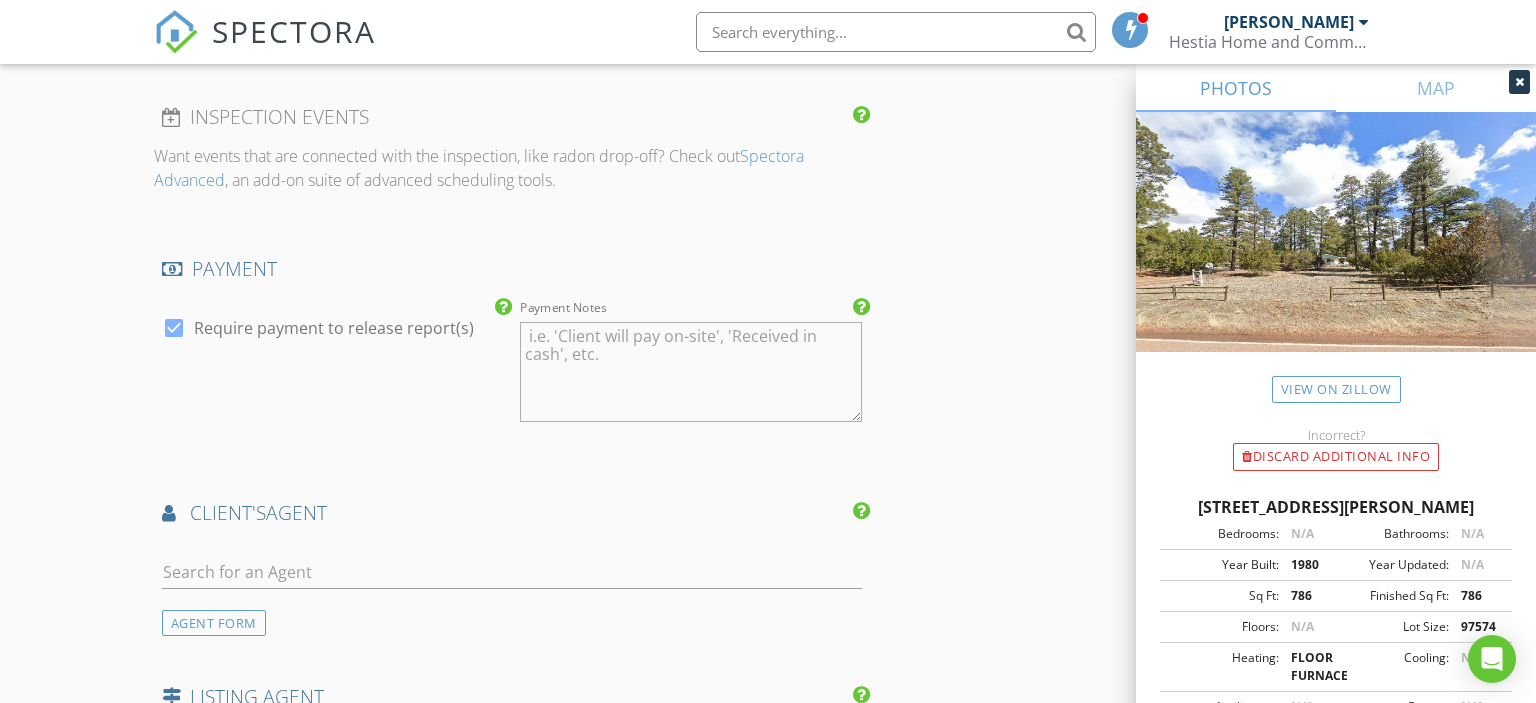 type on "West USA Realty" 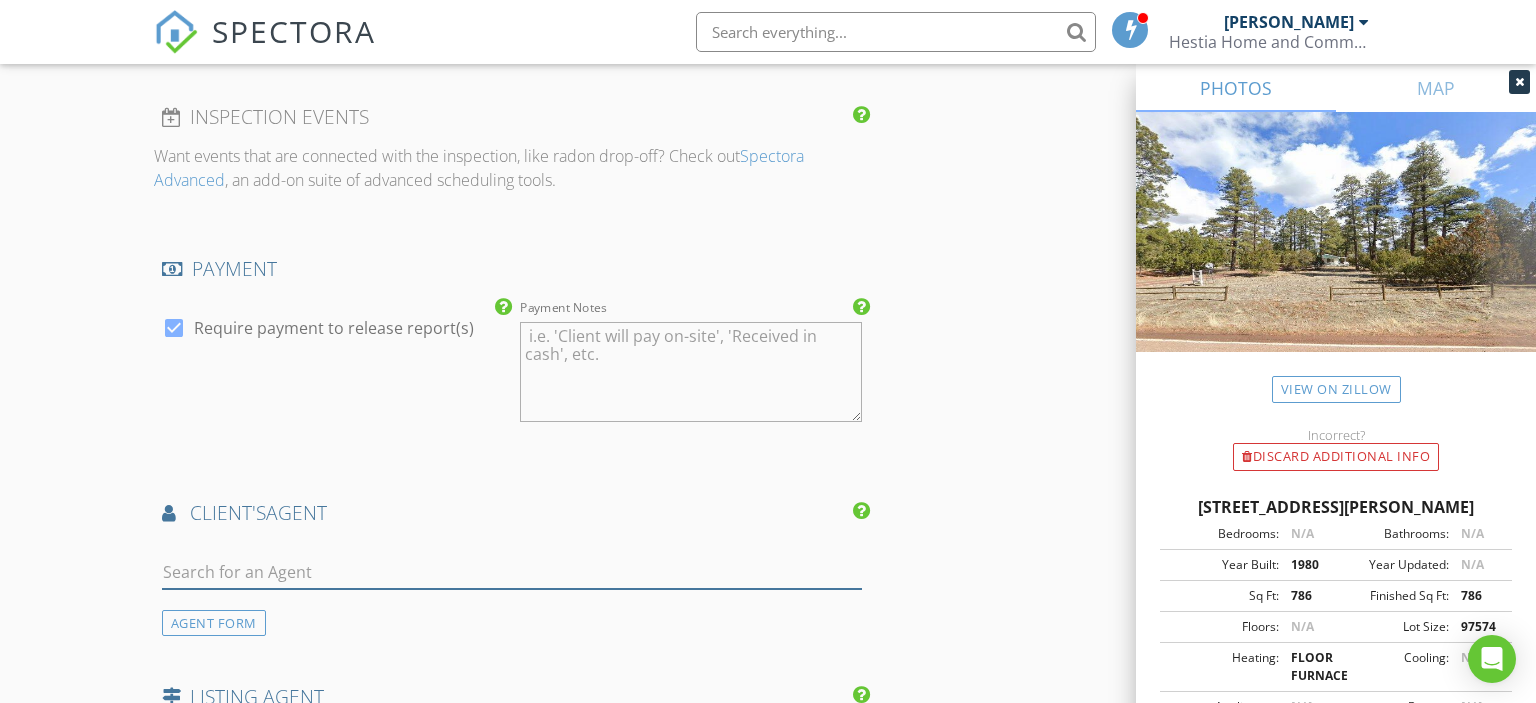 click at bounding box center (512, 572) 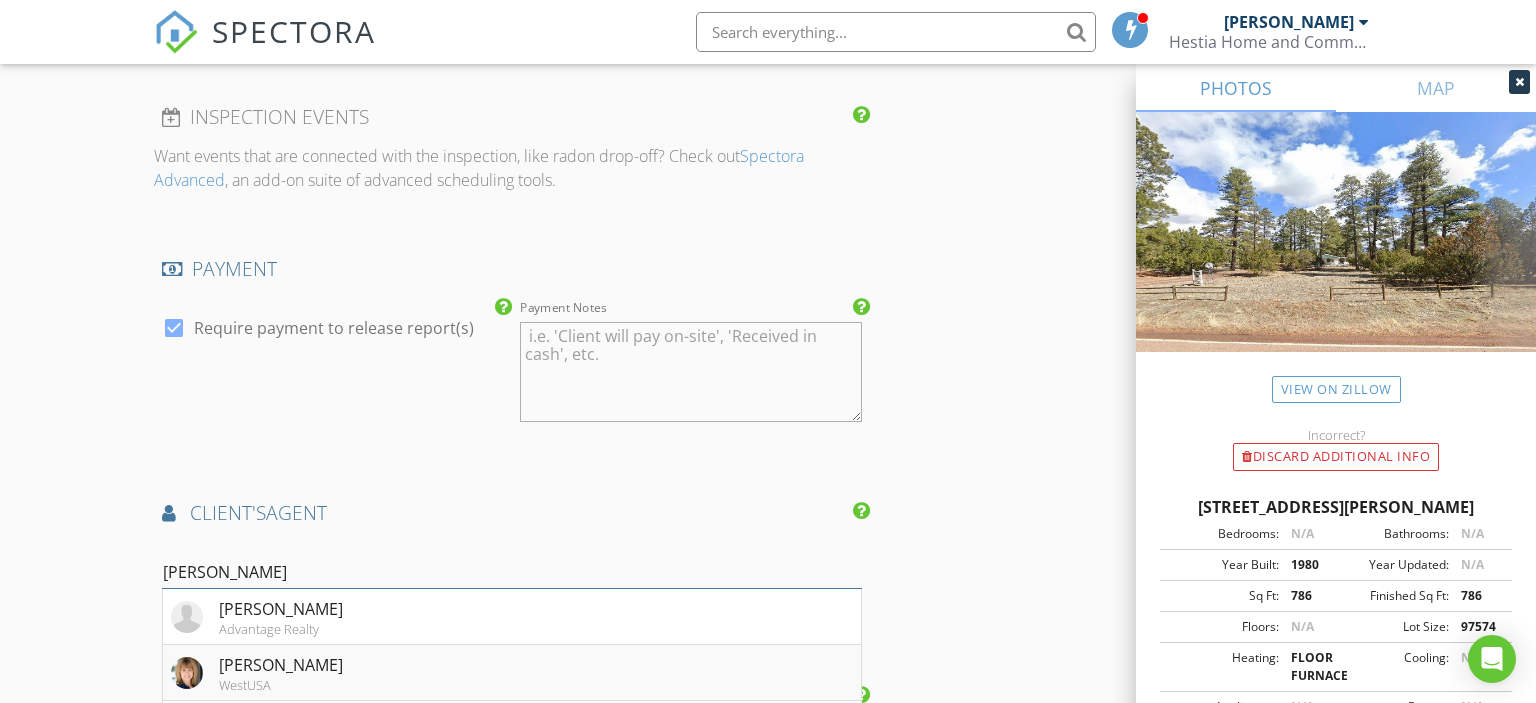 type on "teri" 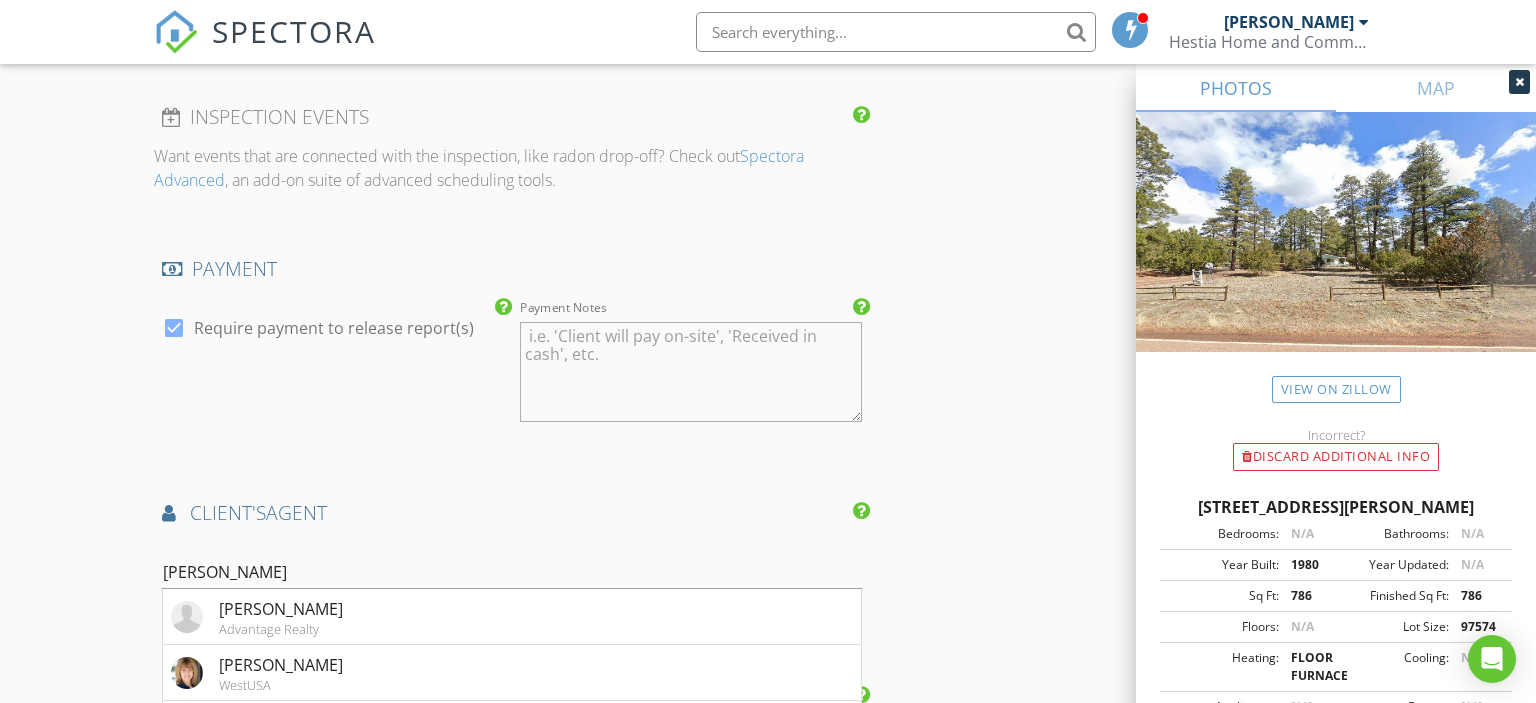 click on "Teri Meacham
WestUSA" at bounding box center [512, 673] 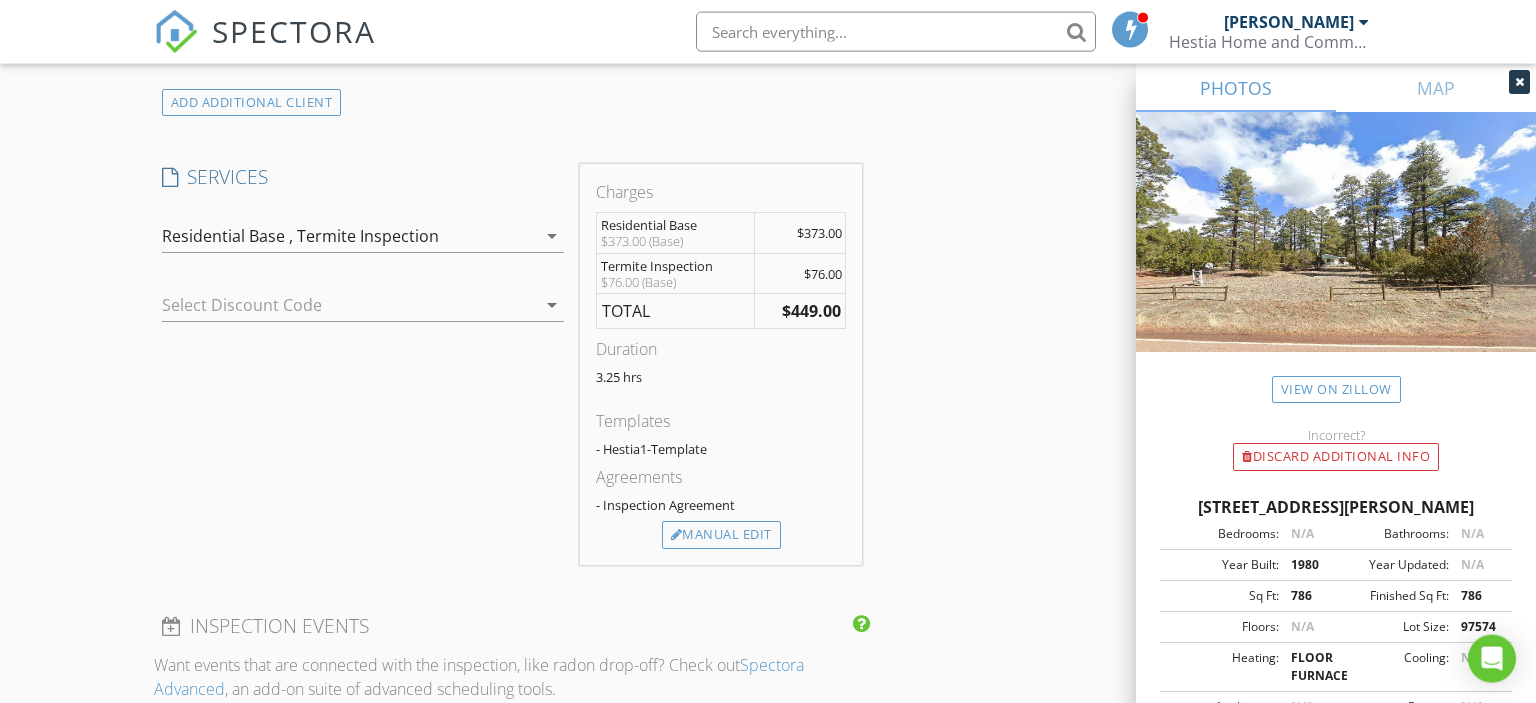 scroll, scrollTop: 1574, scrollLeft: 0, axis: vertical 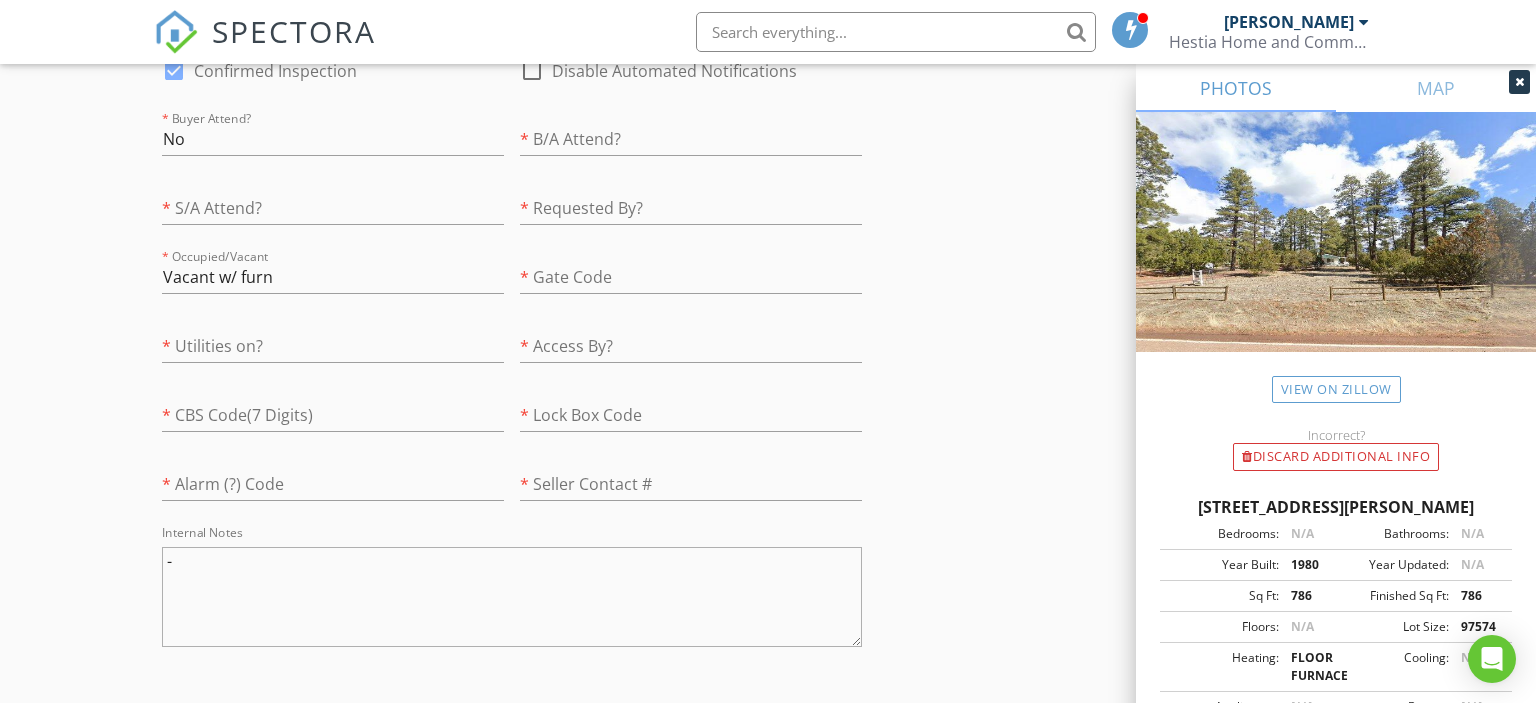 click on "-" at bounding box center (512, 597) 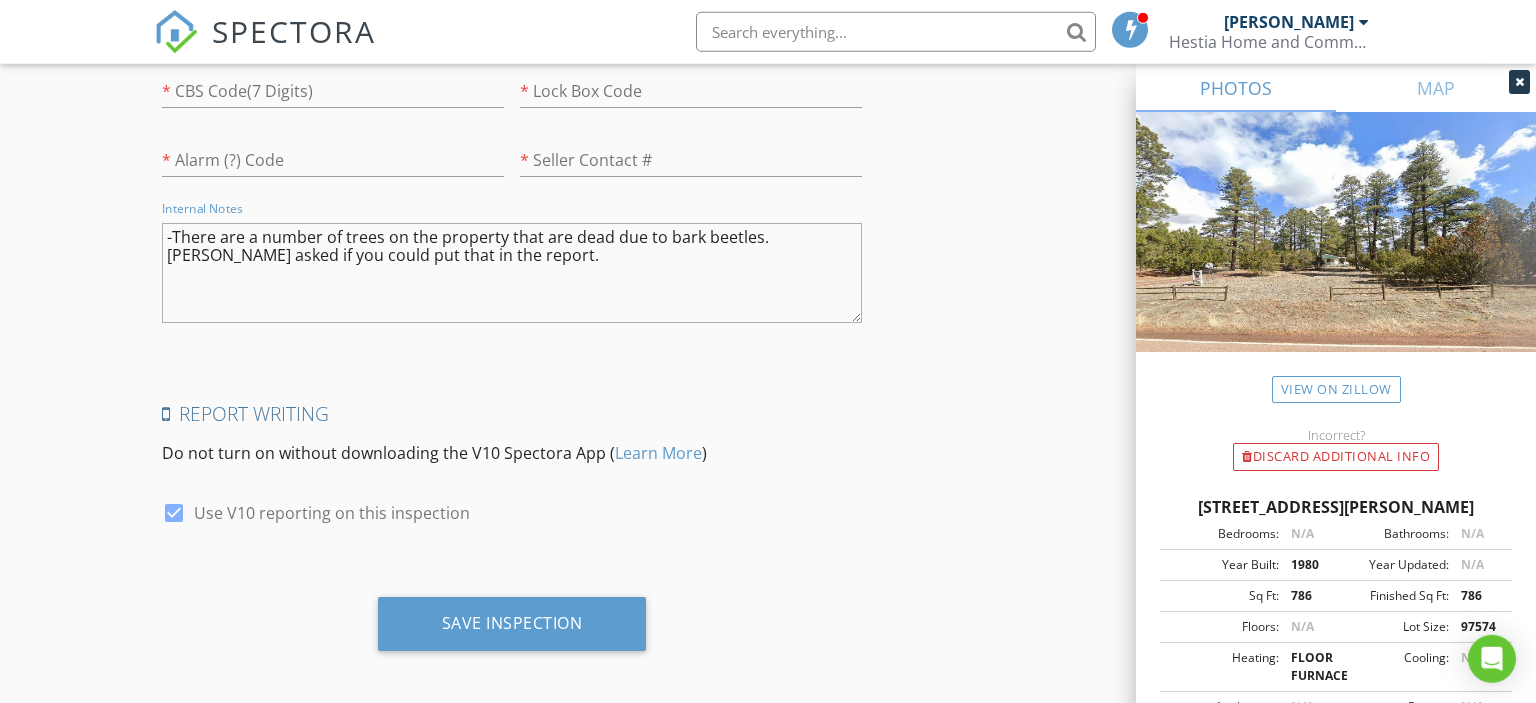 scroll, scrollTop: 4549, scrollLeft: 0, axis: vertical 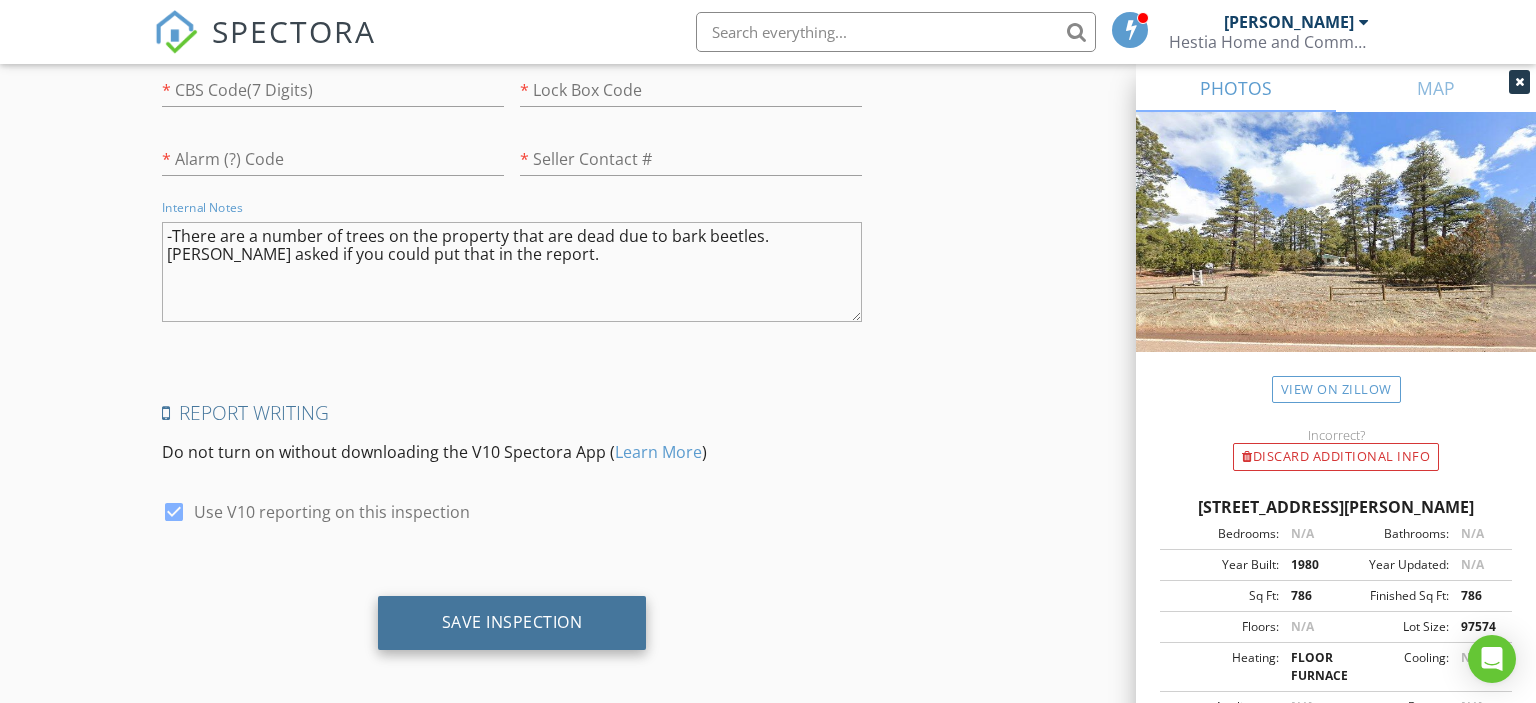 type on "-There are a number of trees on the property that are dead due to bark beetles. [PERSON_NAME] asked if you could put that in the report." 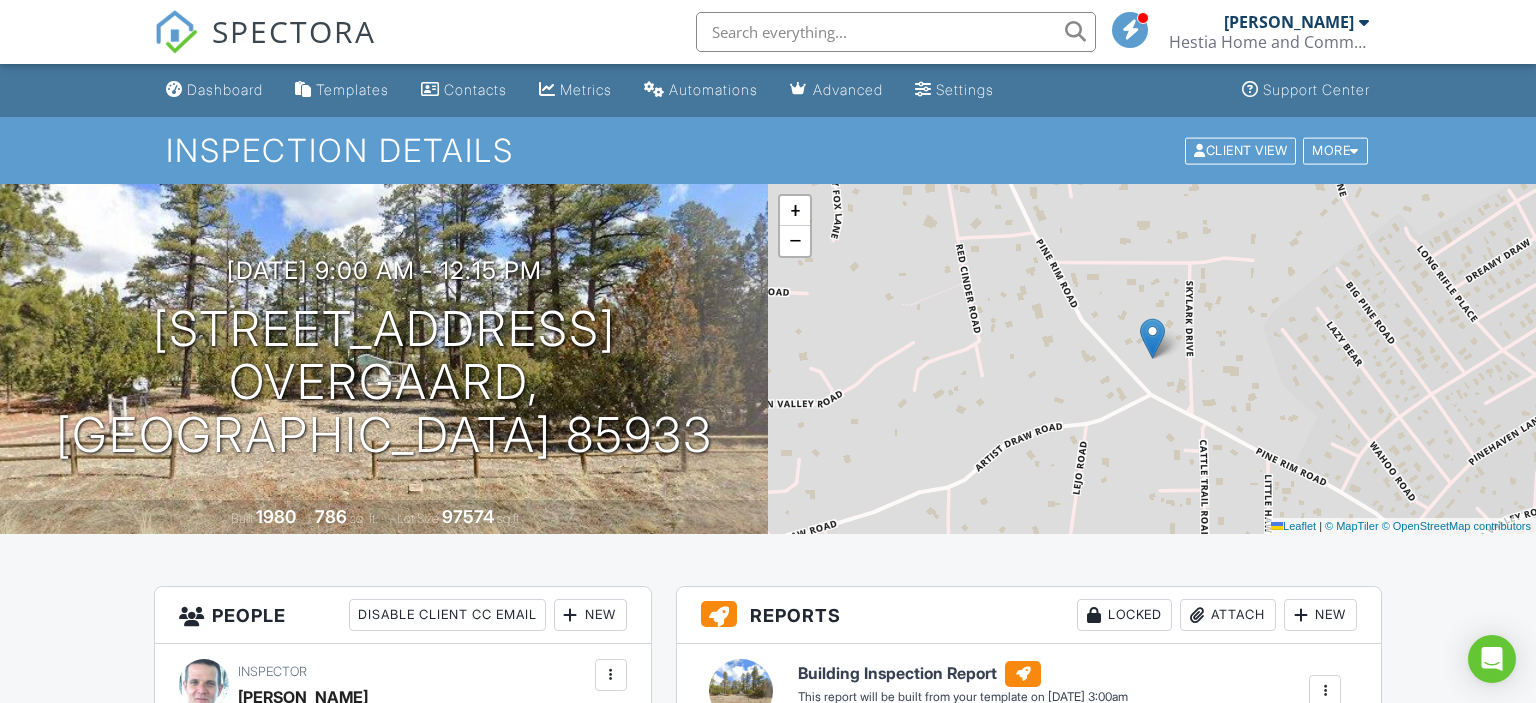 scroll, scrollTop: 0, scrollLeft: 0, axis: both 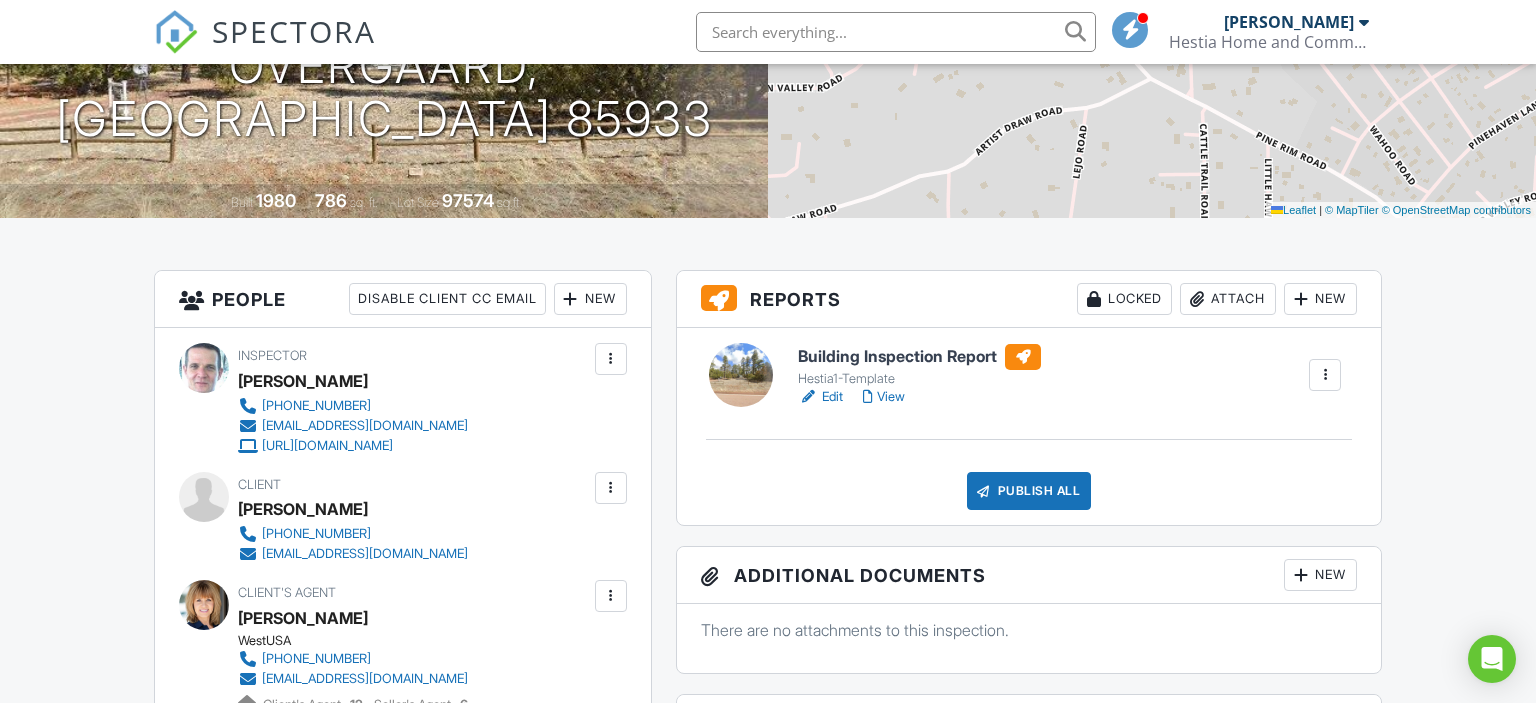 click on "Edit" at bounding box center (820, 397) 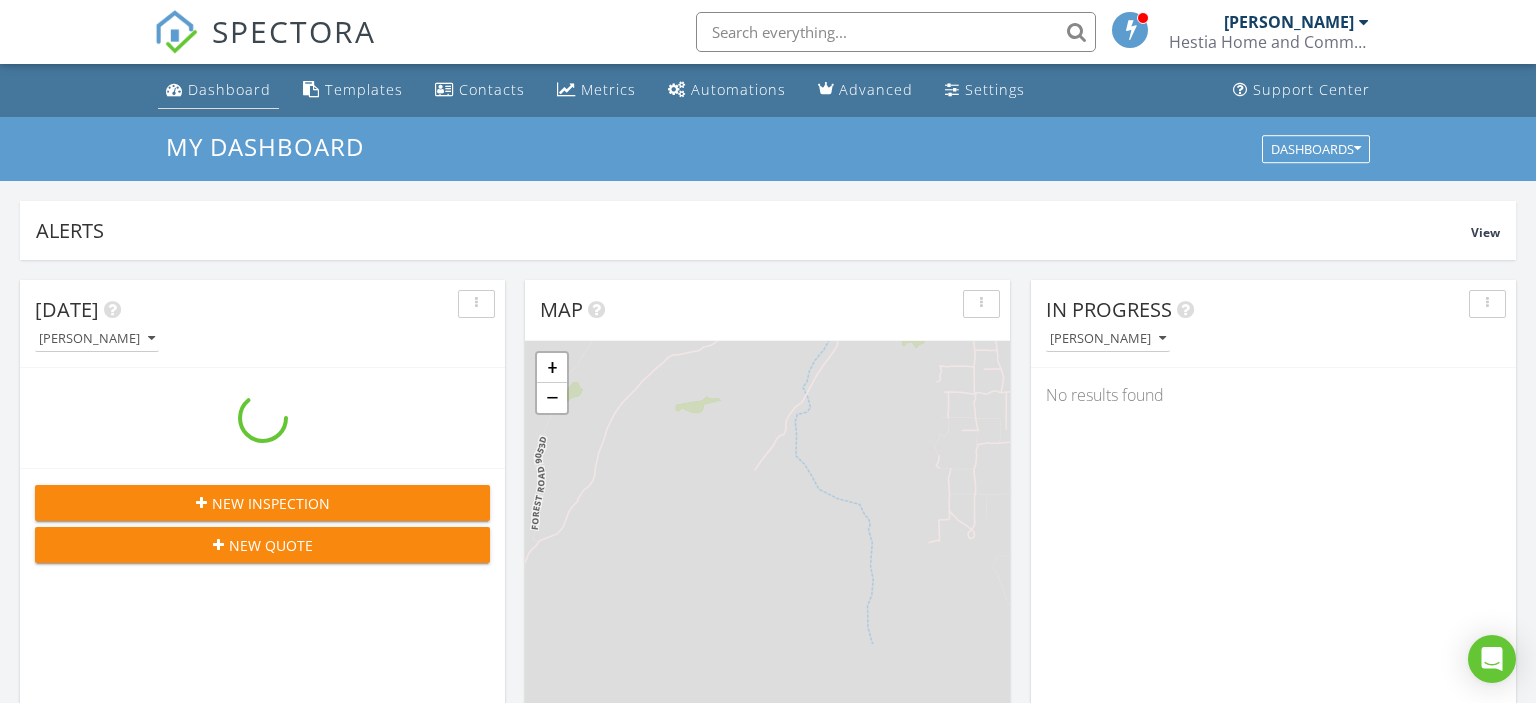 scroll, scrollTop: 0, scrollLeft: 0, axis: both 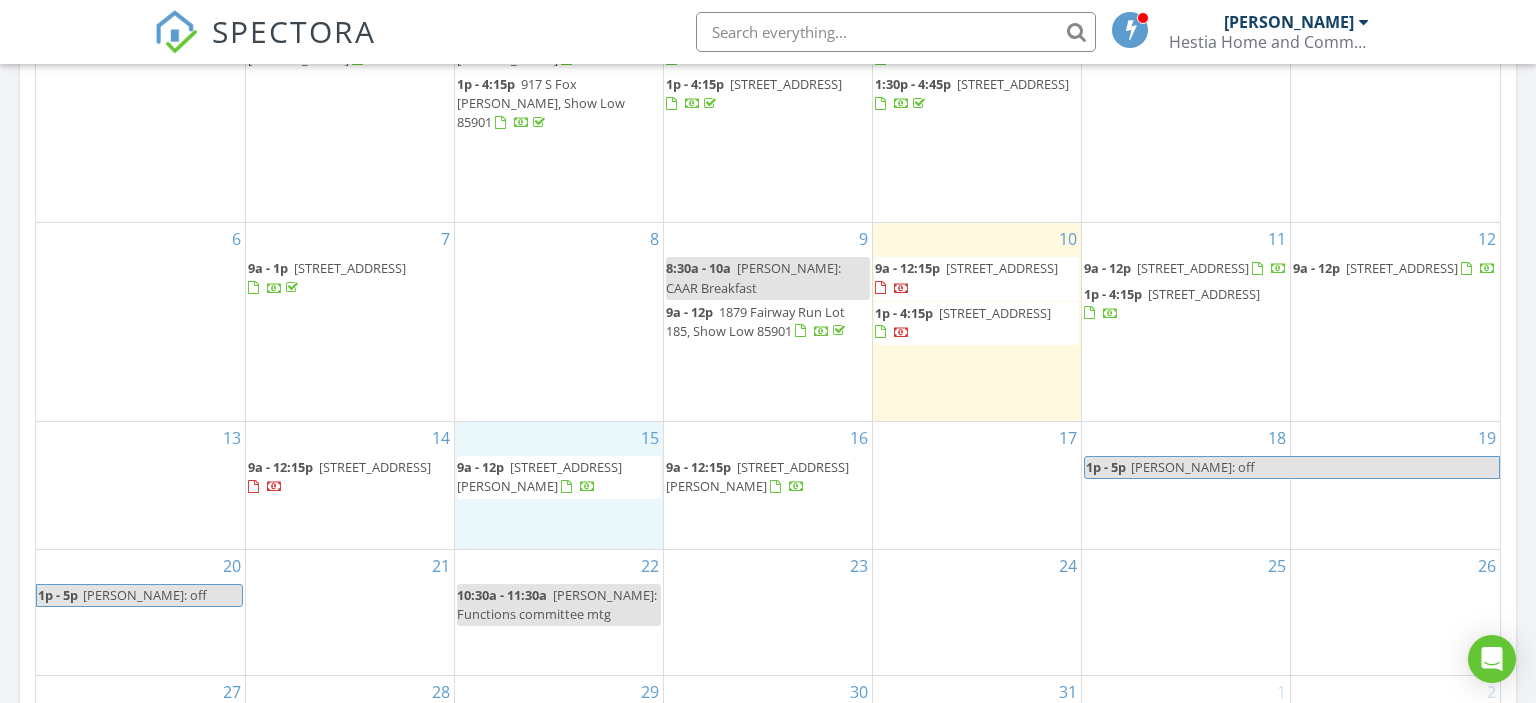 click on "15
9a - 12p
1571 Harvest Ct , Taylor 85939" at bounding box center [558, 485] 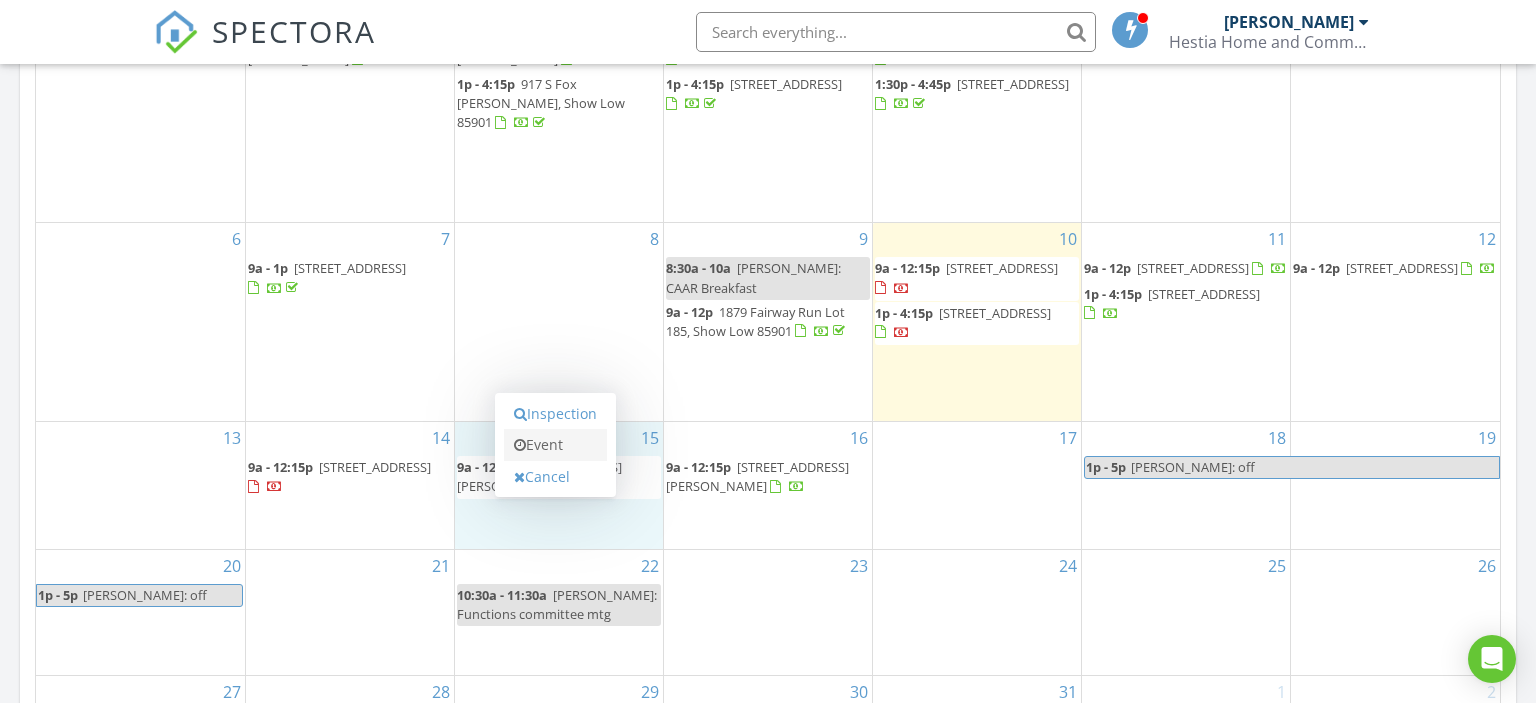 click on "Event" at bounding box center [555, 445] 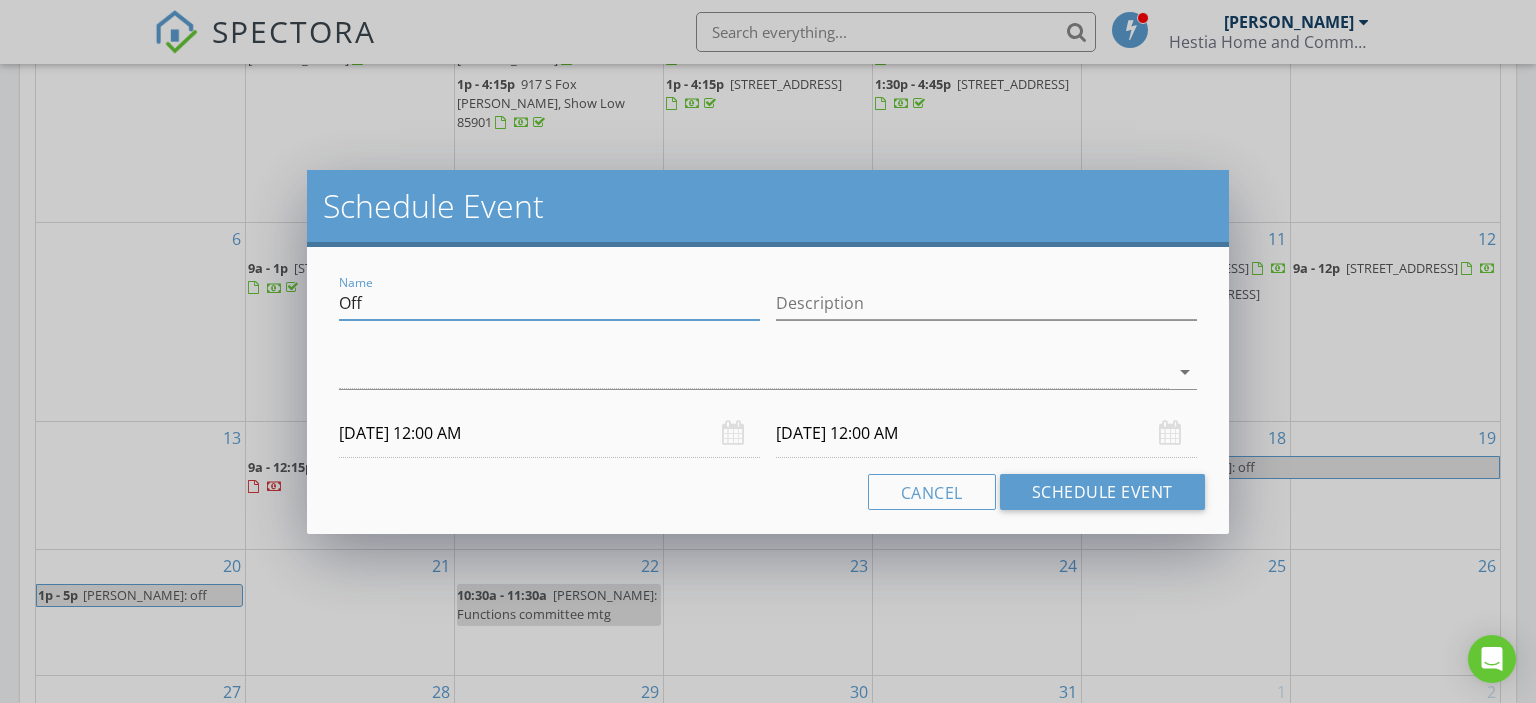drag, startPoint x: 384, startPoint y: 305, endPoint x: 299, endPoint y: 290, distance: 86.313385 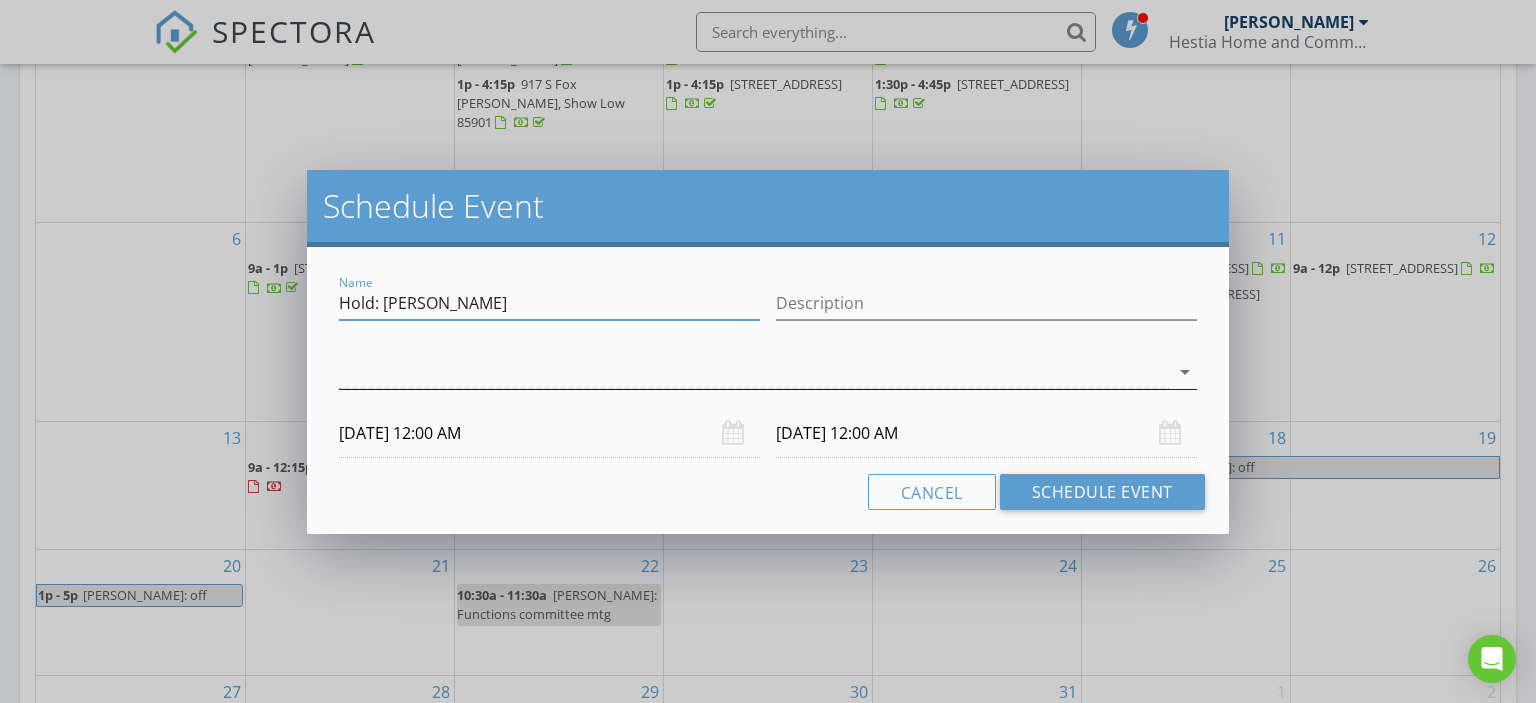 type on "Hold: J Knaust" 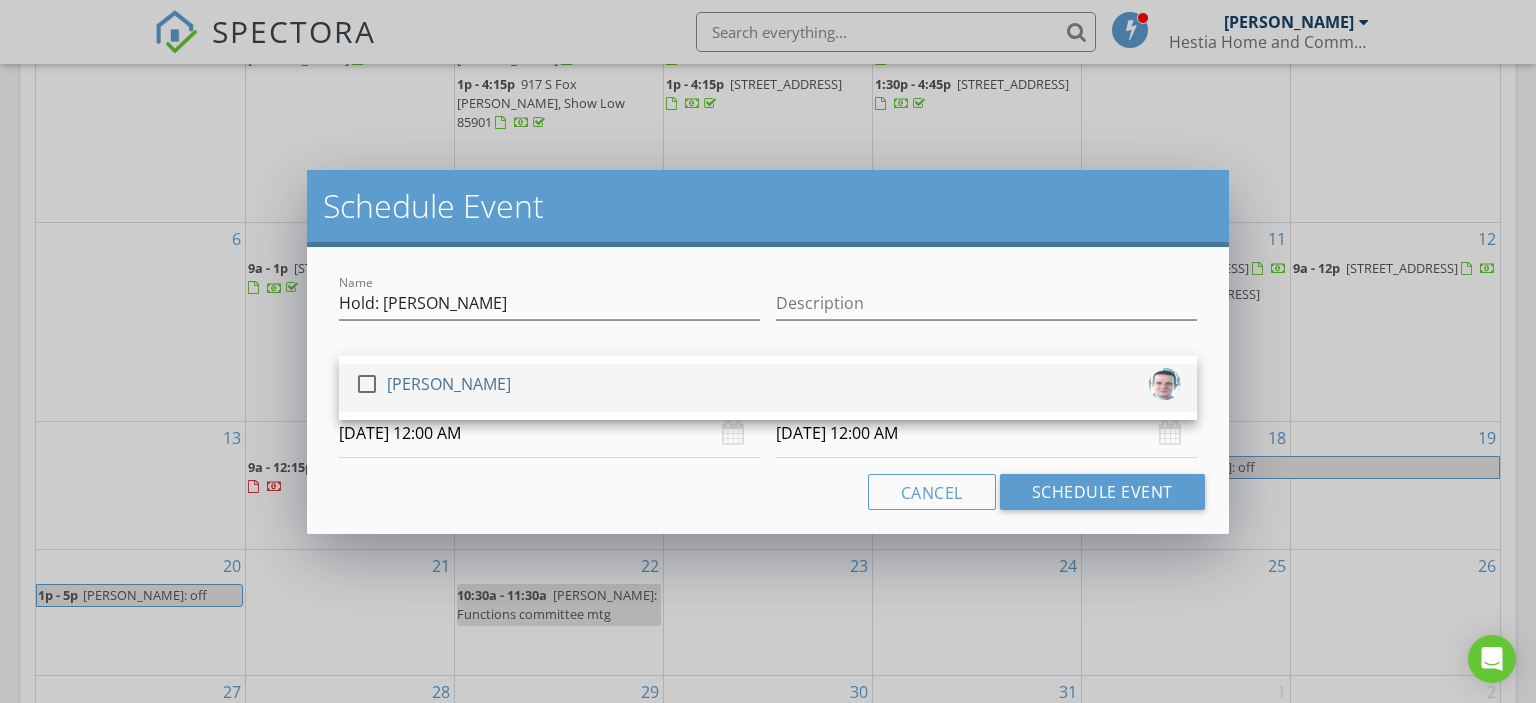 click on "[PERSON_NAME]" at bounding box center [449, 384] 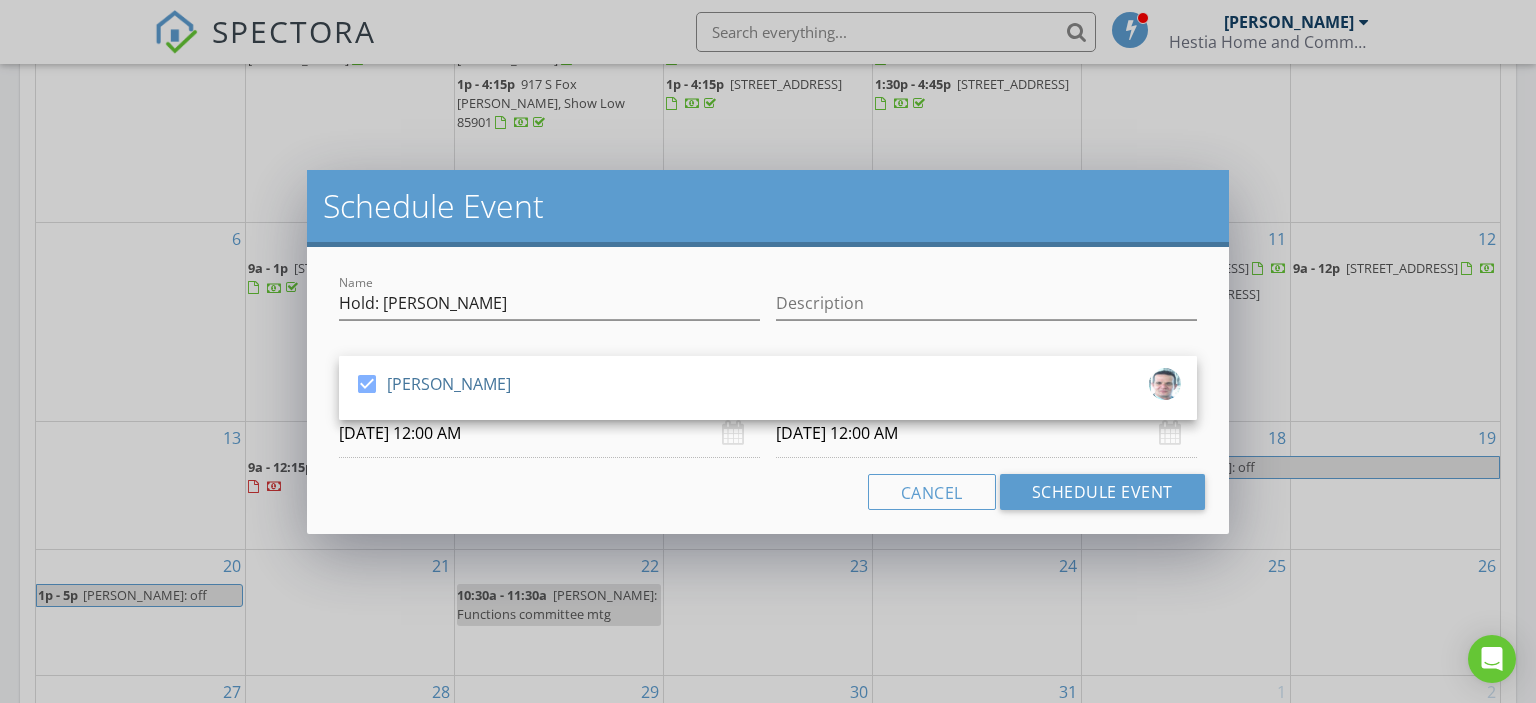 click on "07/15/2025 12:00 AM" at bounding box center [549, 433] 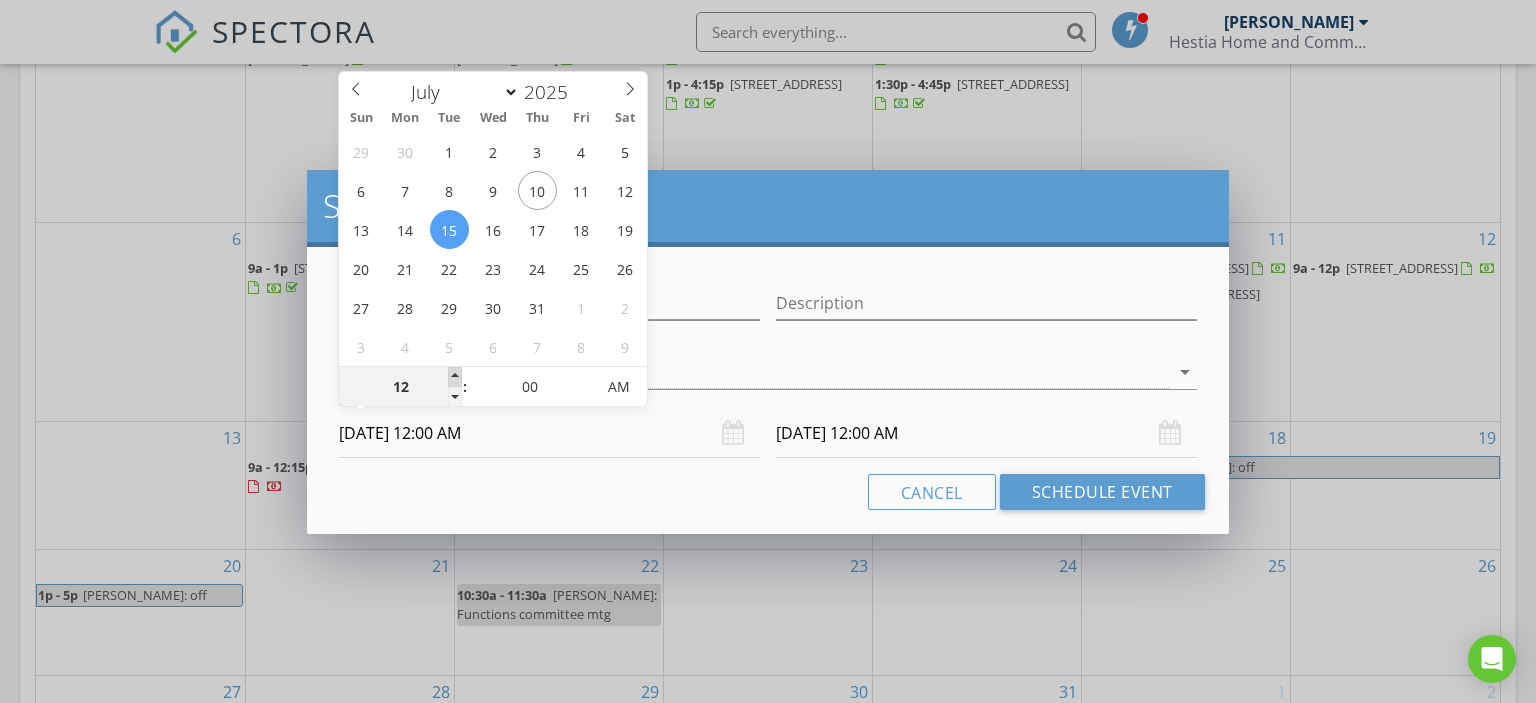 type on "01" 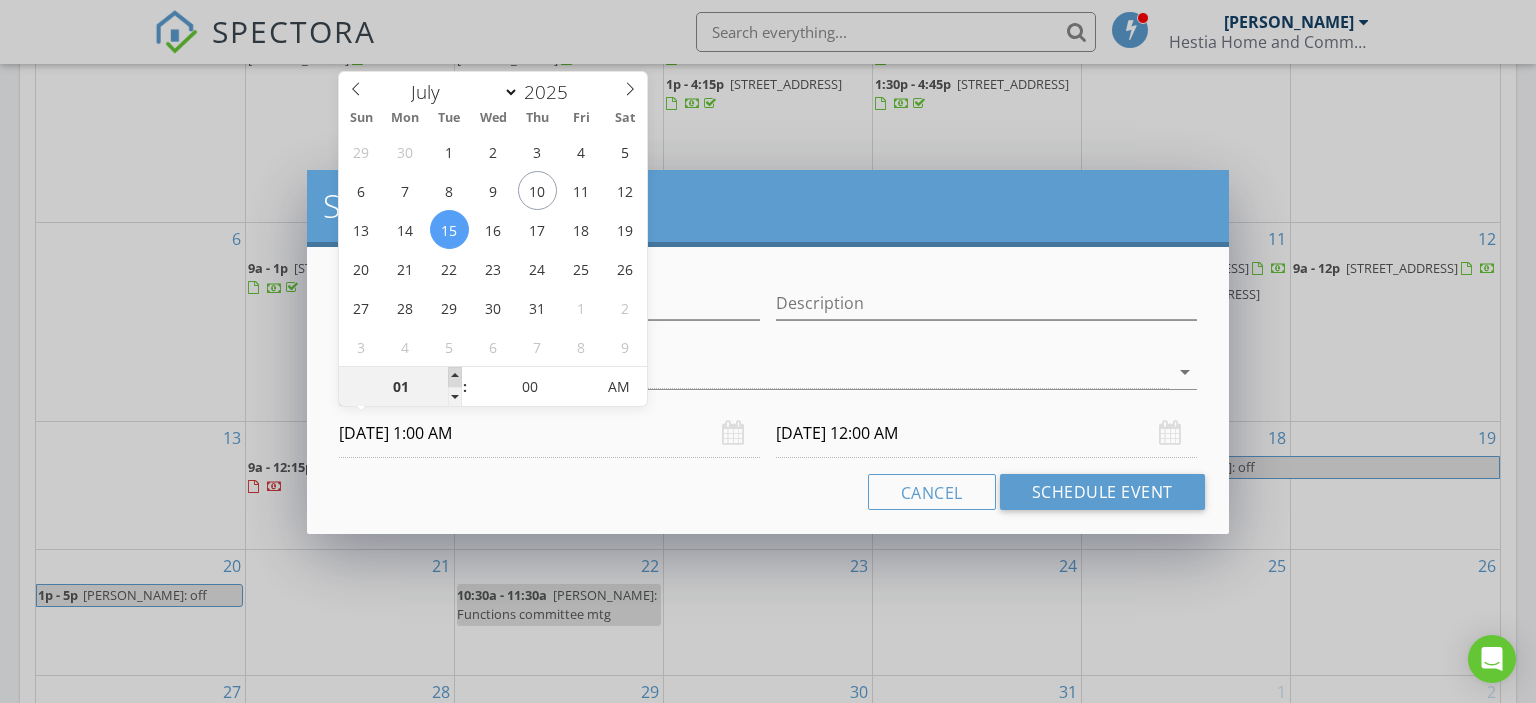 click at bounding box center [455, 377] 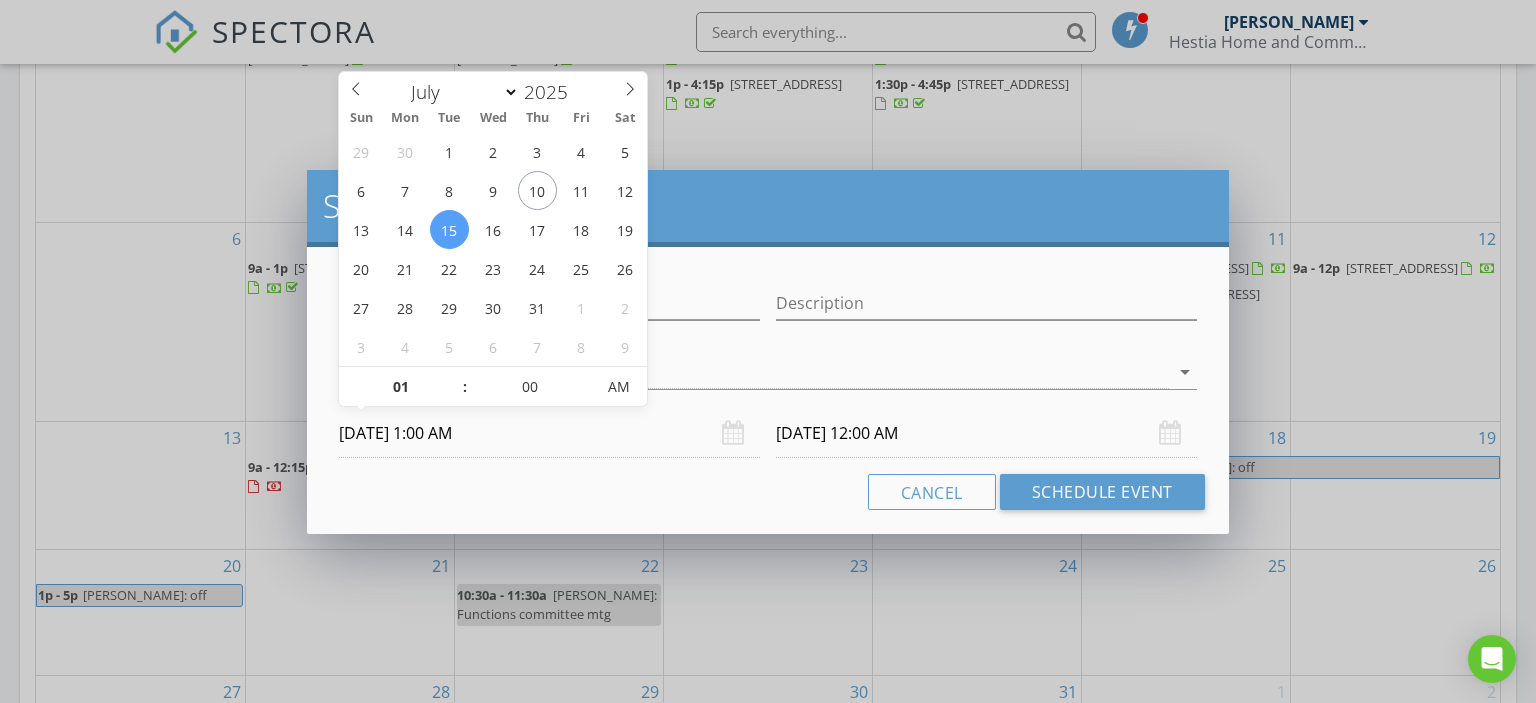 type on "01" 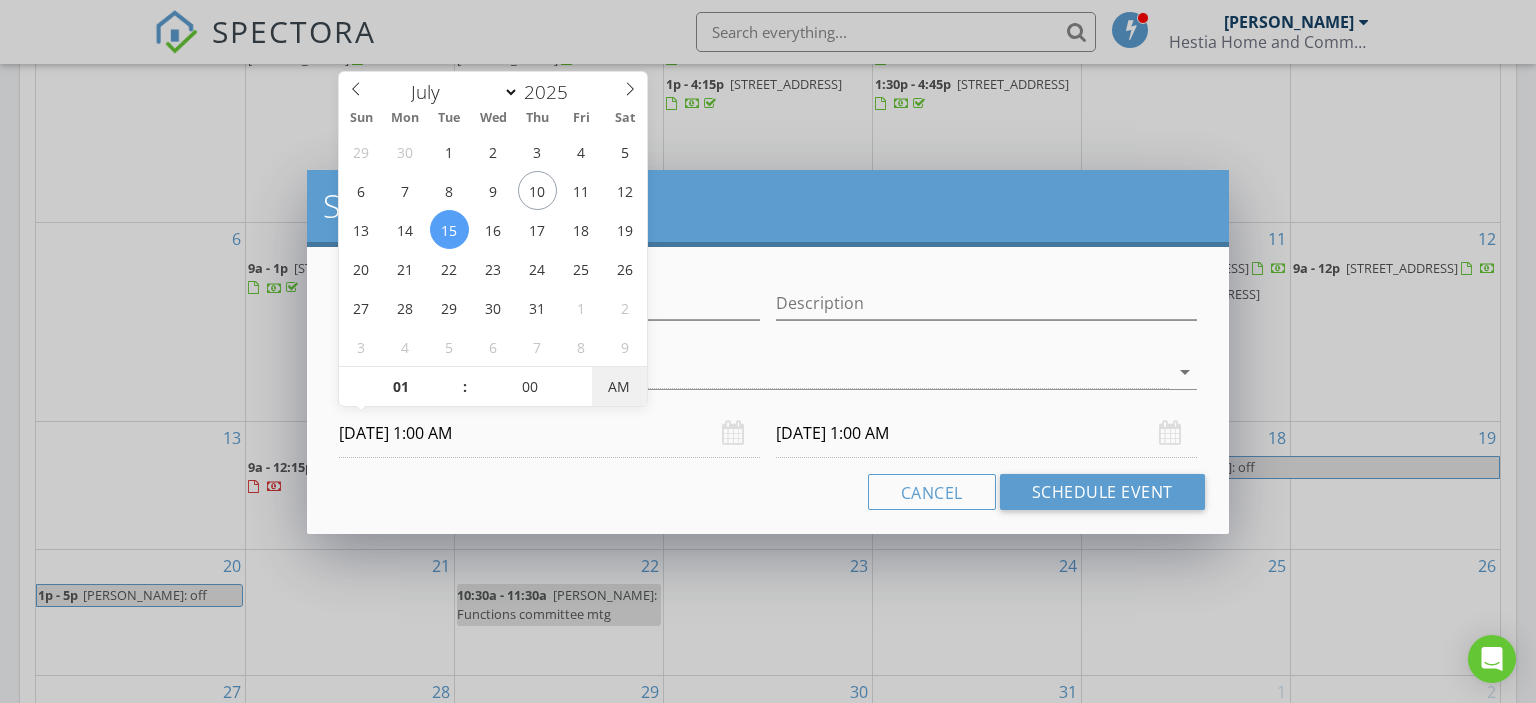 type on "07/15/2025 1:00 PM" 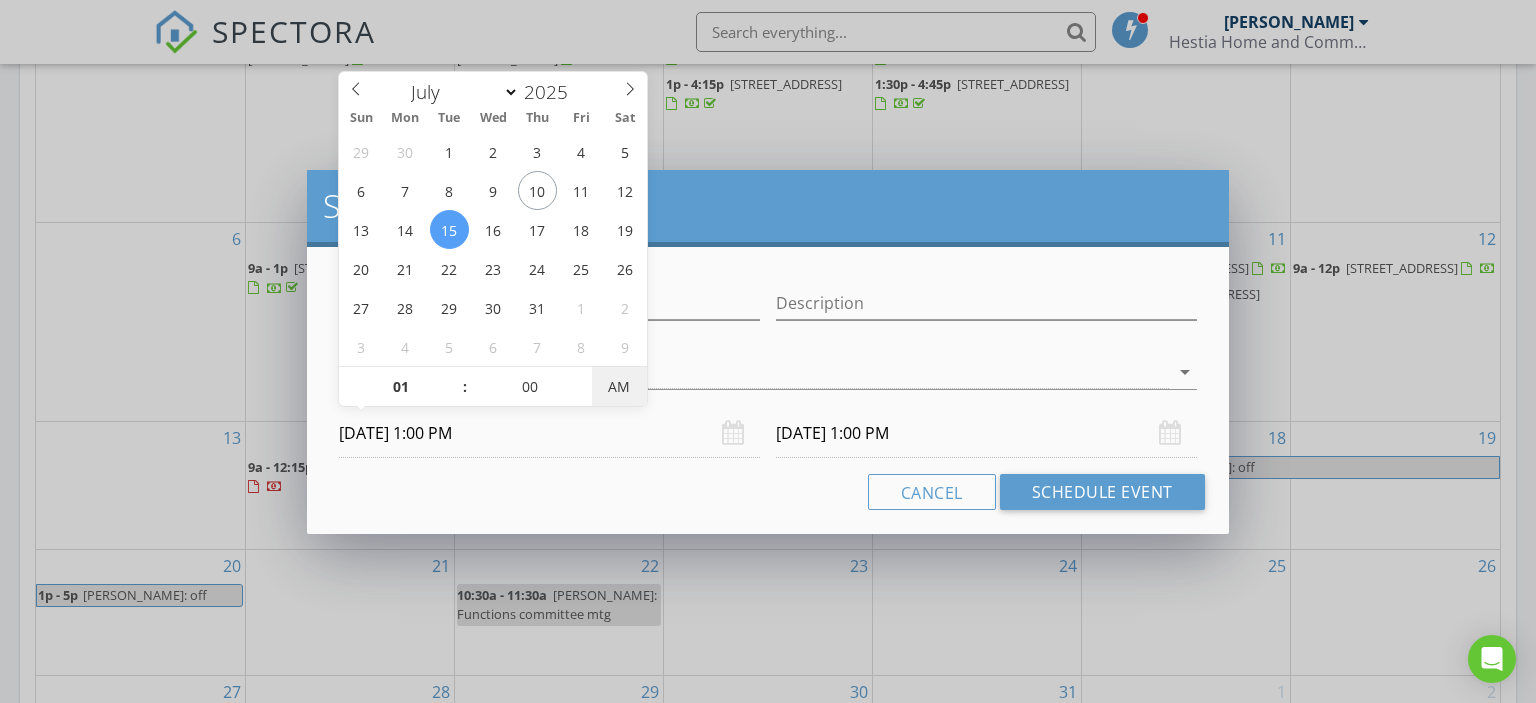 click on "AM" at bounding box center (619, 387) 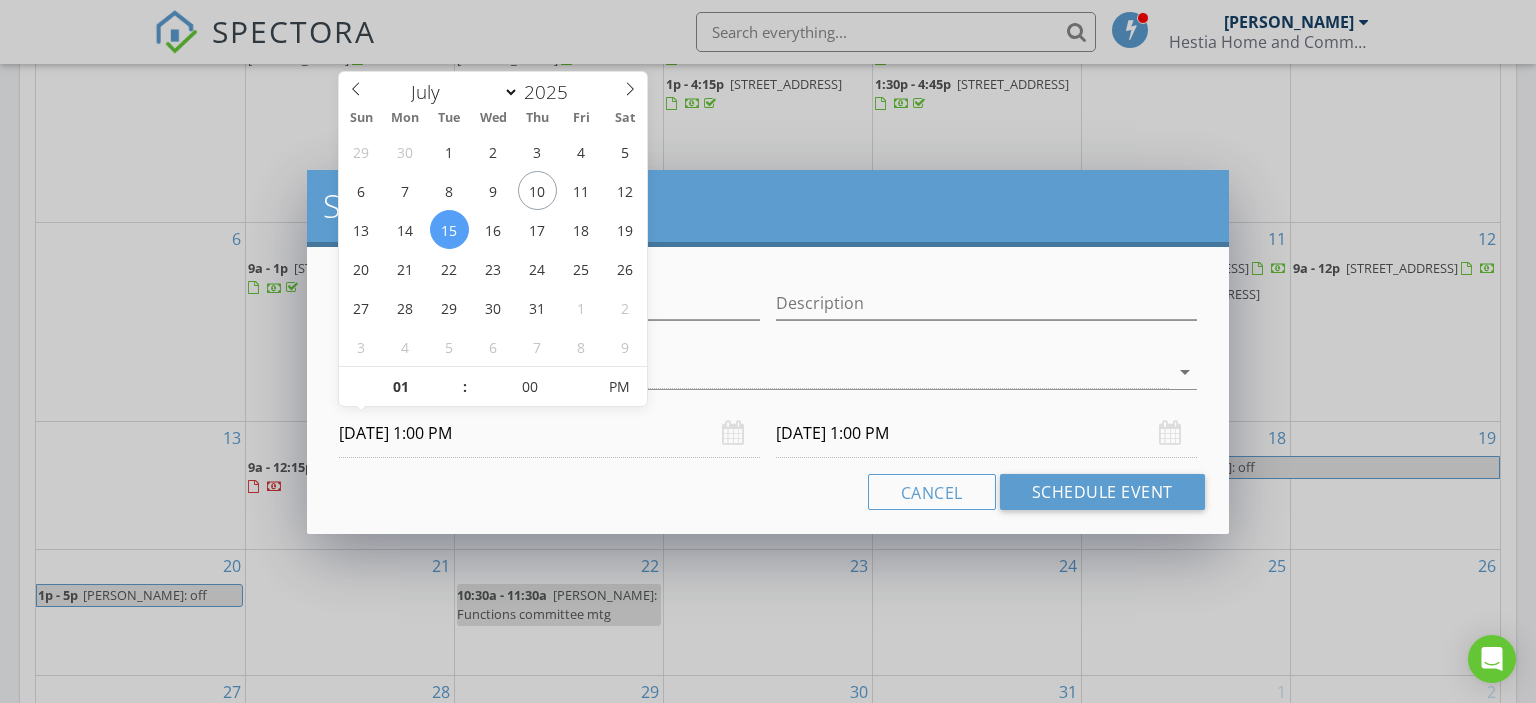 click on "07/16/2025 1:00 PM" at bounding box center [986, 433] 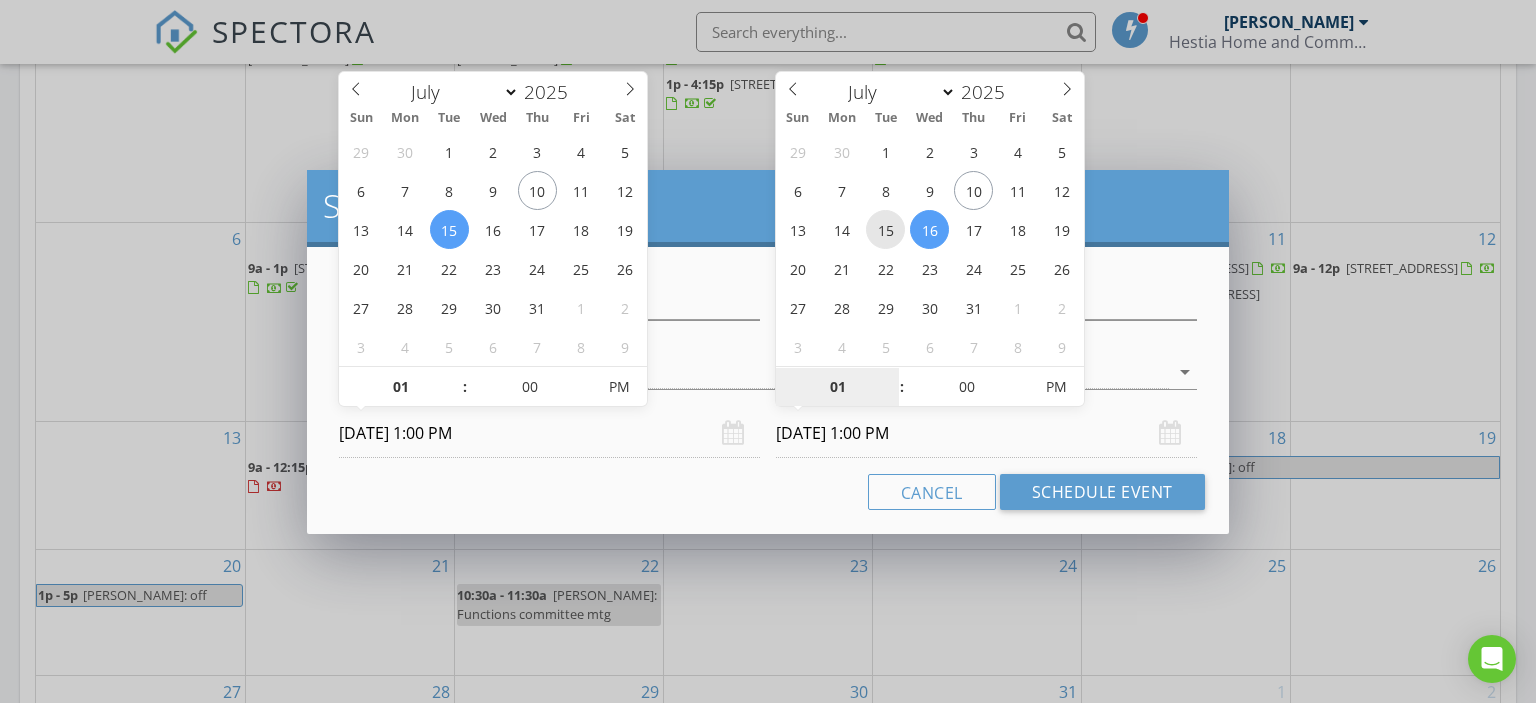 type on "07/15/2025 1:00 PM" 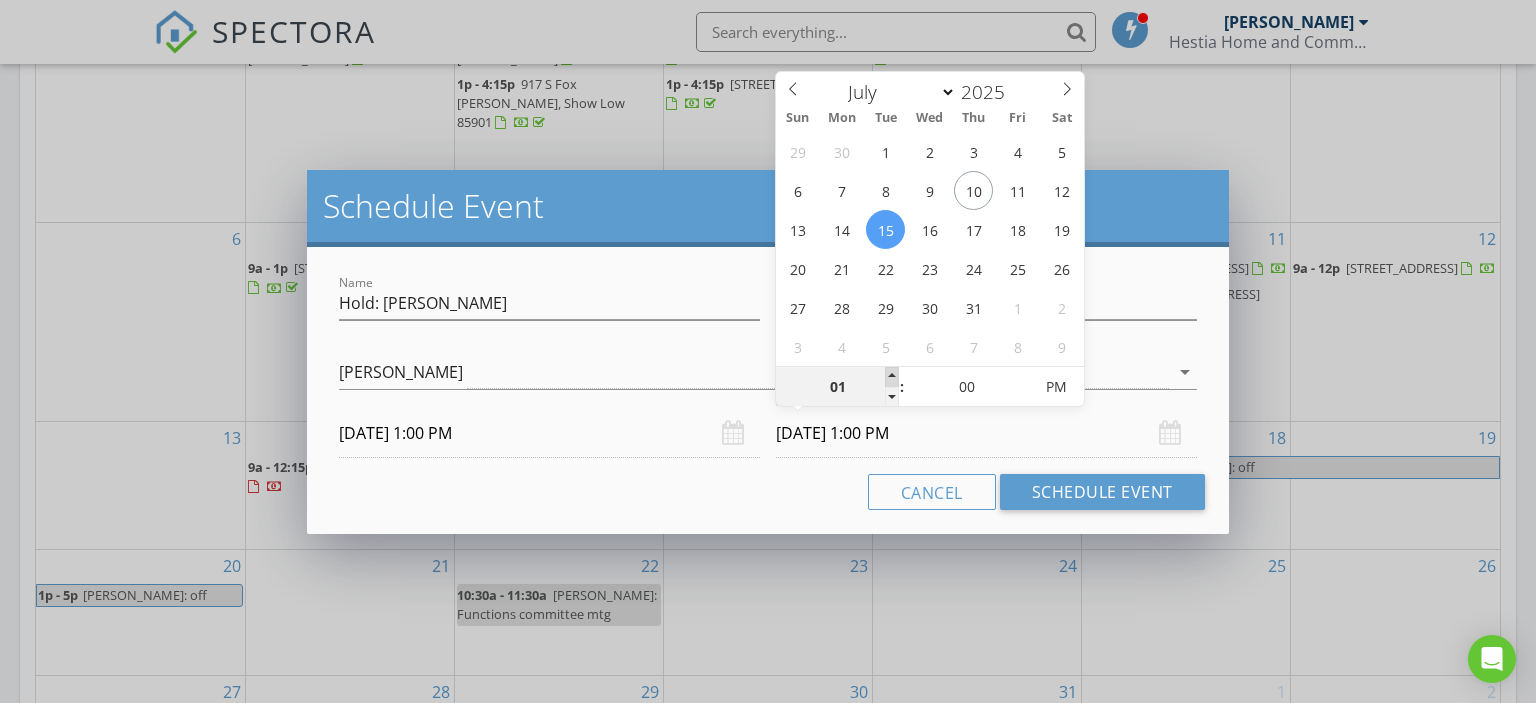 type on "02" 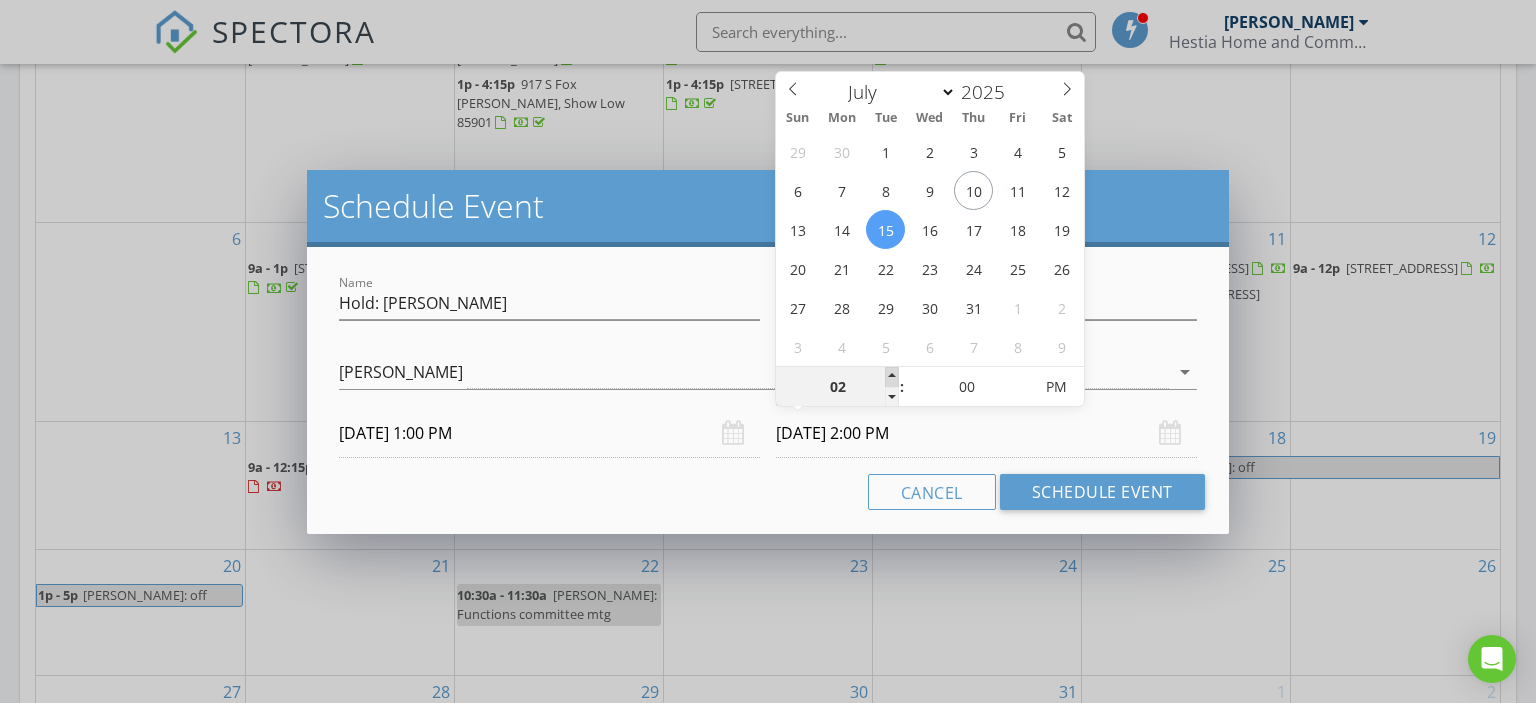 click at bounding box center (892, 377) 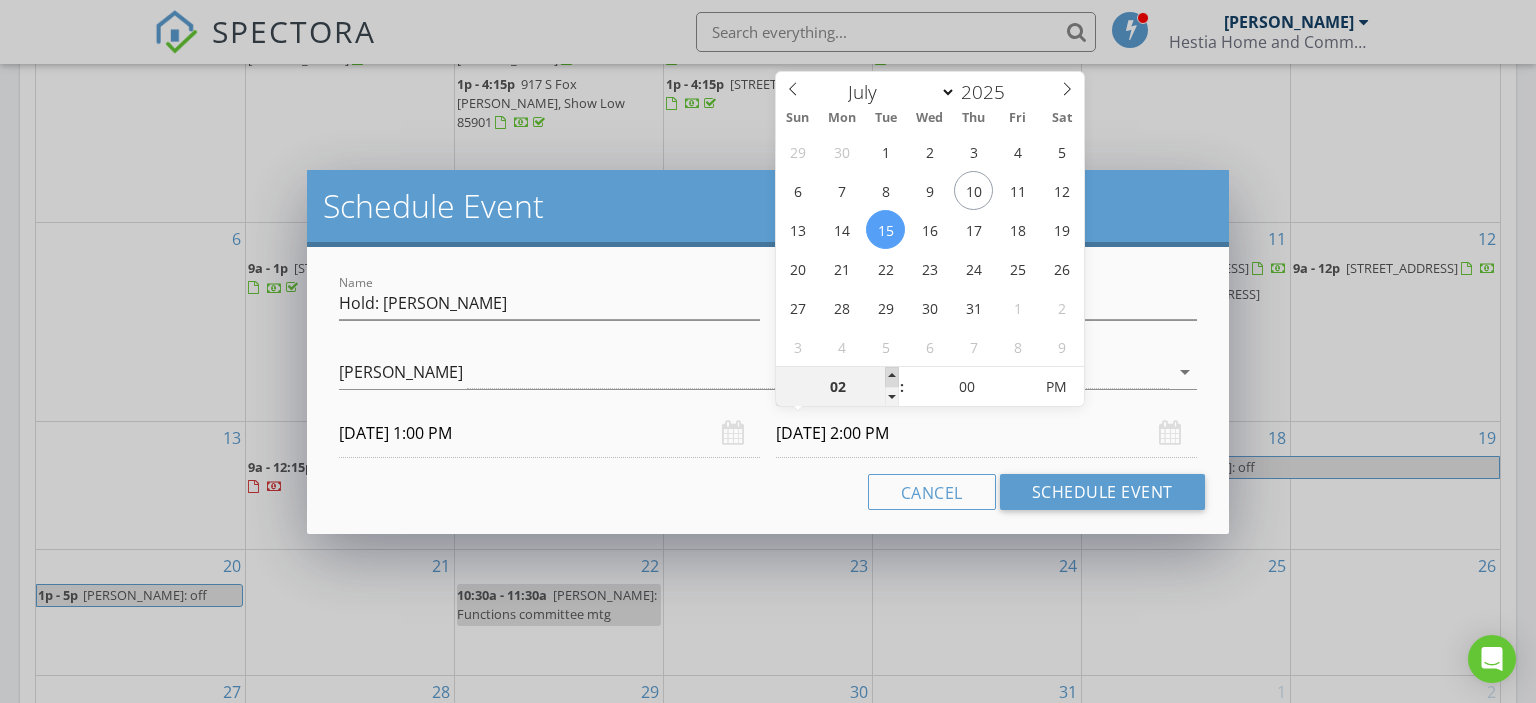 type on "03" 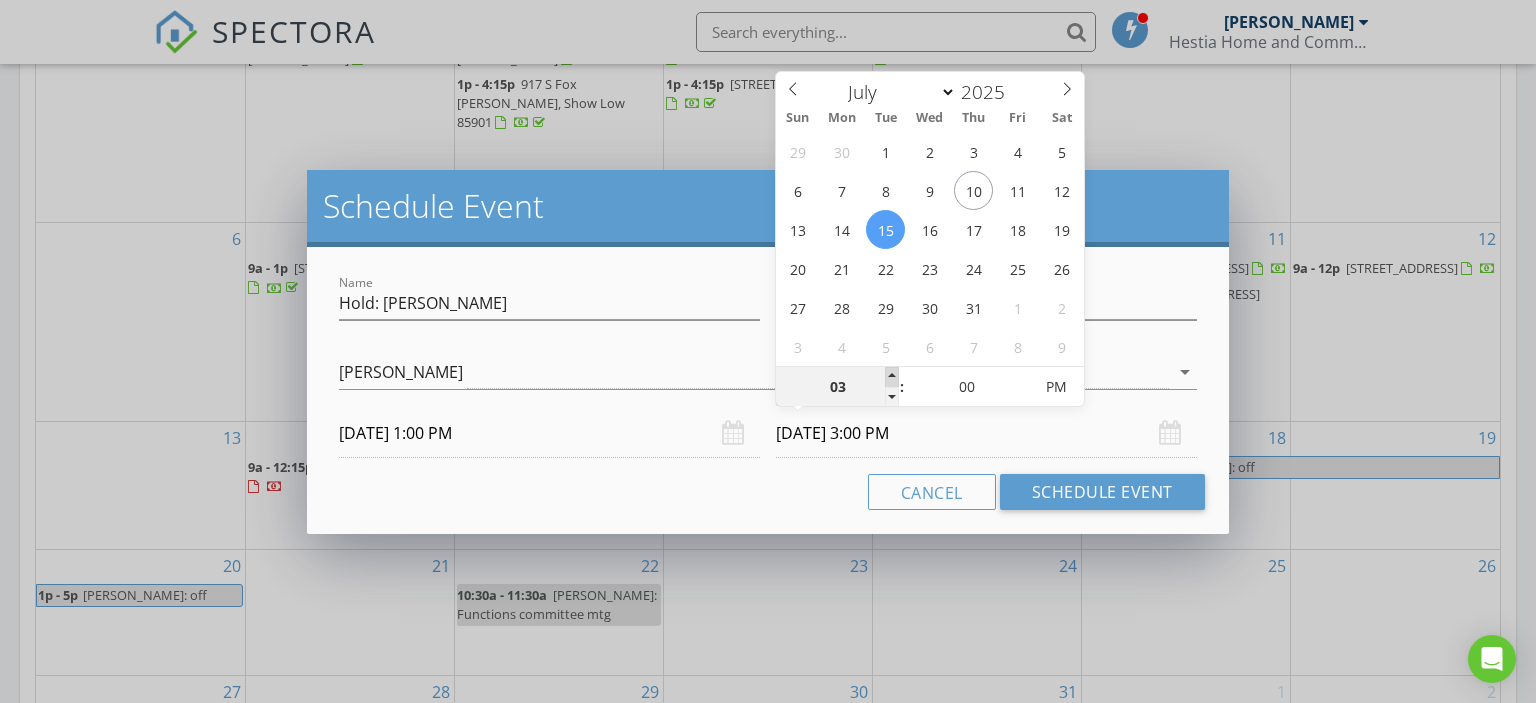 click at bounding box center (892, 377) 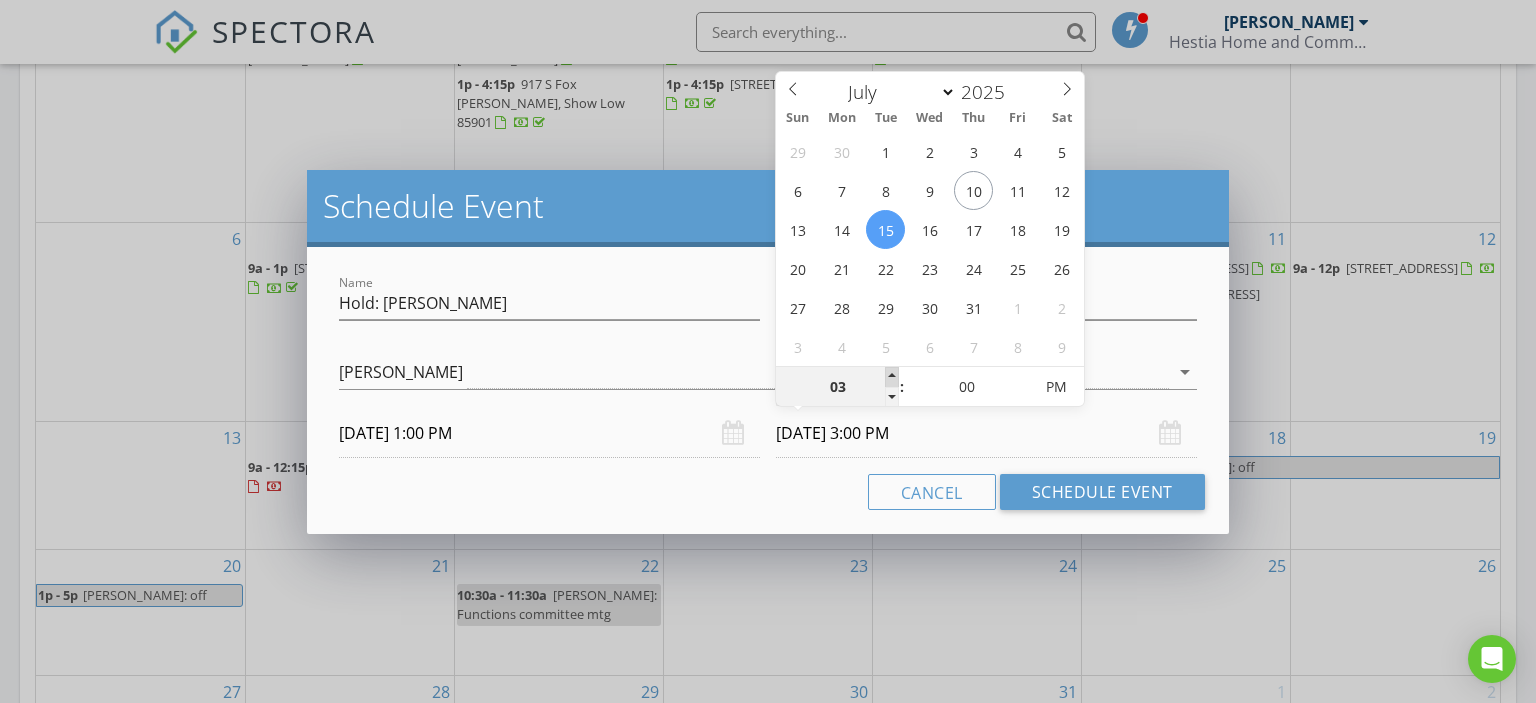 type on "04" 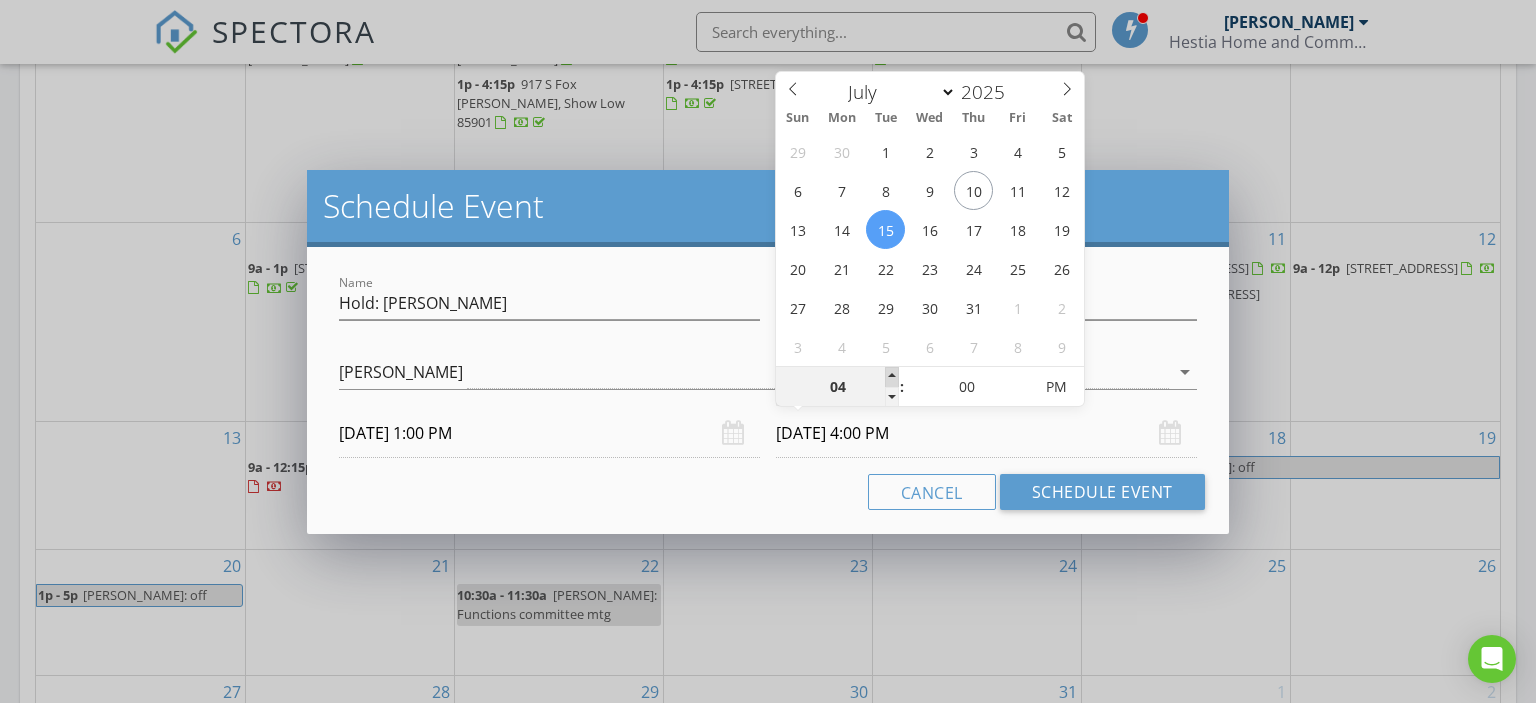 click at bounding box center [892, 377] 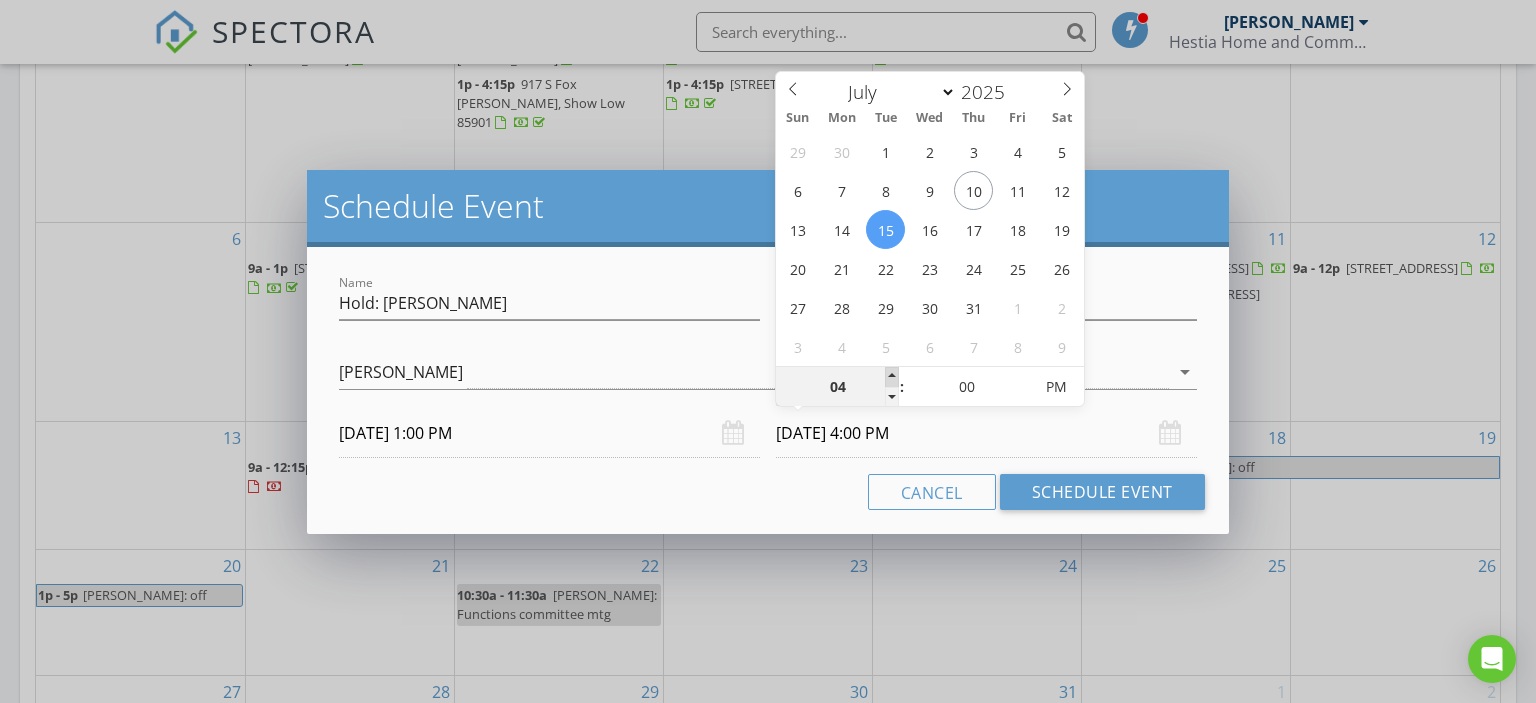 type on "05" 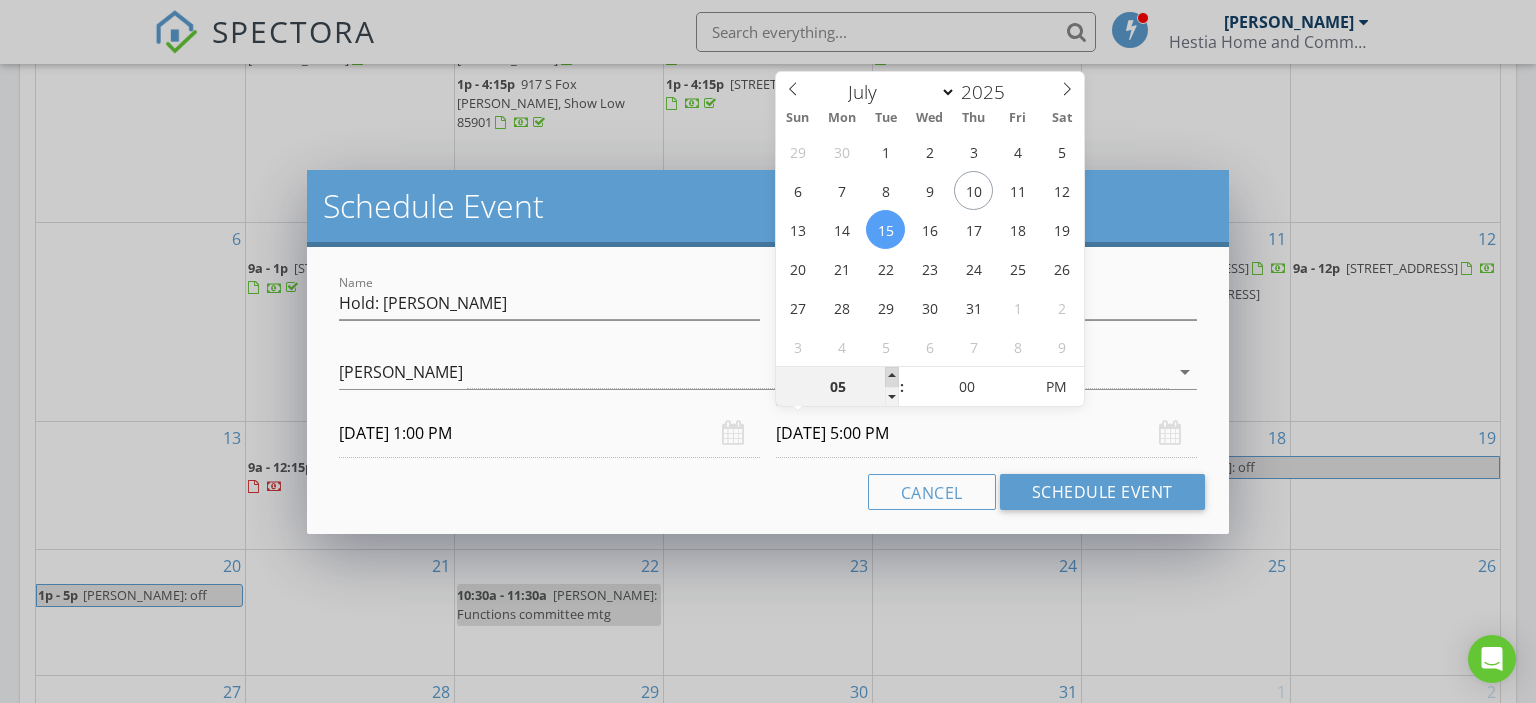 click at bounding box center (892, 377) 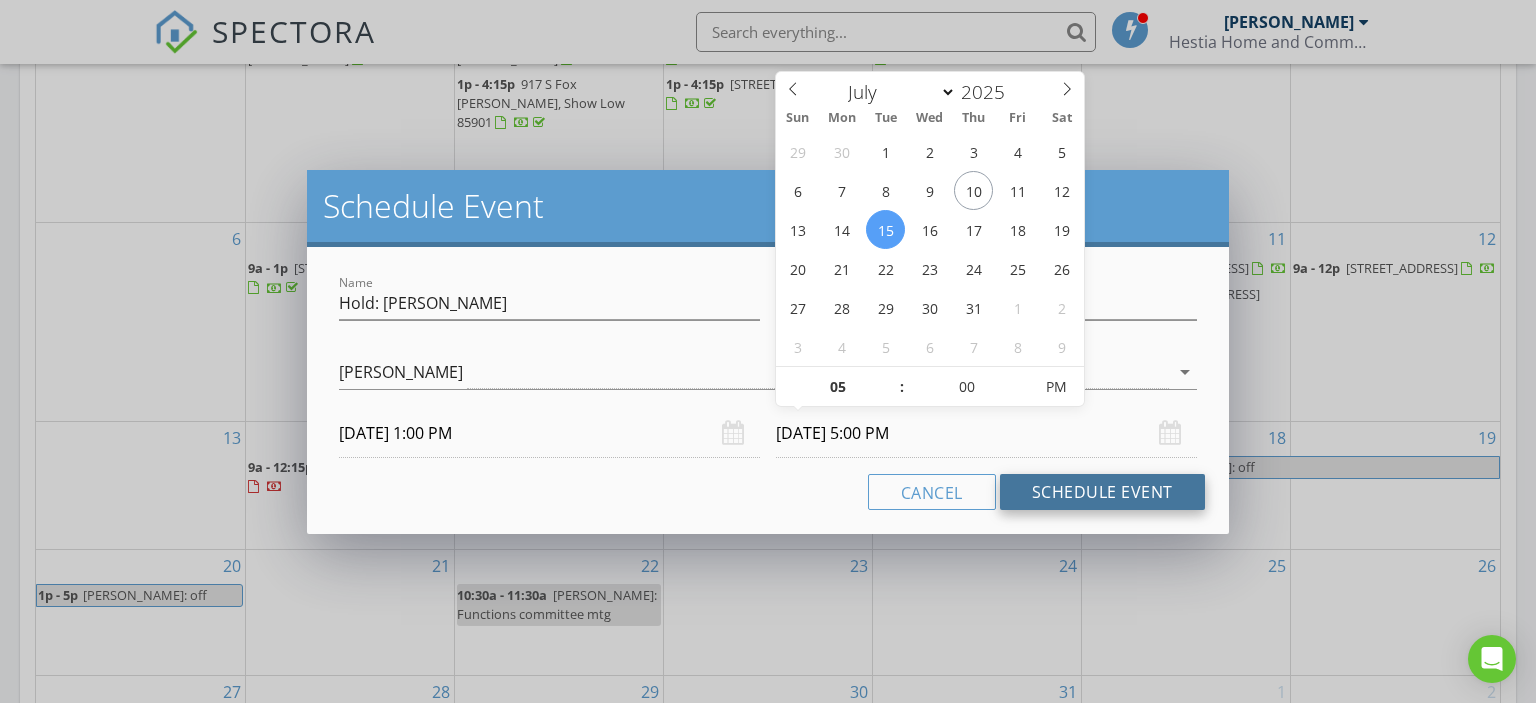 click on "Schedule Event" at bounding box center (1102, 492) 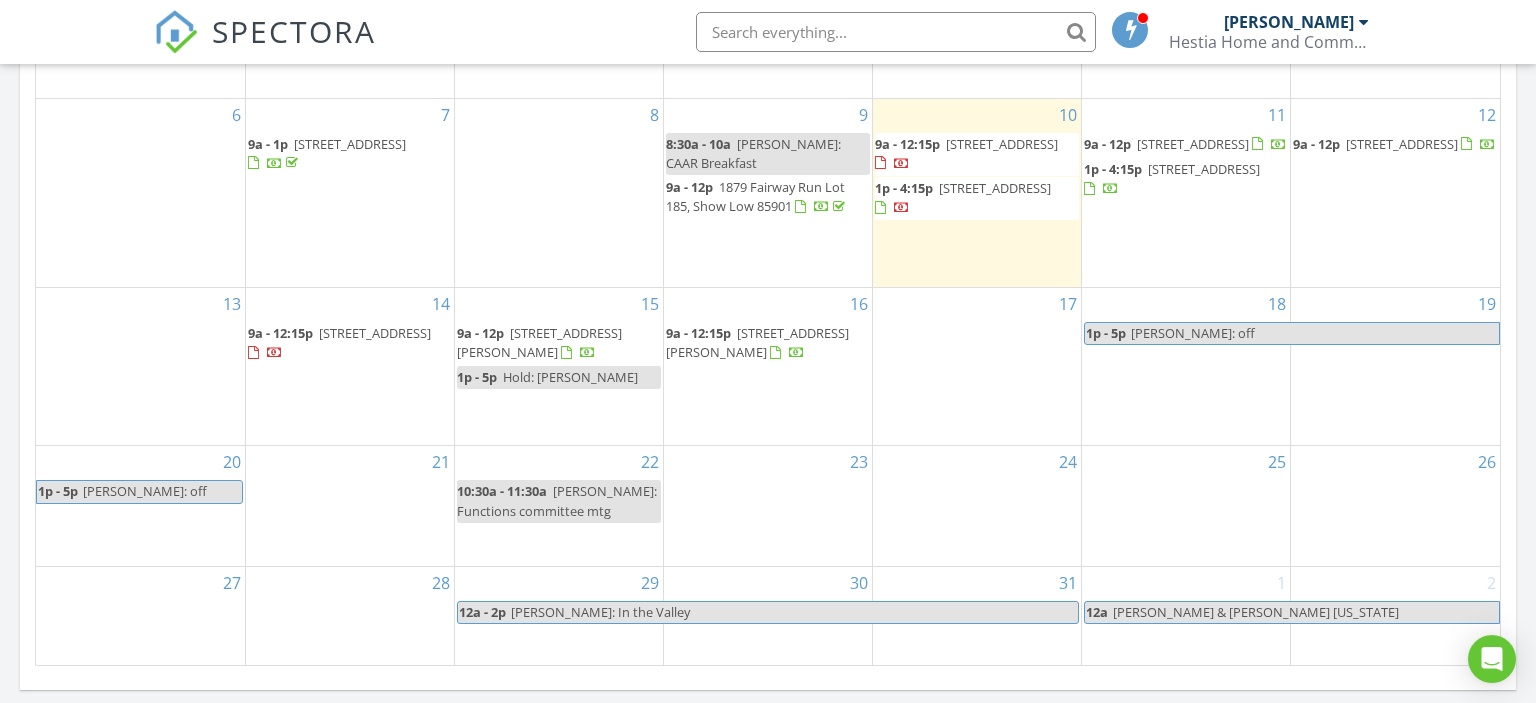 scroll, scrollTop: 1161, scrollLeft: 0, axis: vertical 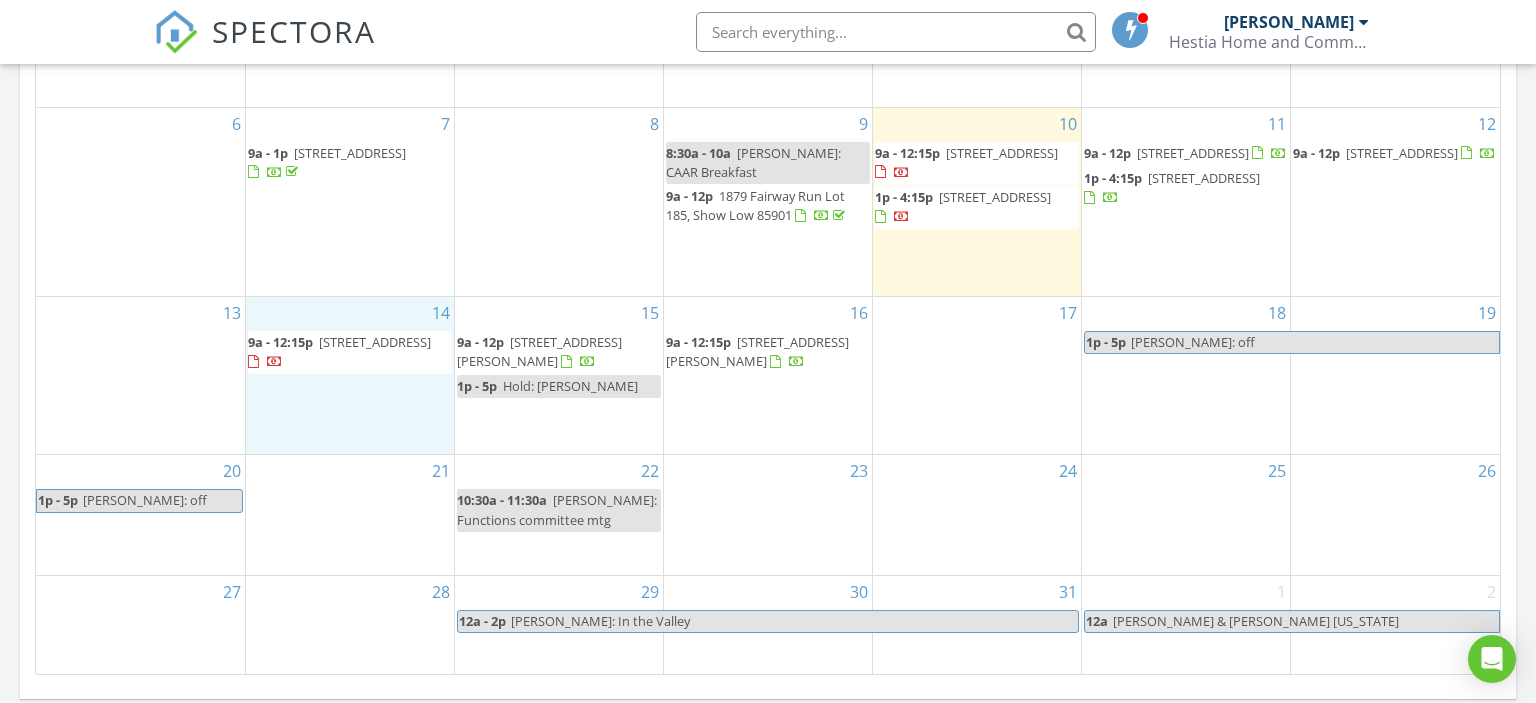 click on "14
9a - 12:15p
28 Green Dr, Concho 85924" at bounding box center (349, 375) 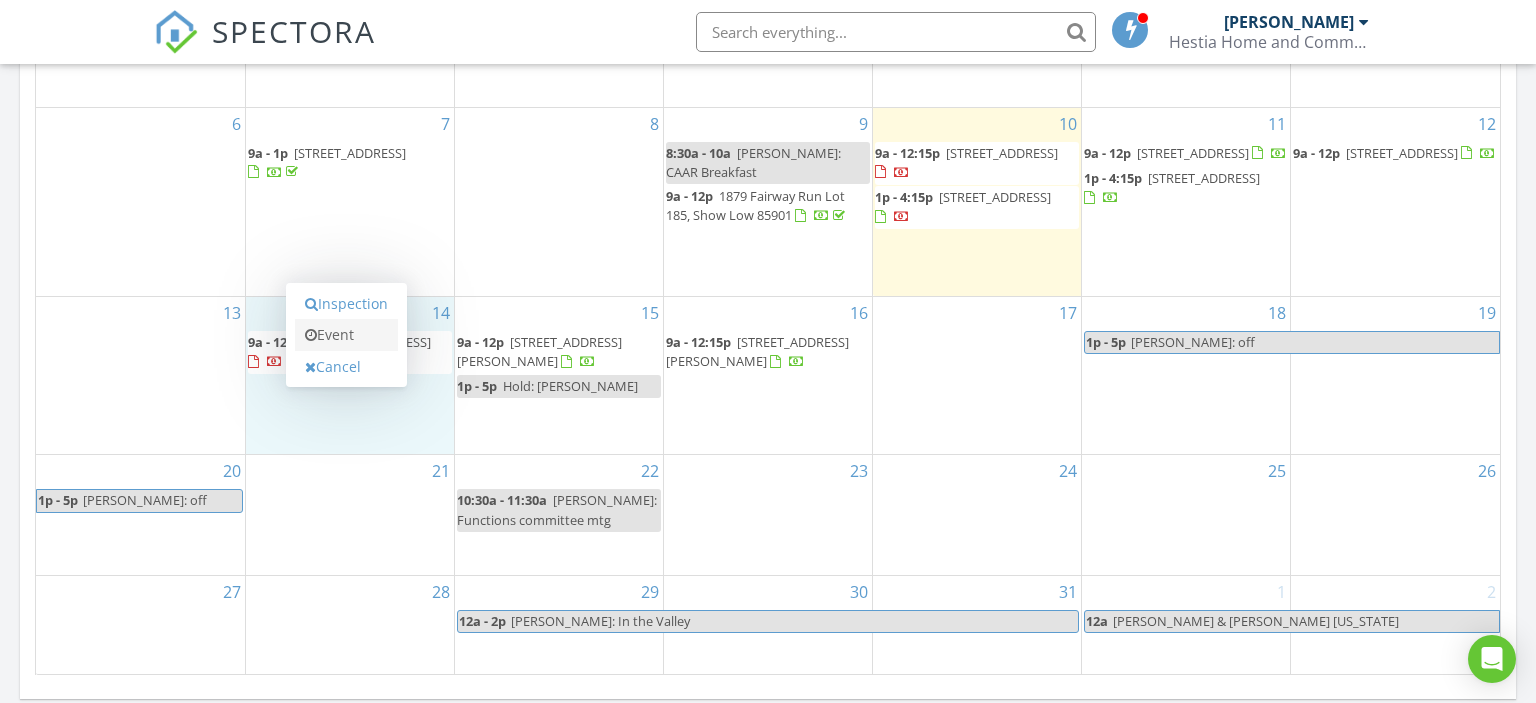 click on "Event" at bounding box center (346, 335) 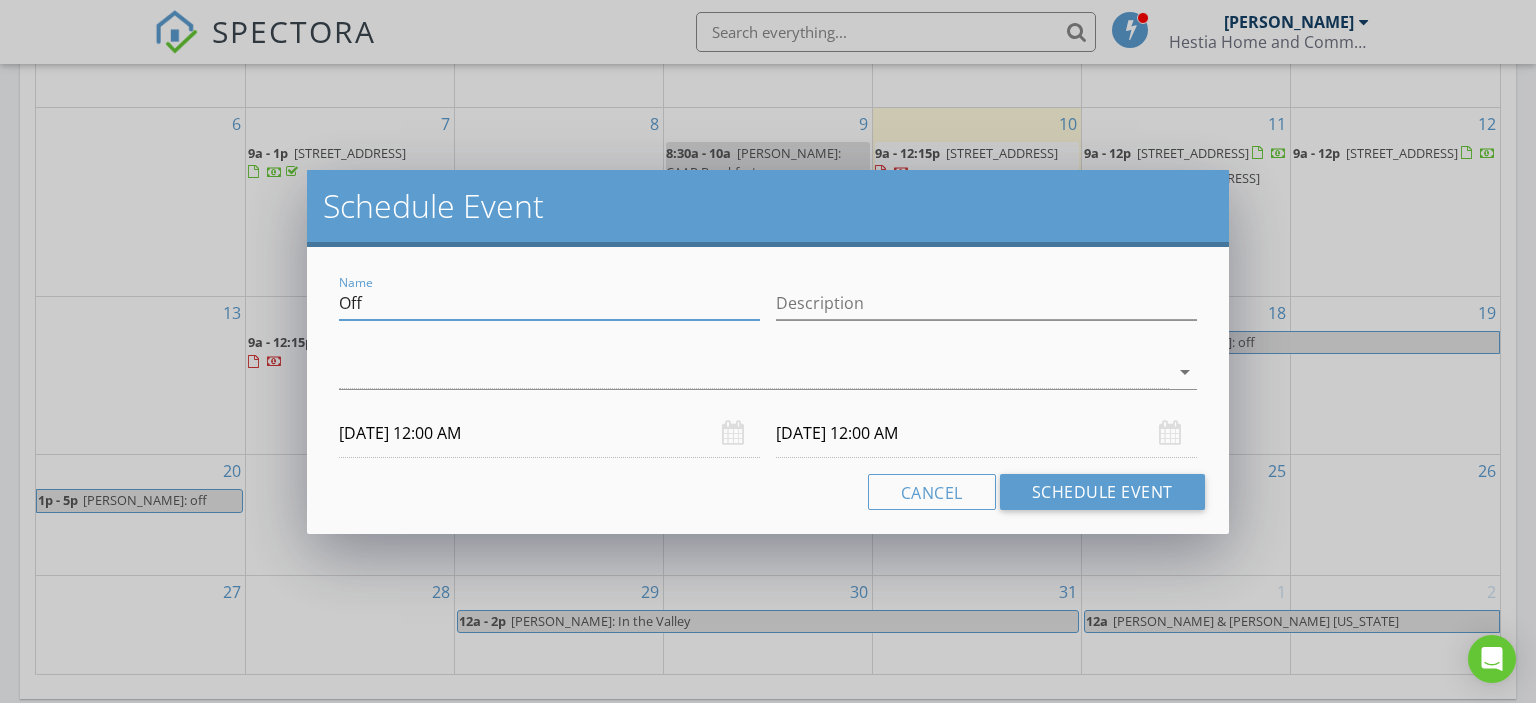 drag, startPoint x: 368, startPoint y: 298, endPoint x: 320, endPoint y: 306, distance: 48.6621 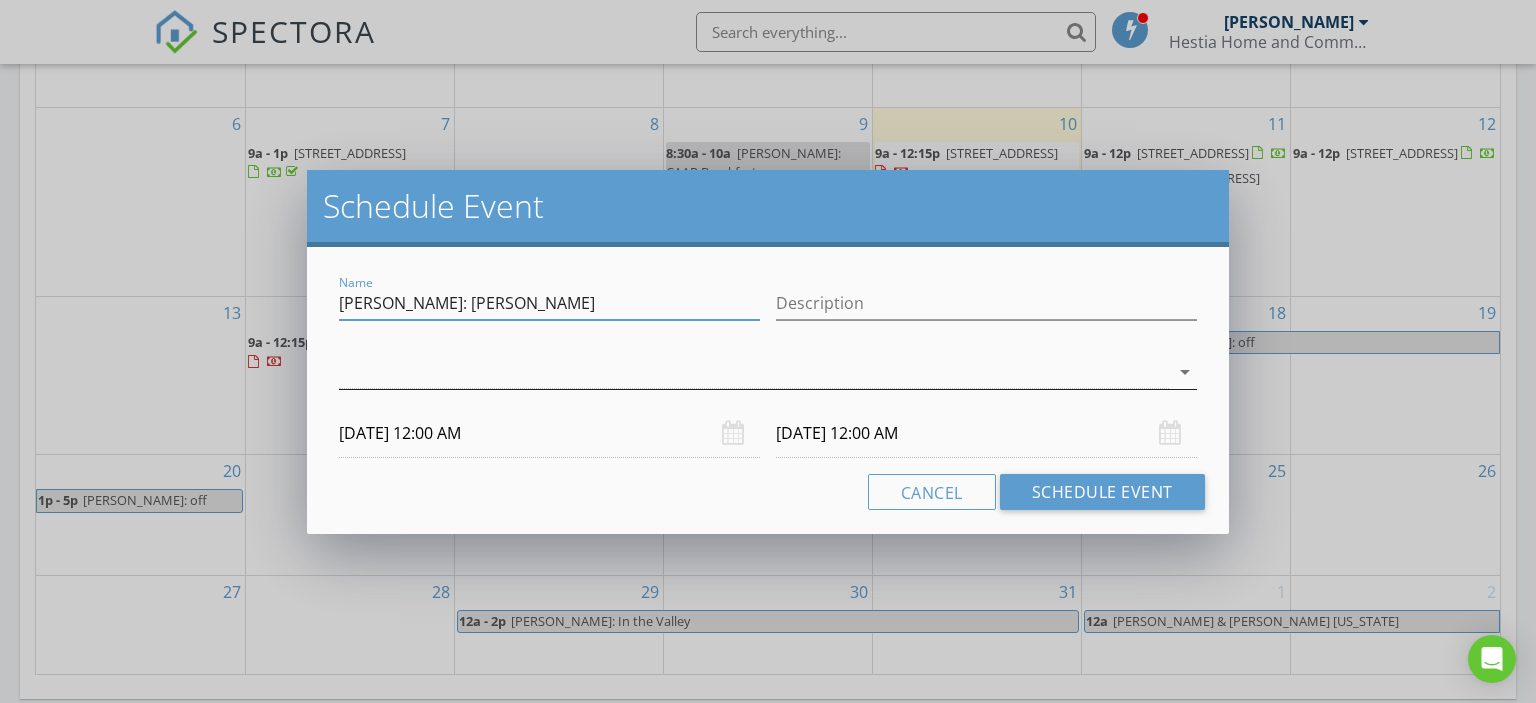 type on "Rick: Jaydon Baugh" 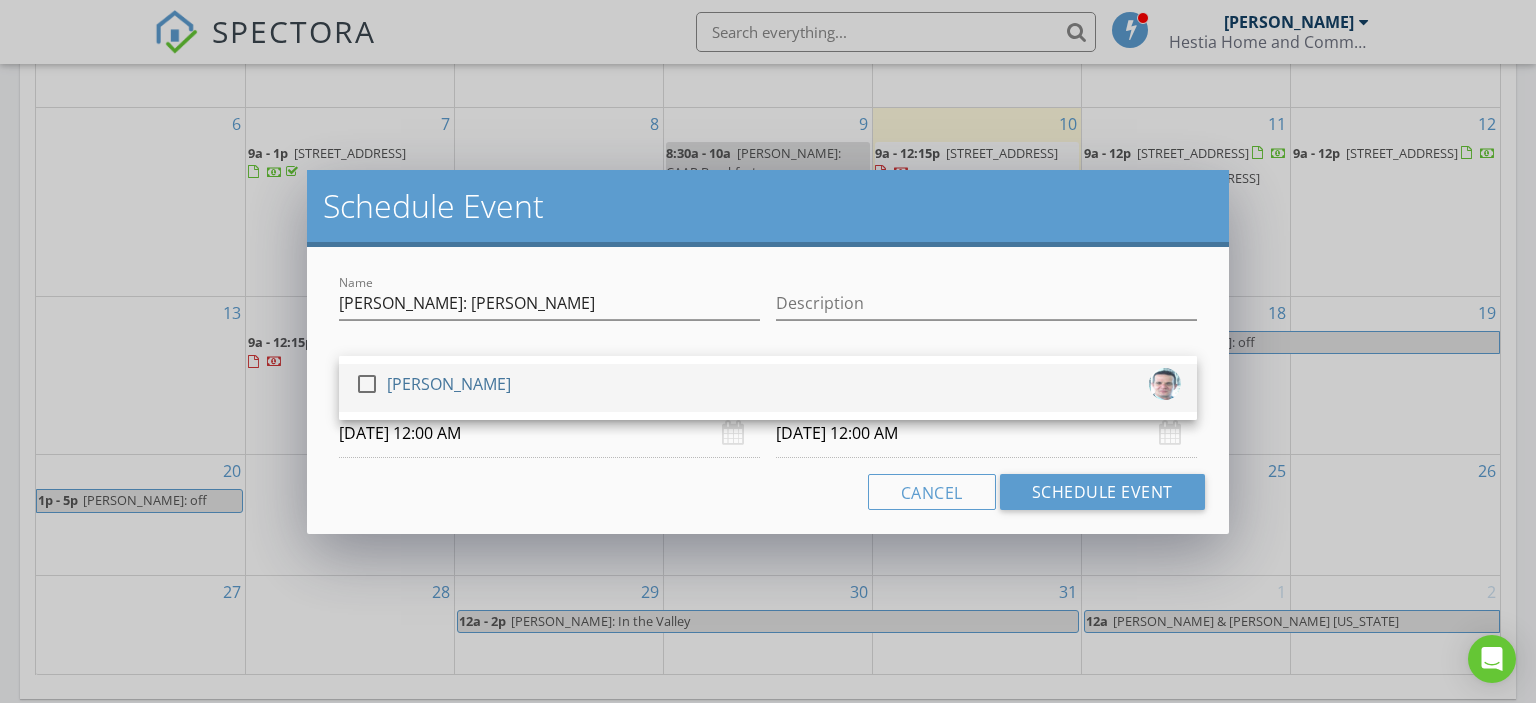click on "[PERSON_NAME]" at bounding box center (449, 384) 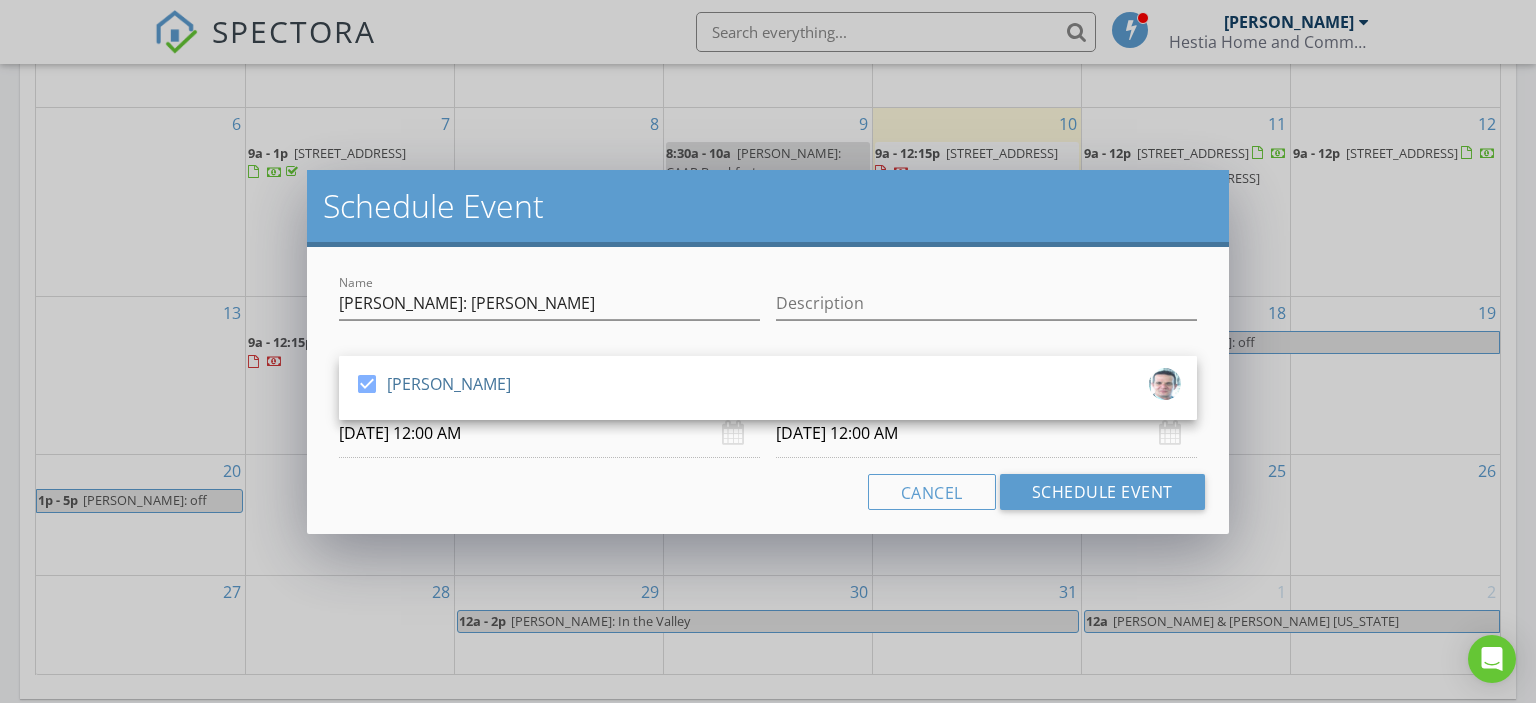 click on "07/14/2025 12:00 AM" at bounding box center [549, 433] 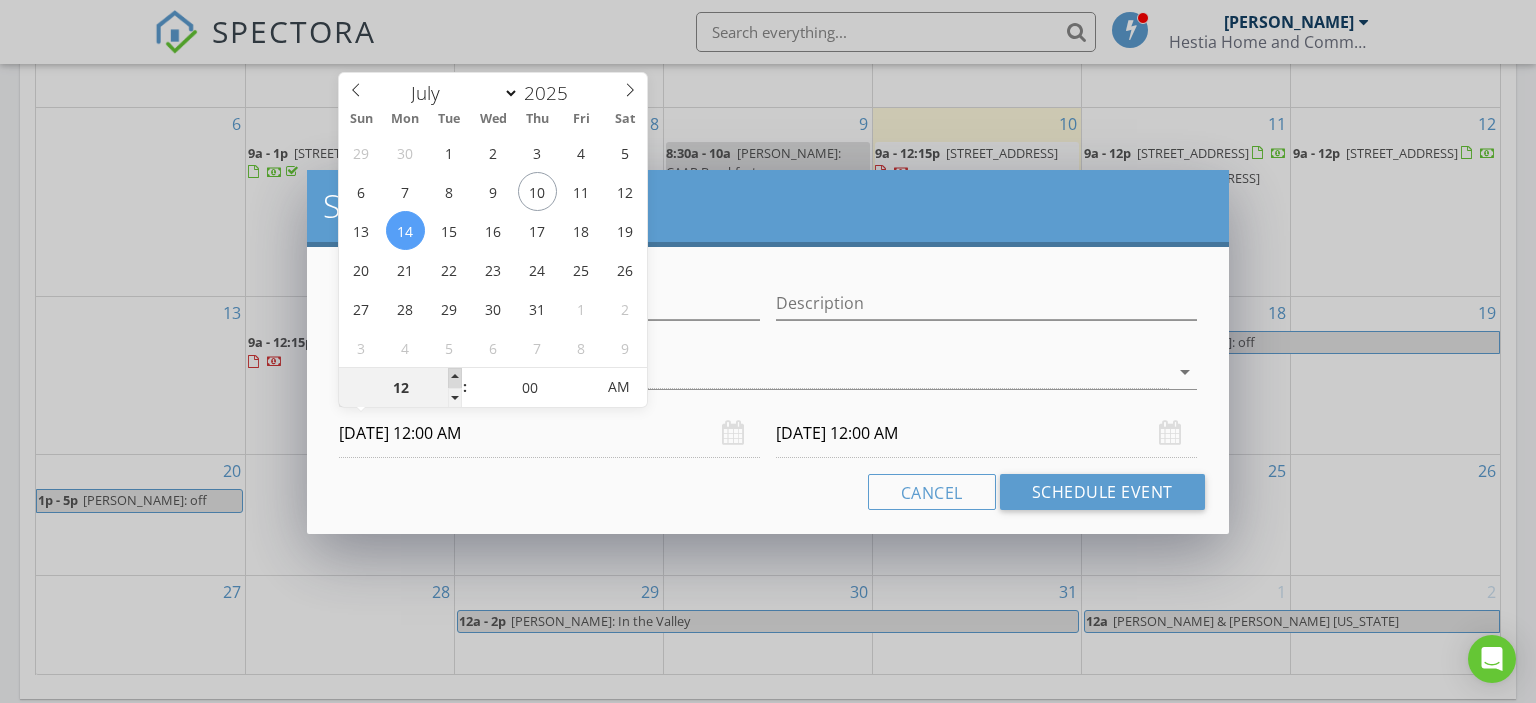 type on "01" 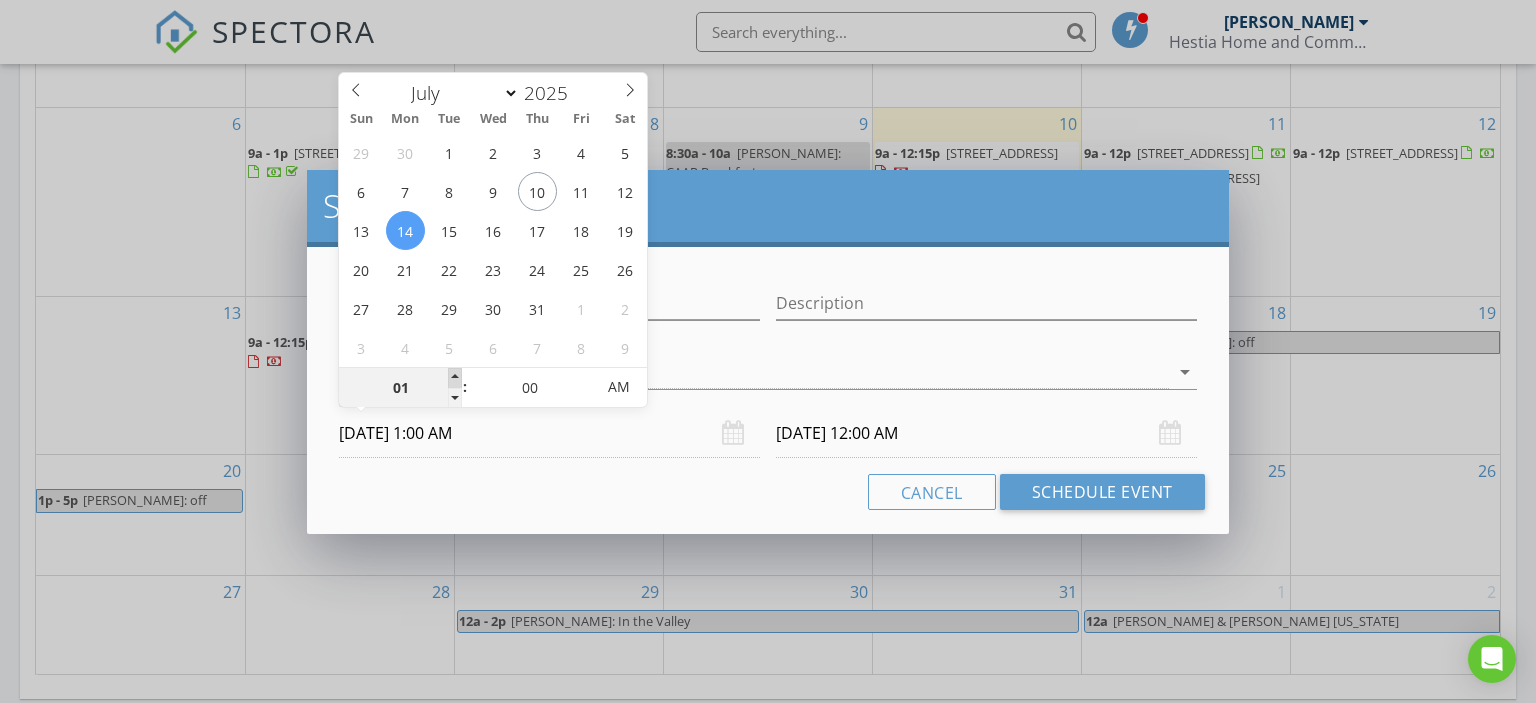 click at bounding box center (455, 378) 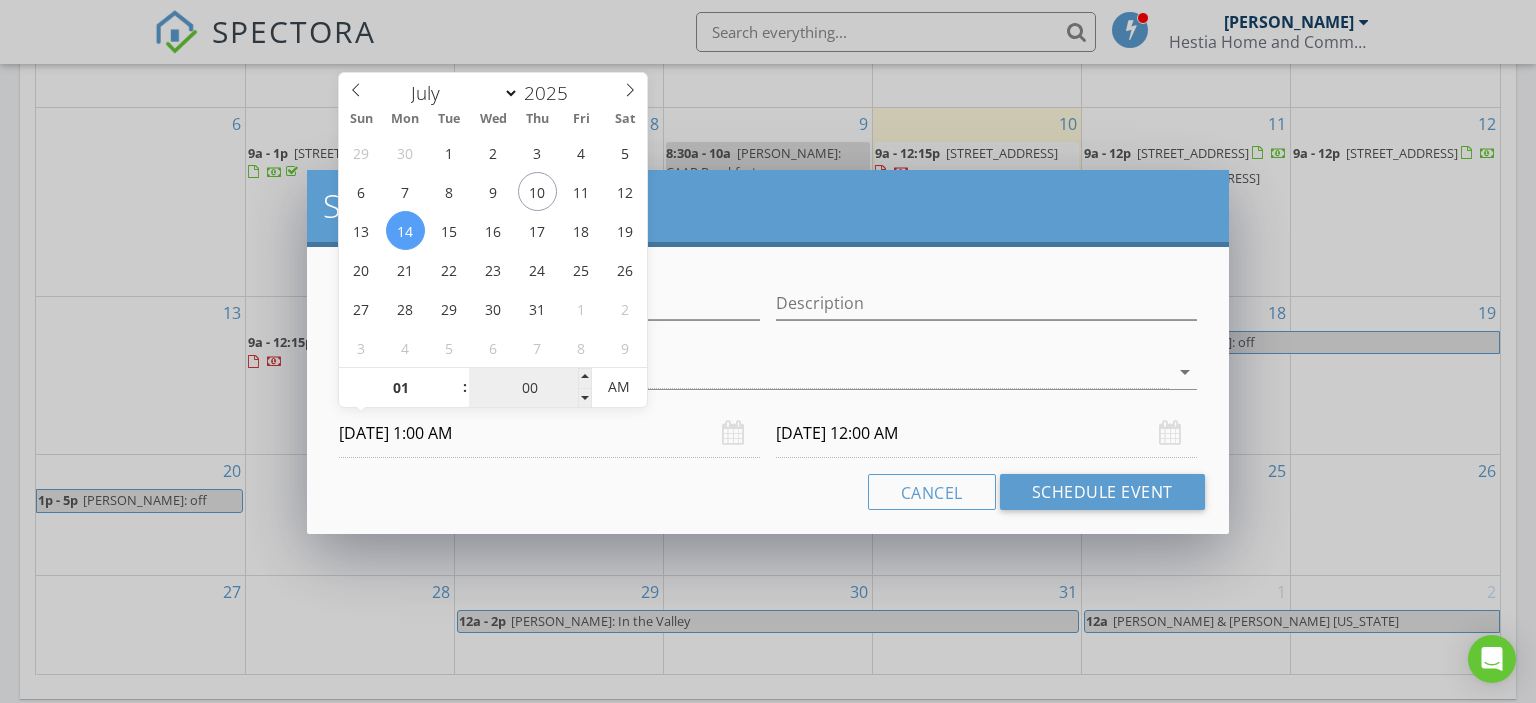 type on "01" 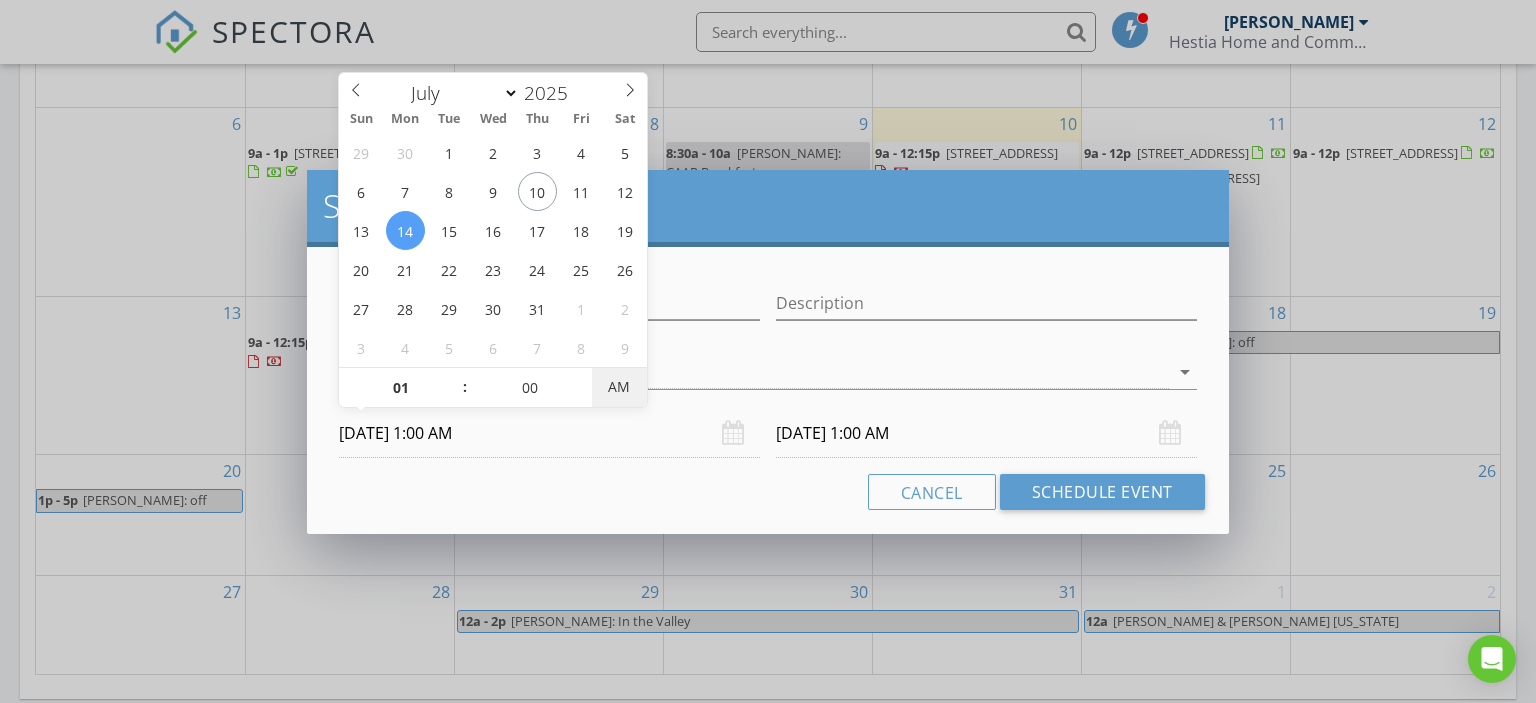 type on "07/14/2025 1:00 PM" 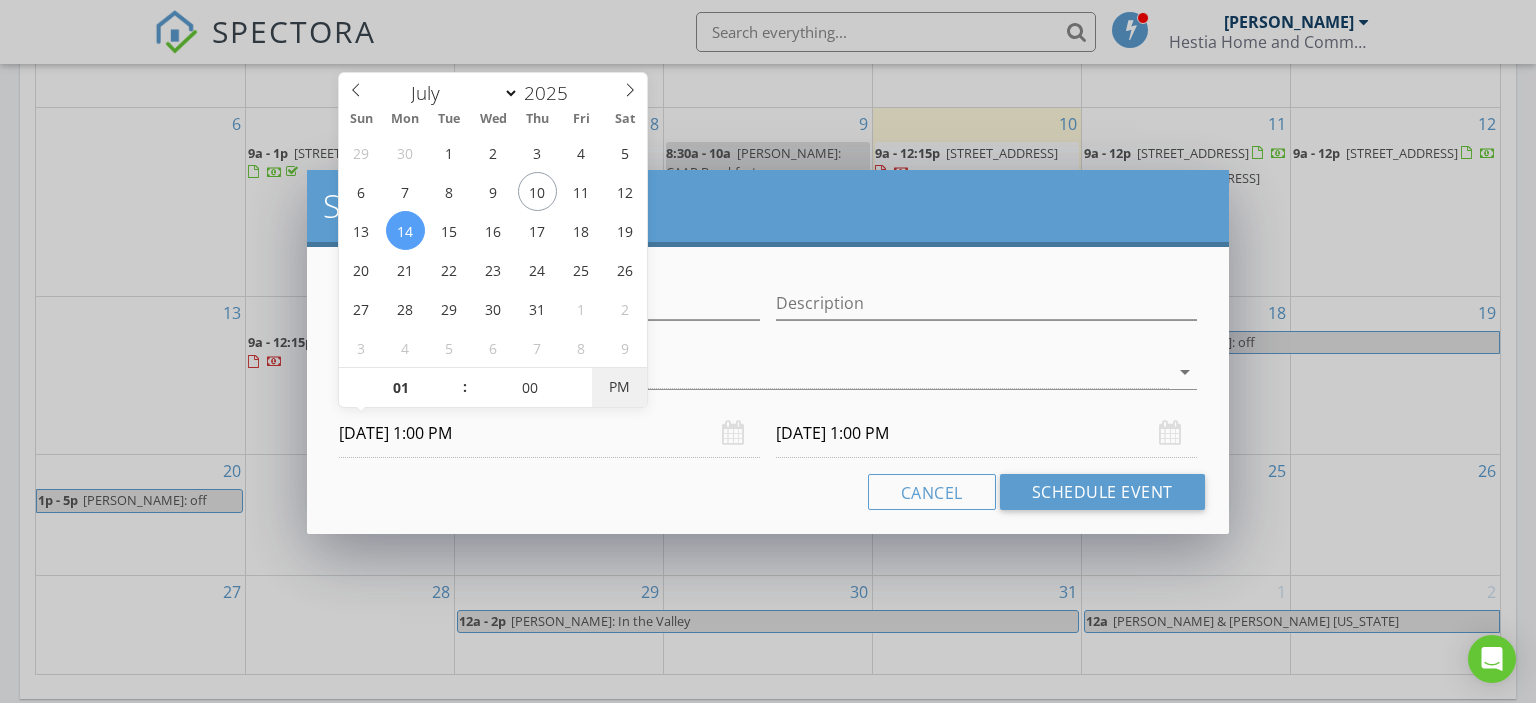 click on "PM" at bounding box center (619, 387) 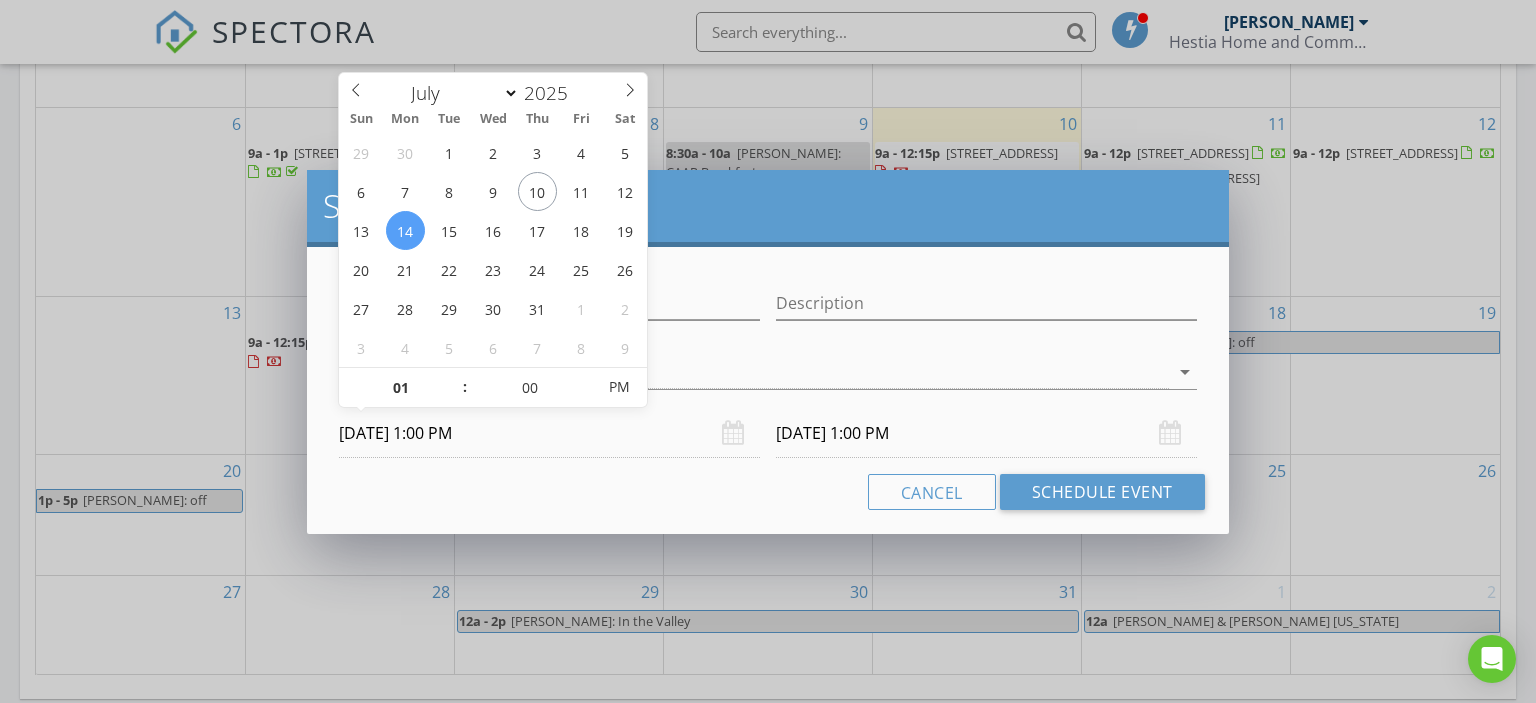 click on "07/15/2025 1:00 PM" at bounding box center (986, 433) 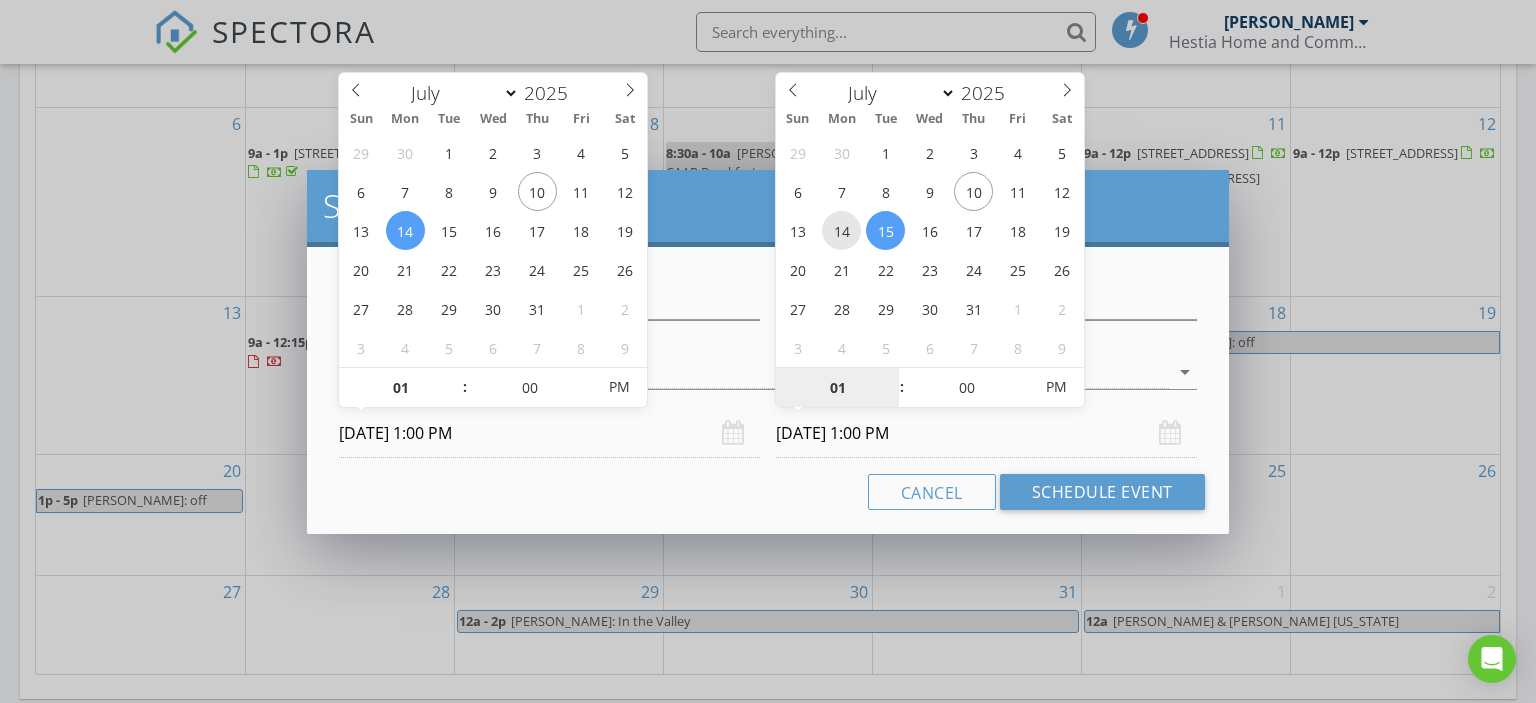type on "07/14/2025 1:00 PM" 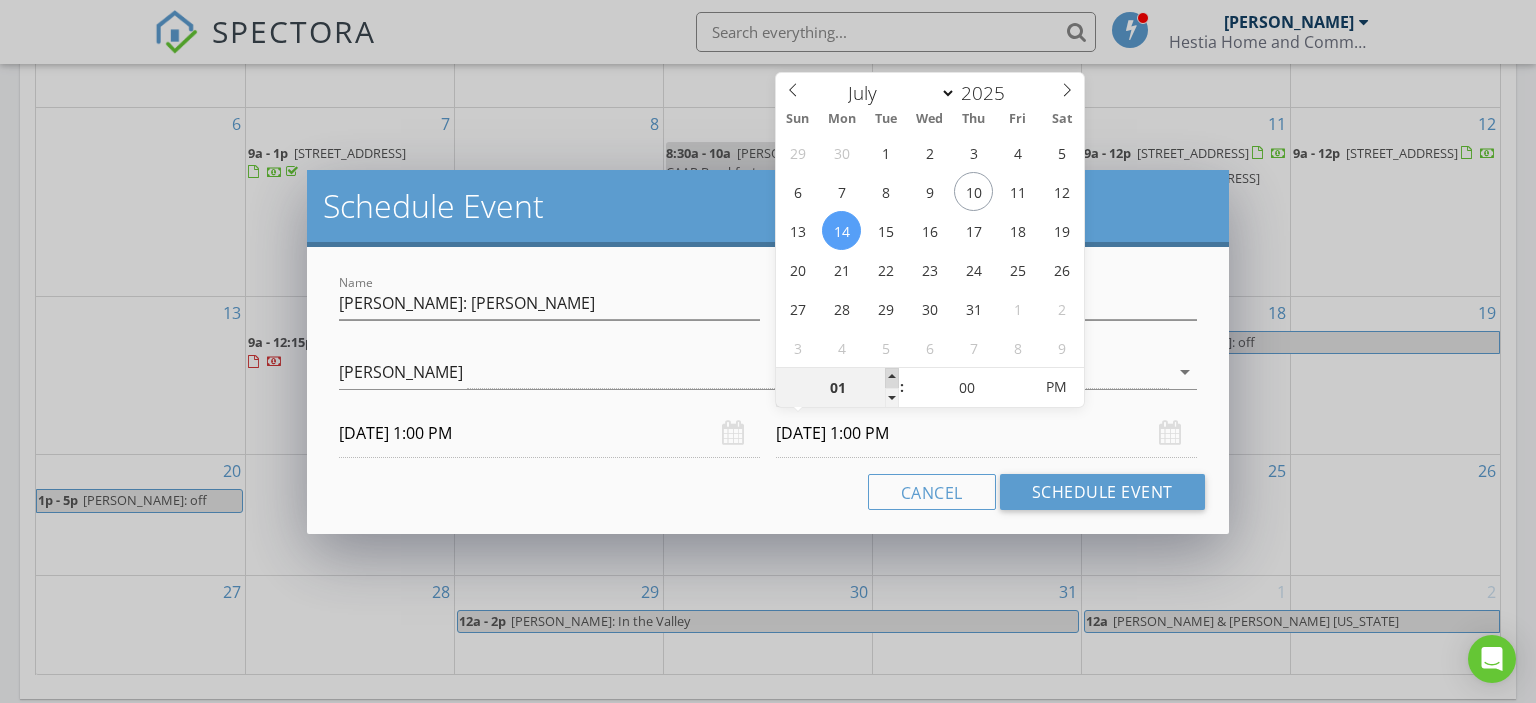 type on "02" 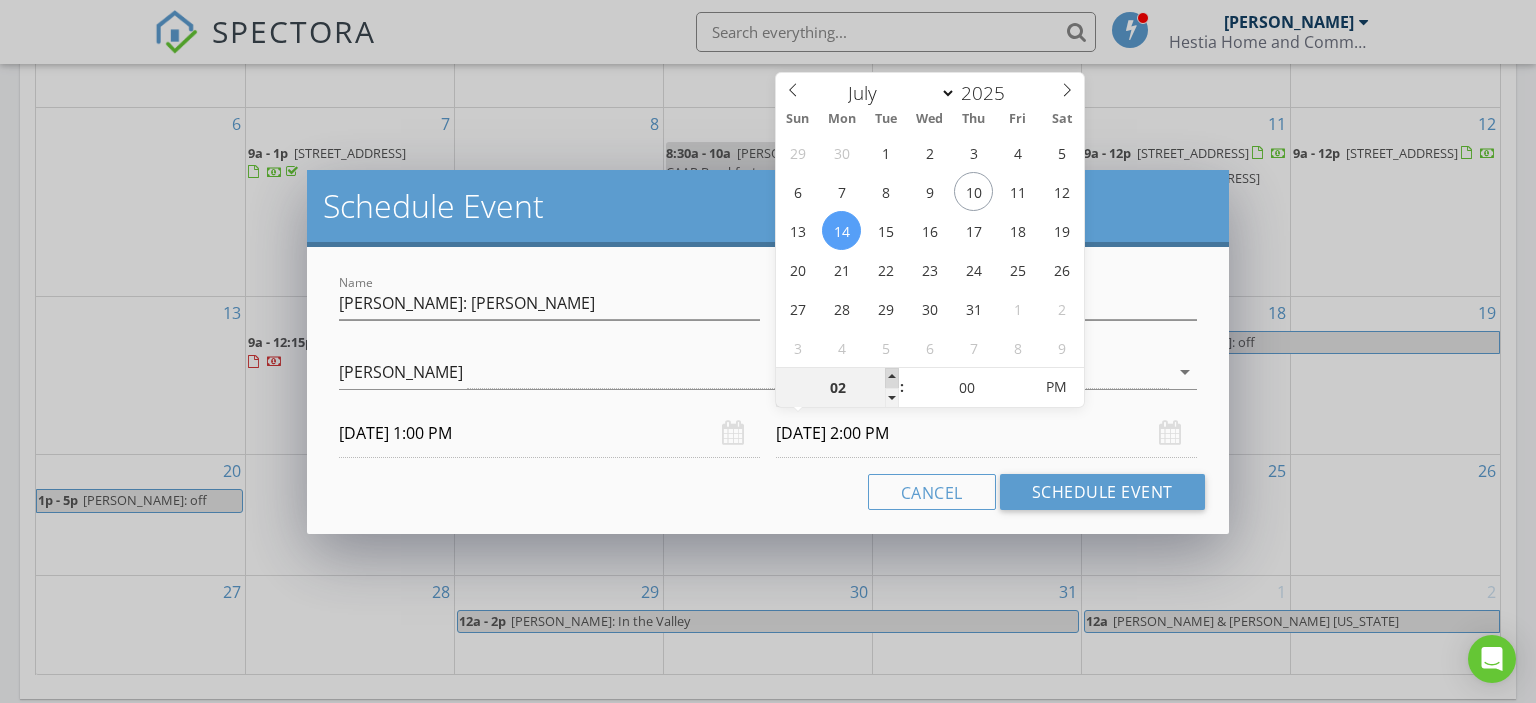 click at bounding box center [892, 378] 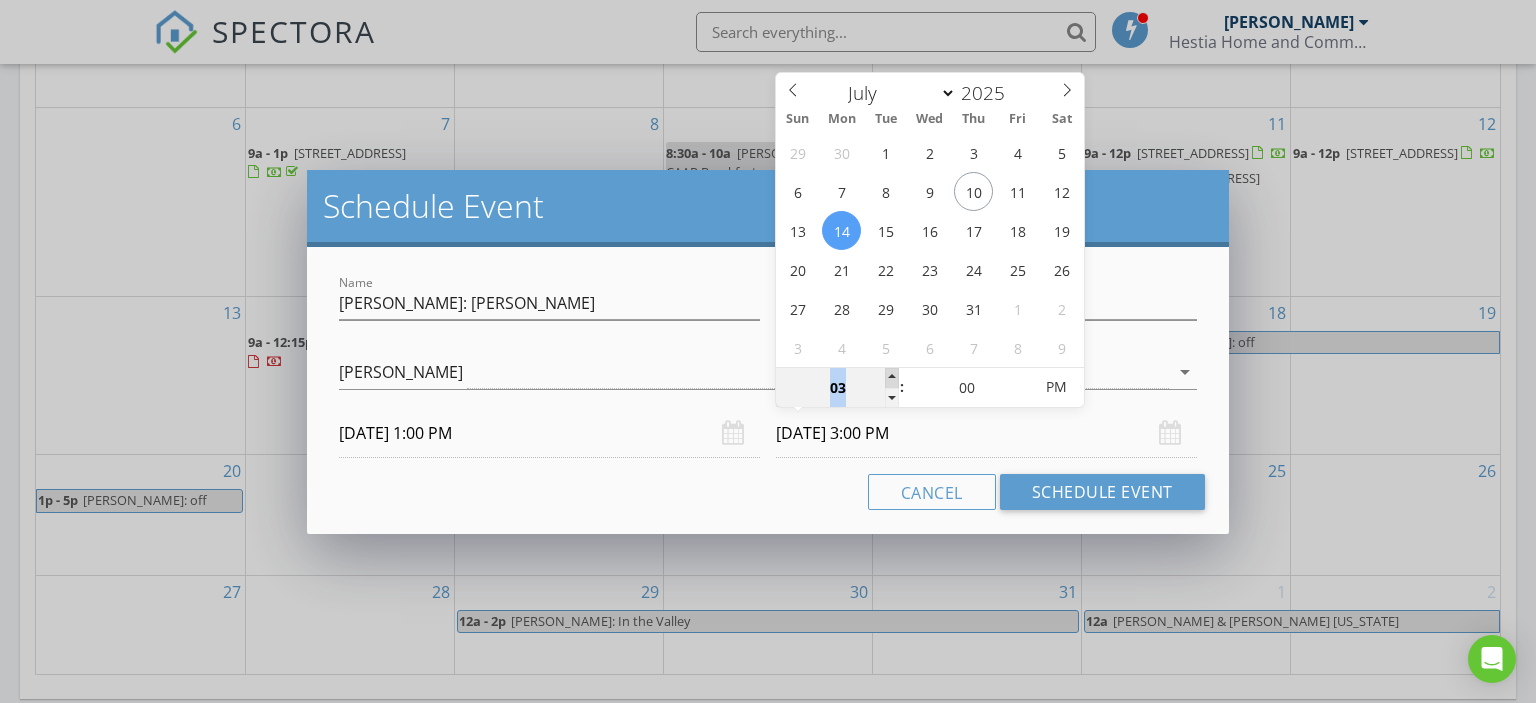 click at bounding box center [892, 378] 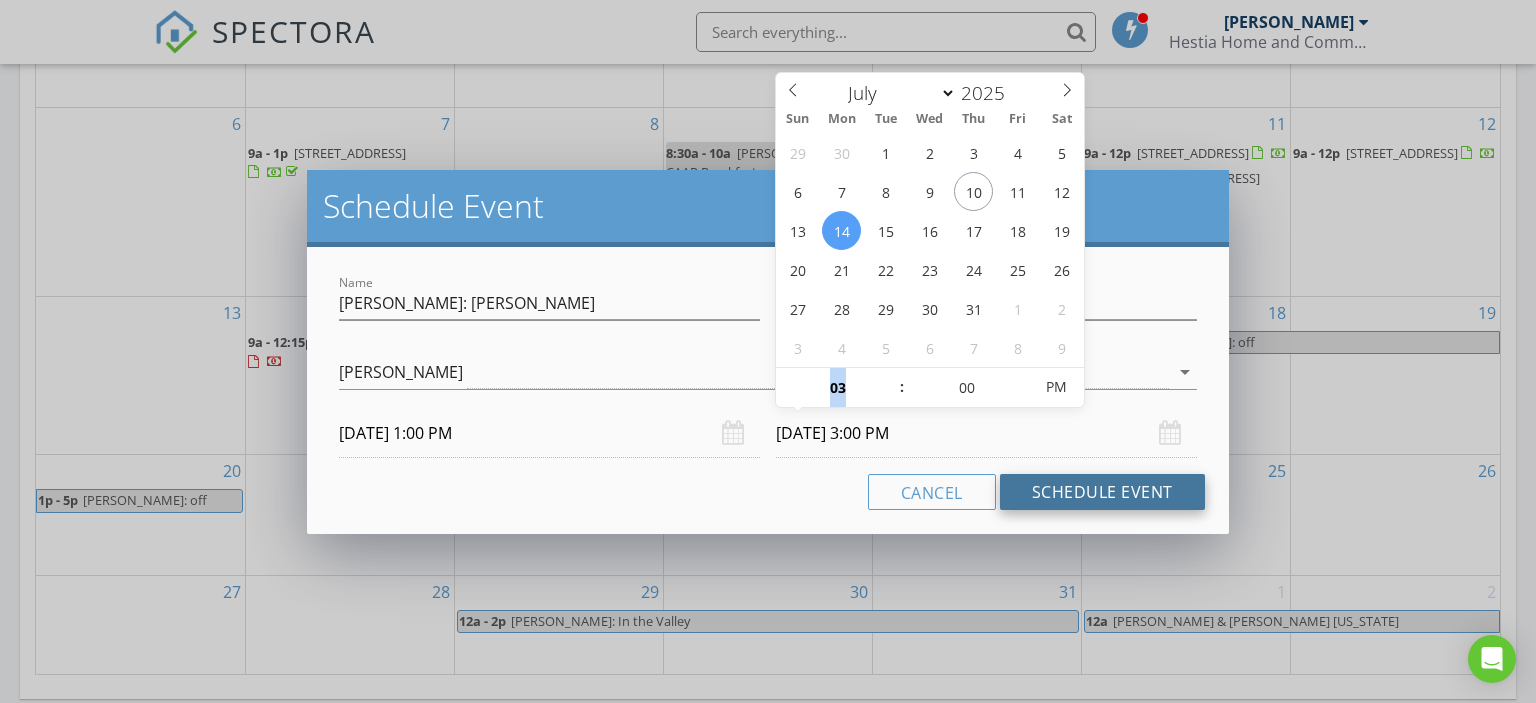 click on "Schedule Event" at bounding box center (1102, 492) 